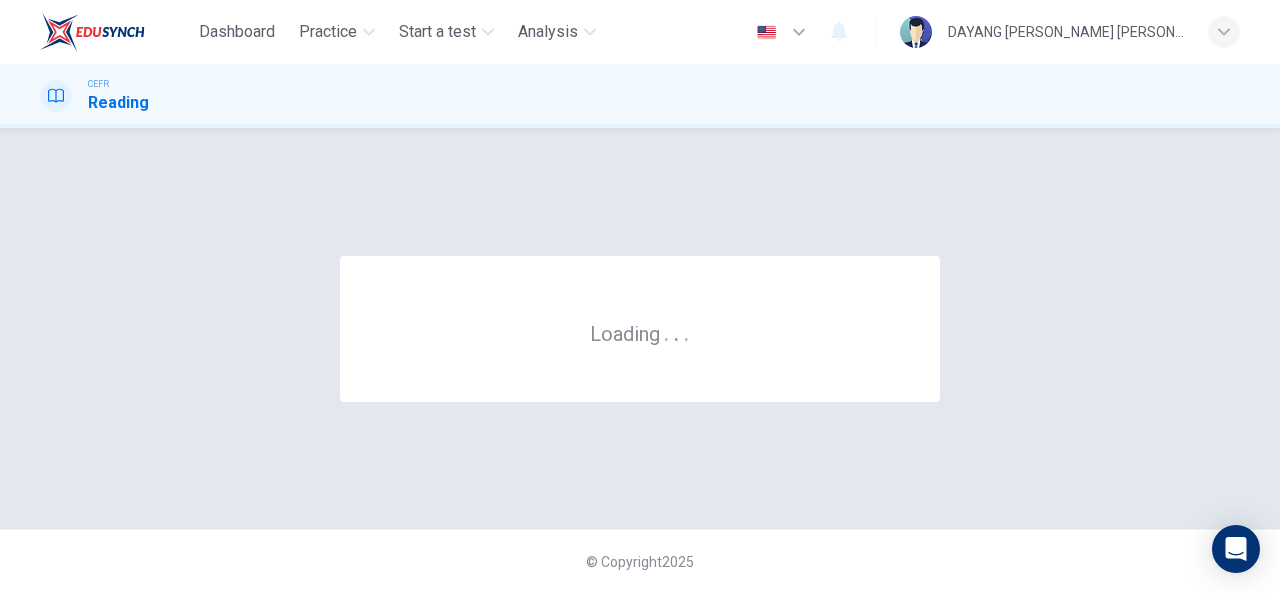 scroll, scrollTop: 0, scrollLeft: 0, axis: both 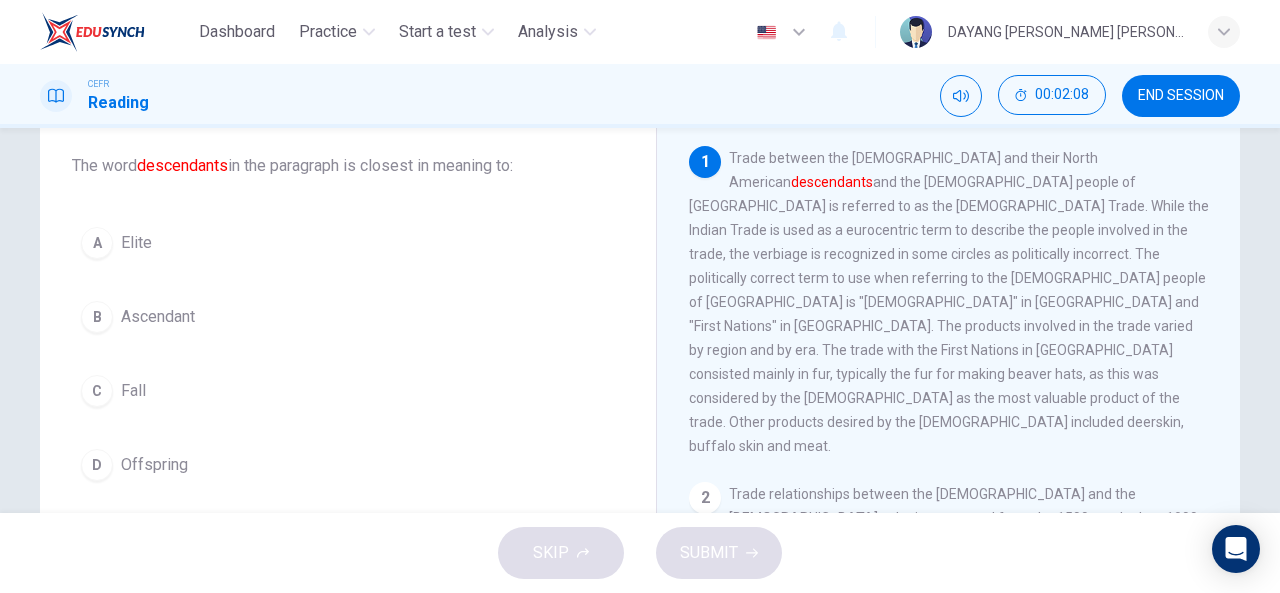 click on "B Ascendant" at bounding box center (348, 317) 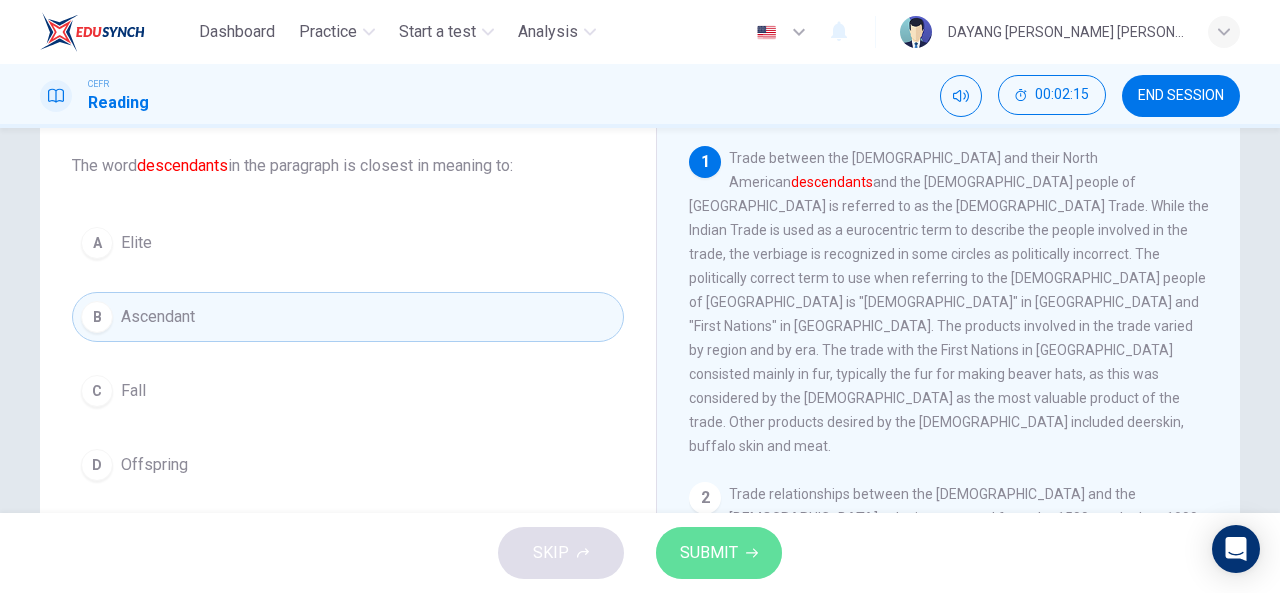 click on "SUBMIT" at bounding box center [709, 553] 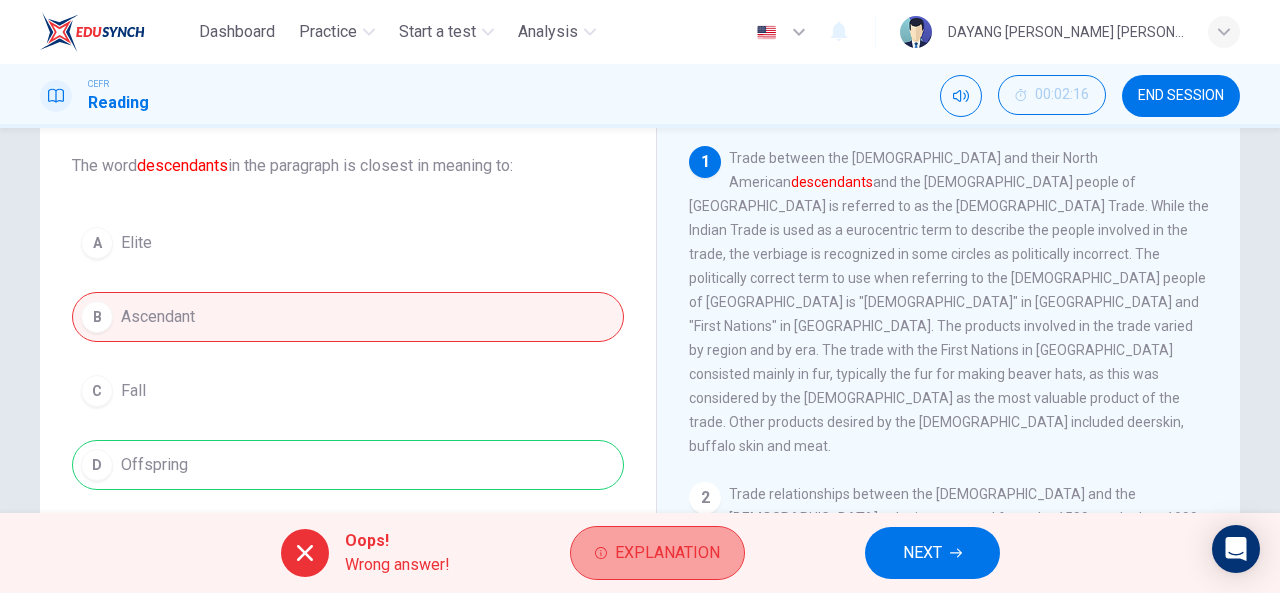 click on "Explanation" at bounding box center (657, 553) 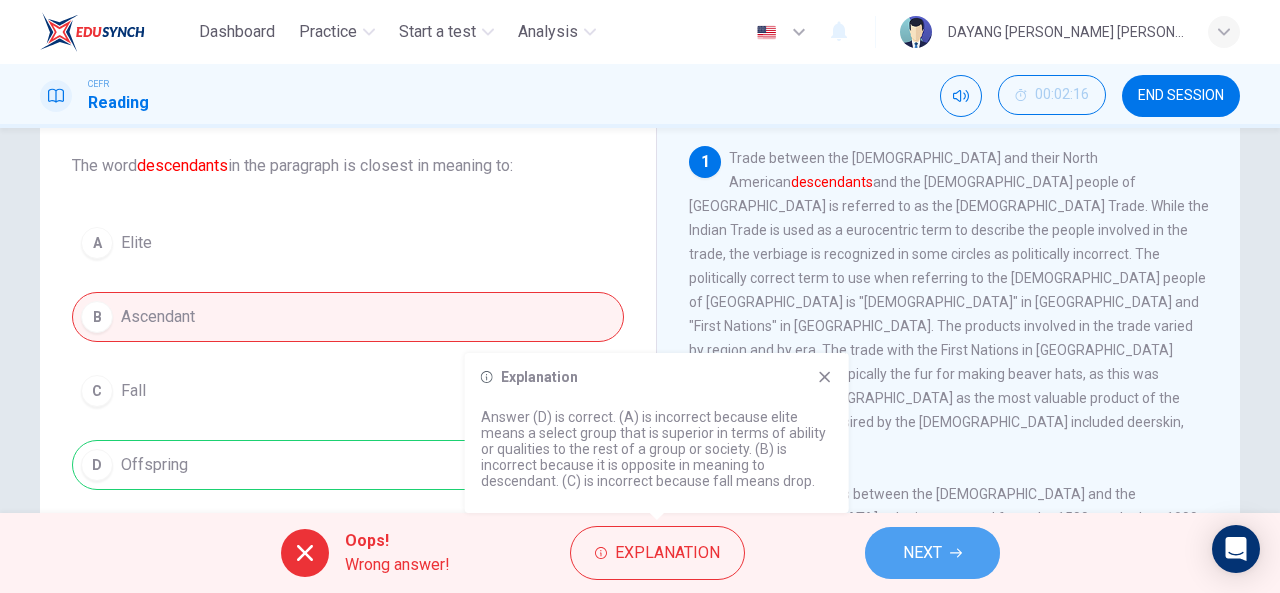click on "NEXT" at bounding box center (932, 553) 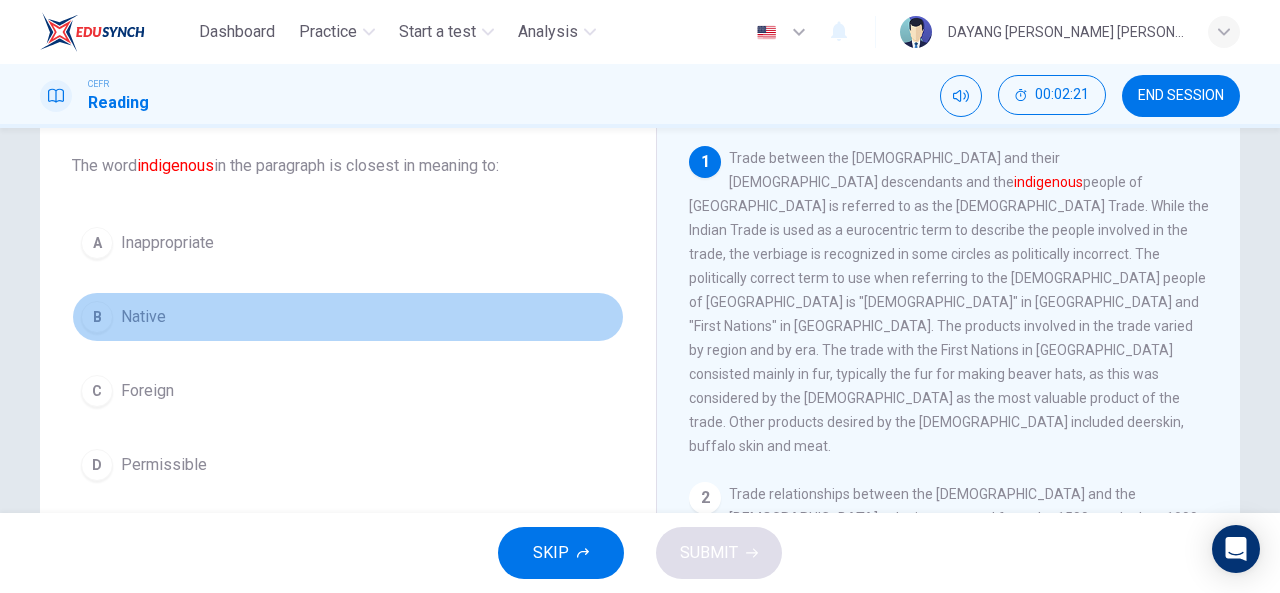 click on "B Native" at bounding box center [348, 317] 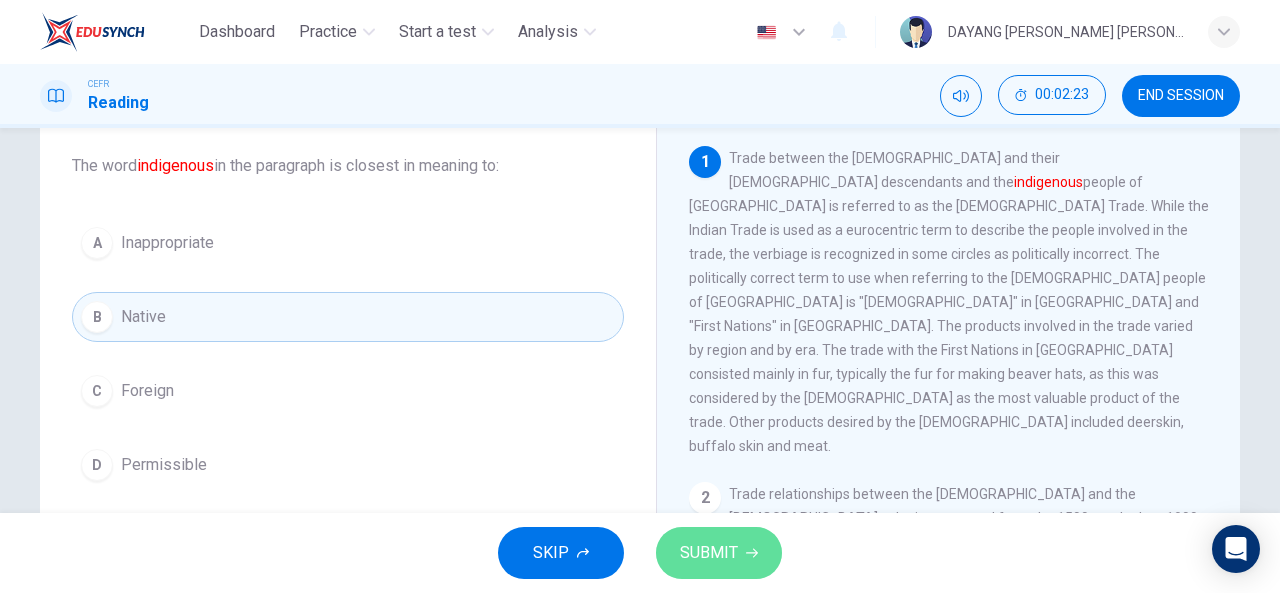 click on "SUBMIT" at bounding box center (719, 553) 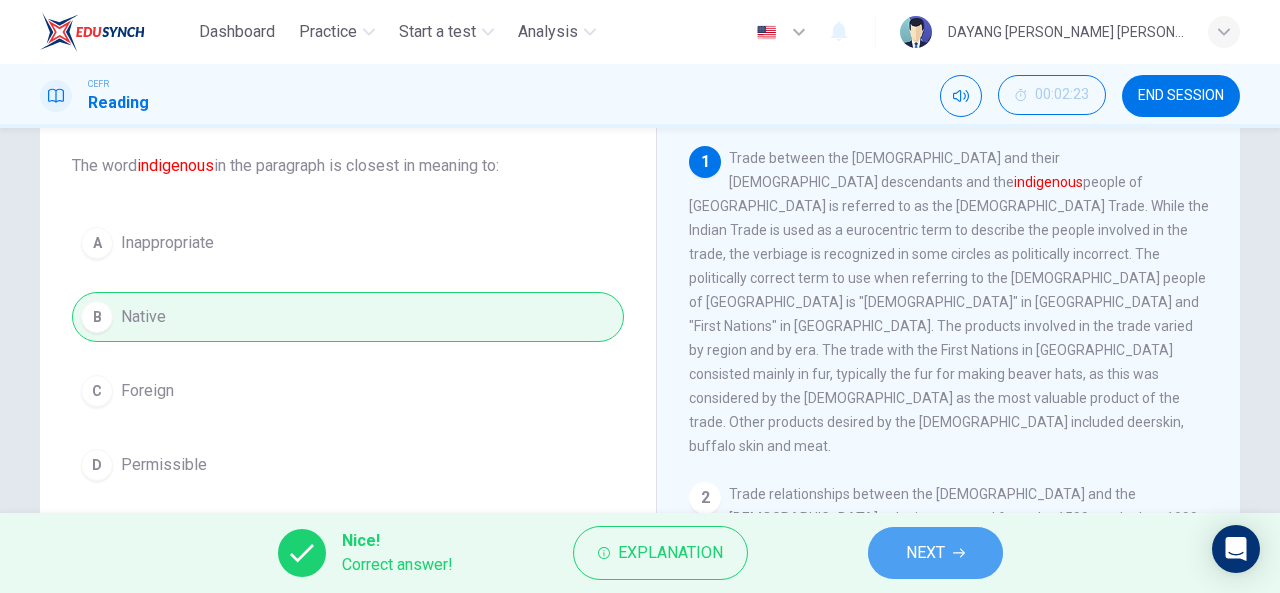 click on "NEXT" at bounding box center (935, 553) 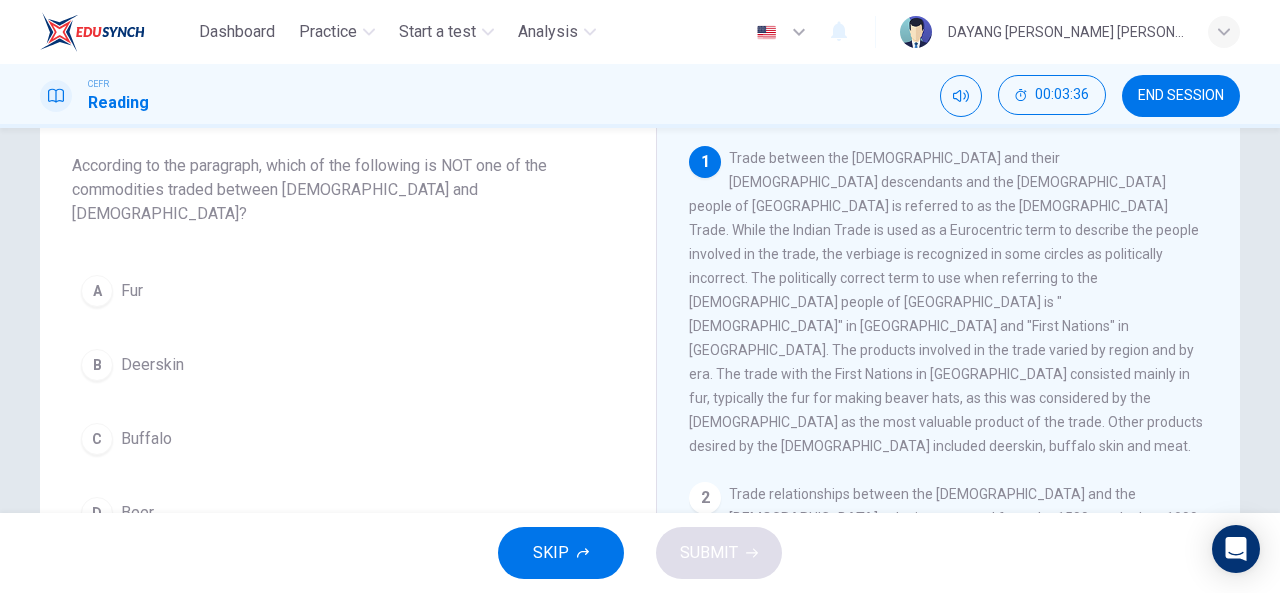 click on "D" at bounding box center (97, 513) 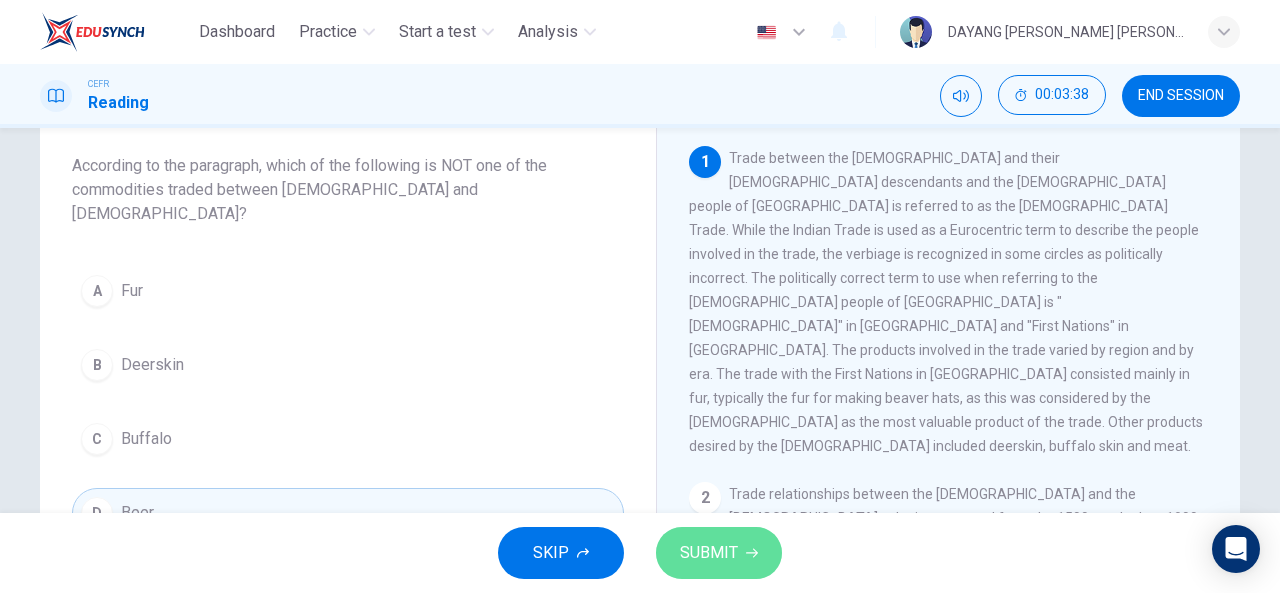 click on "SUBMIT" at bounding box center [719, 553] 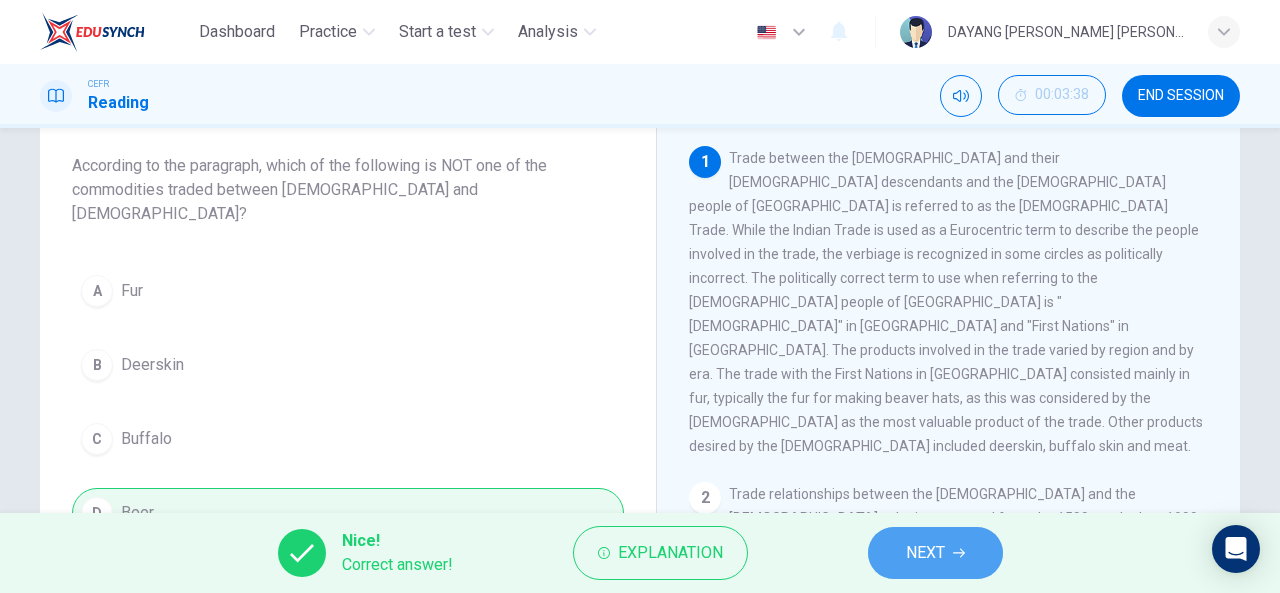 click on "NEXT" at bounding box center (925, 553) 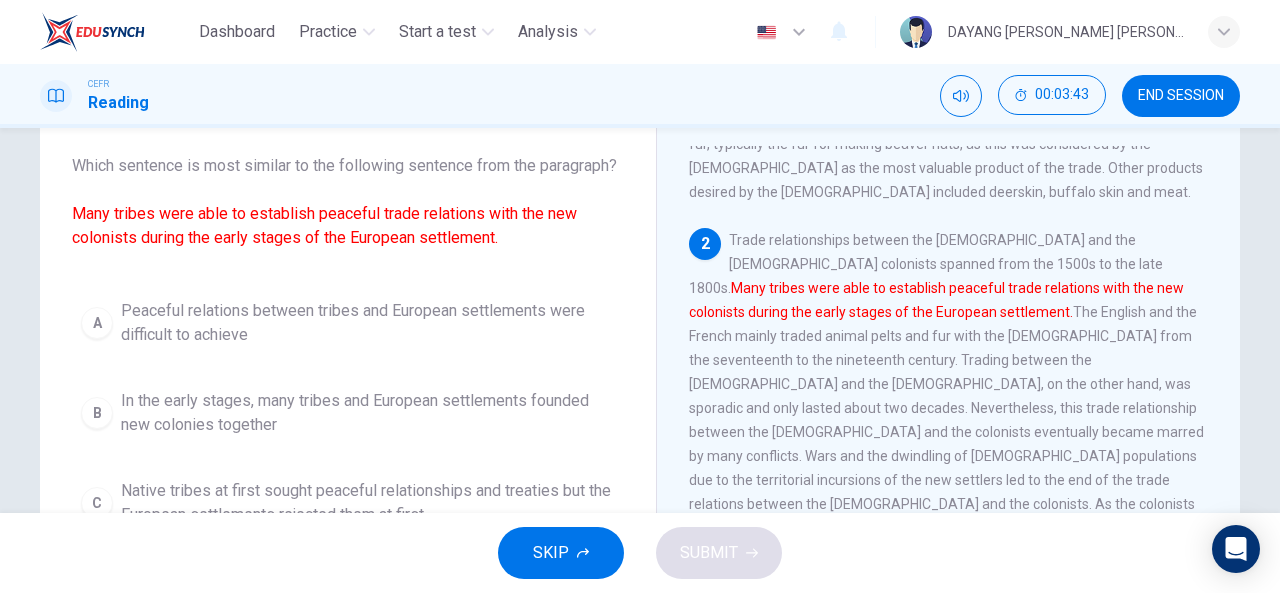 scroll, scrollTop: 255, scrollLeft: 0, axis: vertical 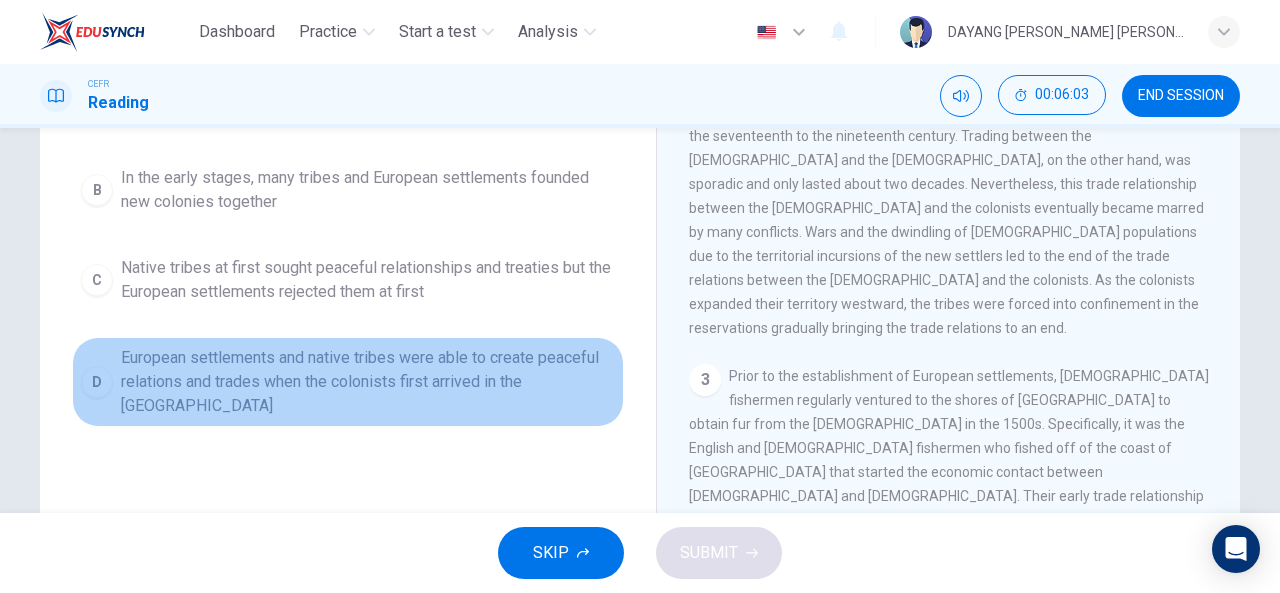 click on "D European settlements and native tribes were able to create peaceful relations and trades when the colonists first arrived in the [GEOGRAPHIC_DATA]" at bounding box center [348, 382] 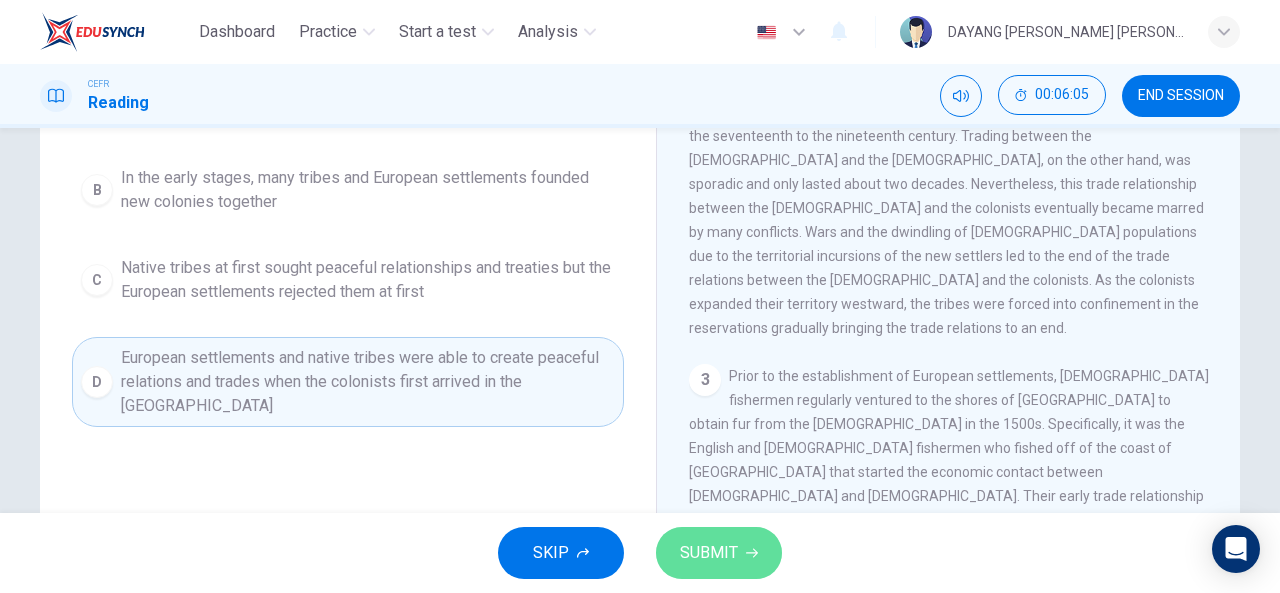 click on "SUBMIT" at bounding box center (709, 553) 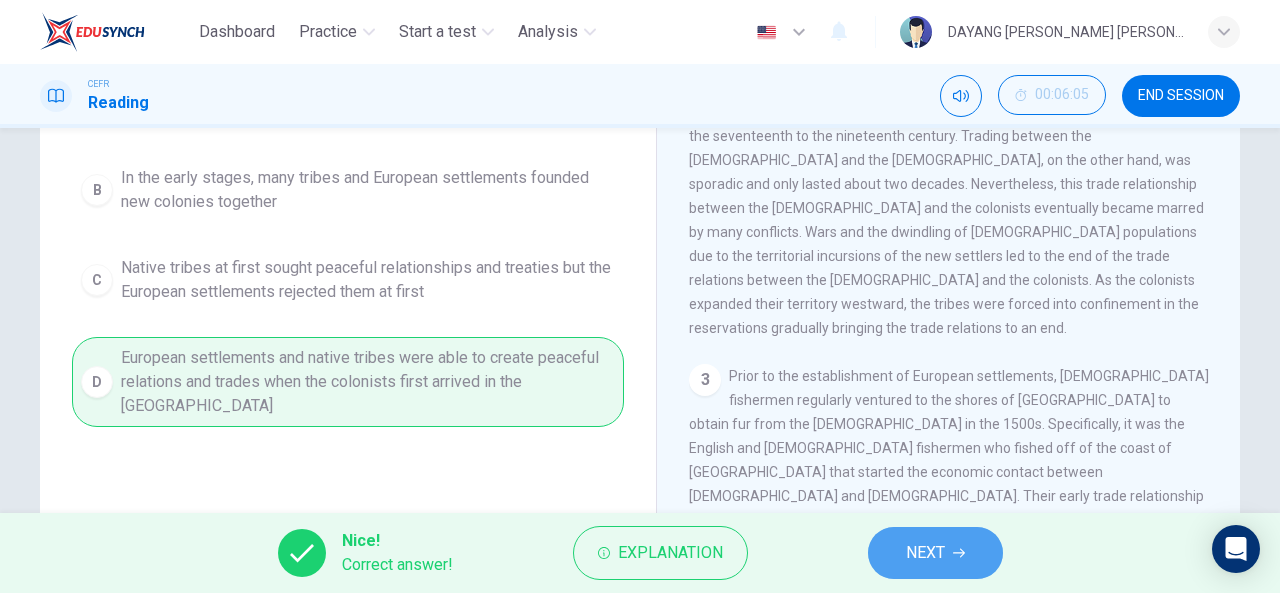 click on "NEXT" at bounding box center [925, 553] 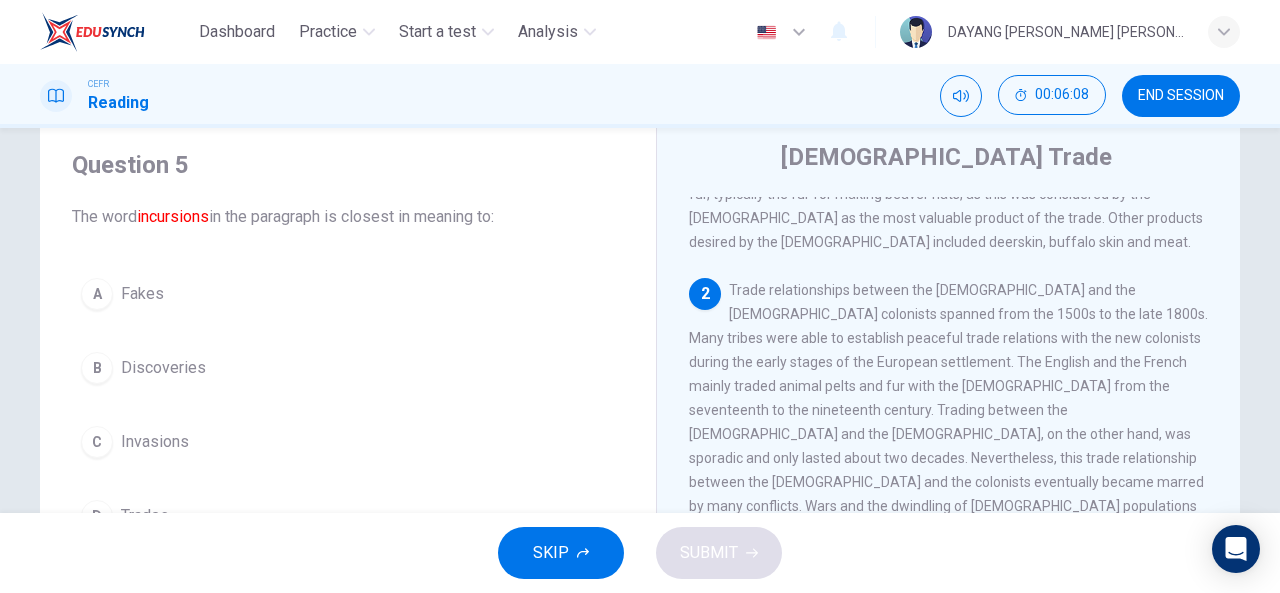 scroll, scrollTop: 61, scrollLeft: 0, axis: vertical 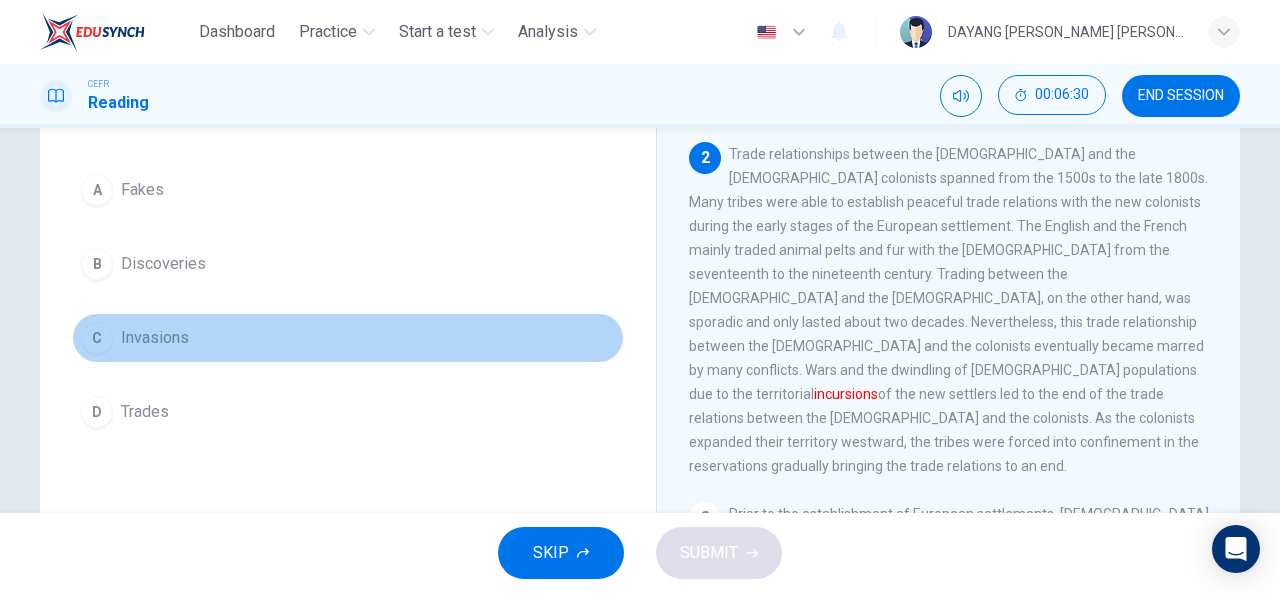 click on "C Invasions" at bounding box center [348, 338] 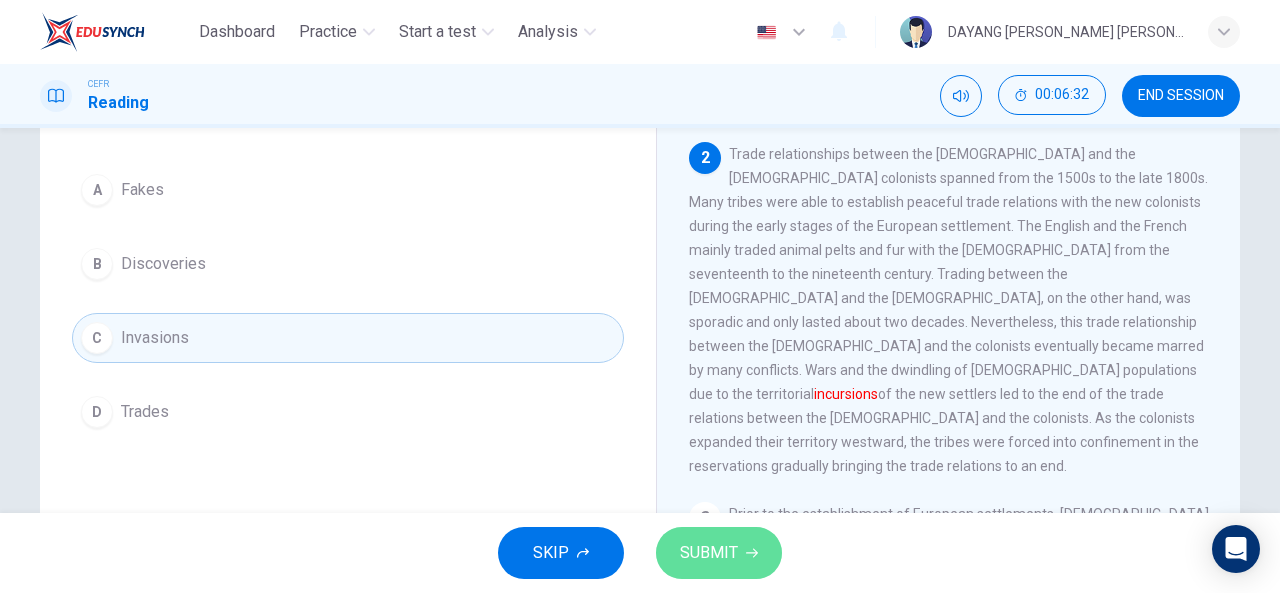 click on "SUBMIT" at bounding box center [719, 553] 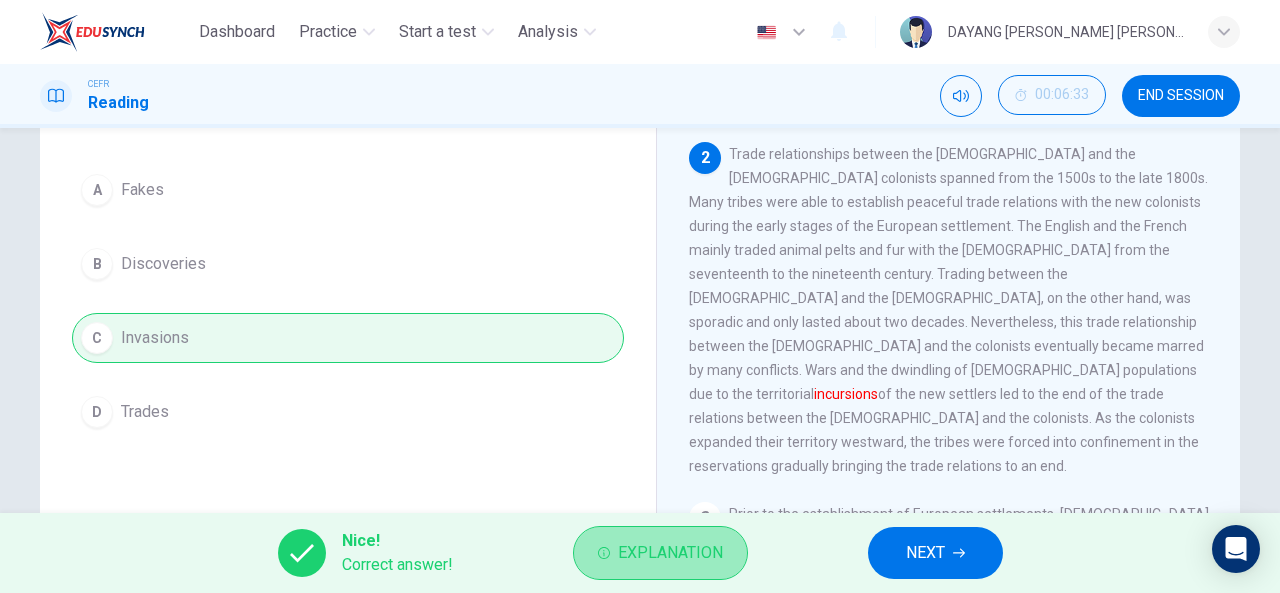 click on "Explanation" at bounding box center [670, 553] 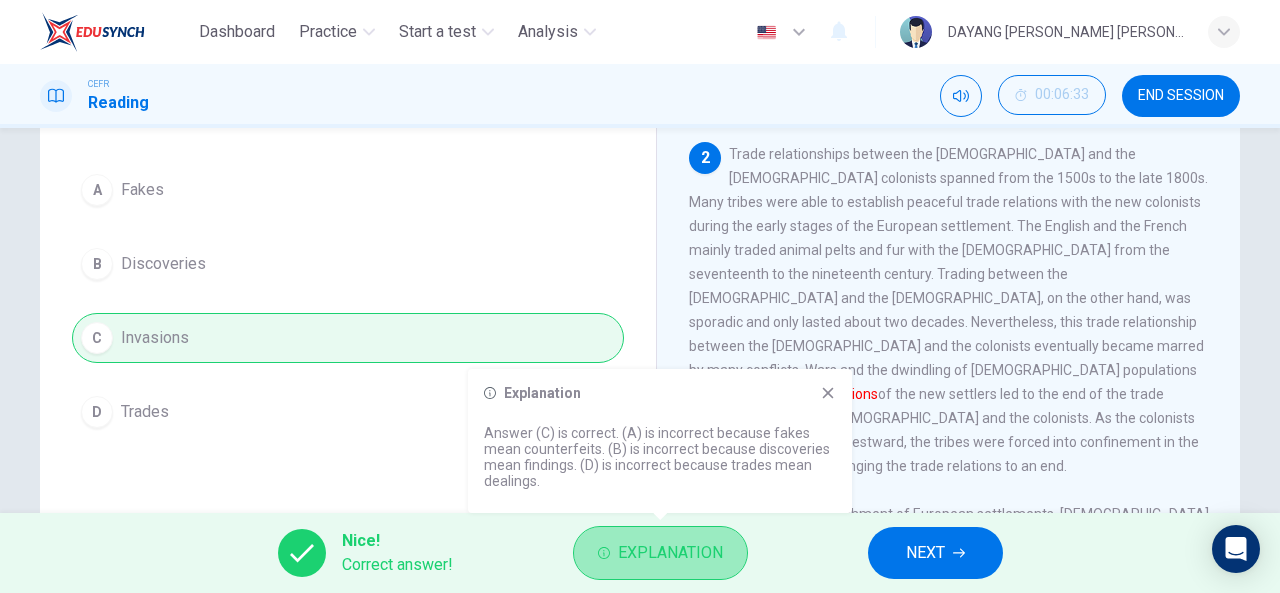 click on "Explanation" at bounding box center [670, 553] 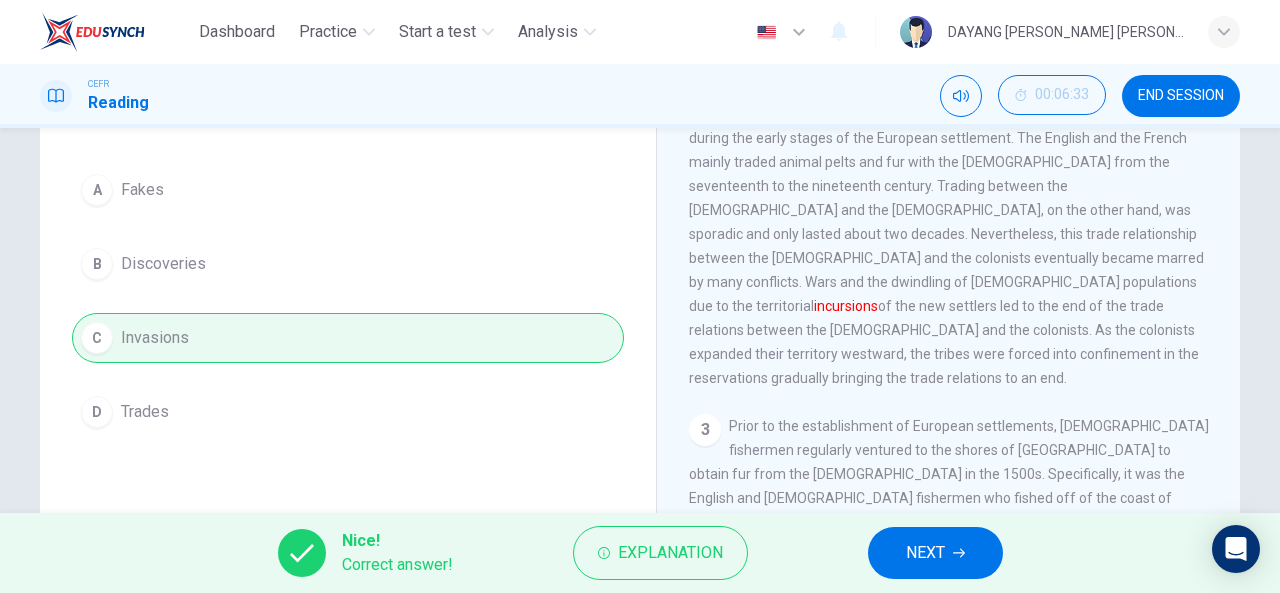 scroll, scrollTop: 383, scrollLeft: 0, axis: vertical 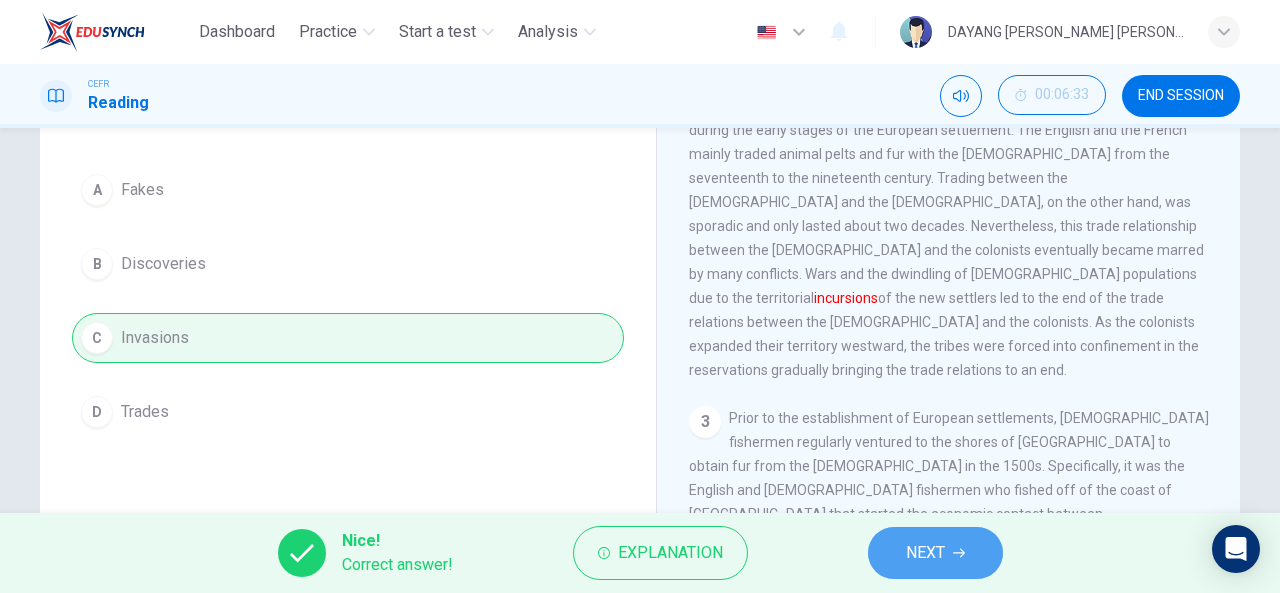click on "NEXT" at bounding box center (935, 553) 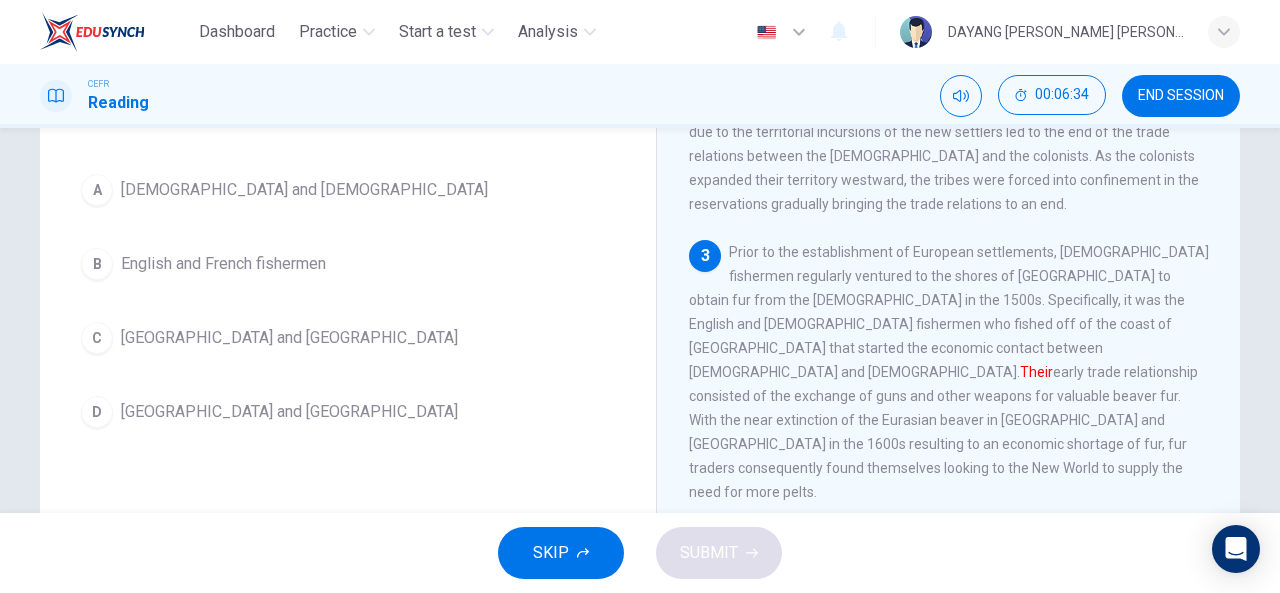 scroll, scrollTop: 550, scrollLeft: 0, axis: vertical 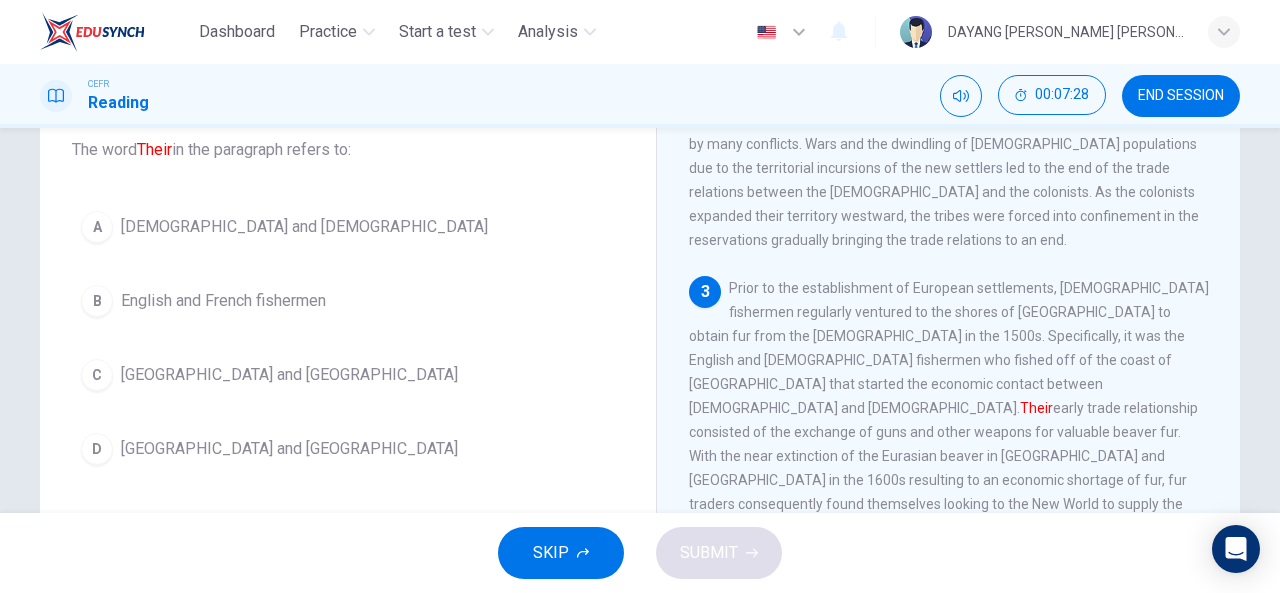 click on "A [DEMOGRAPHIC_DATA] and [DEMOGRAPHIC_DATA] B English and [DEMOGRAPHIC_DATA] fishermen C [GEOGRAPHIC_DATA] and [GEOGRAPHIC_DATA] D [GEOGRAPHIC_DATA] and [GEOGRAPHIC_DATA]" at bounding box center [348, 338] 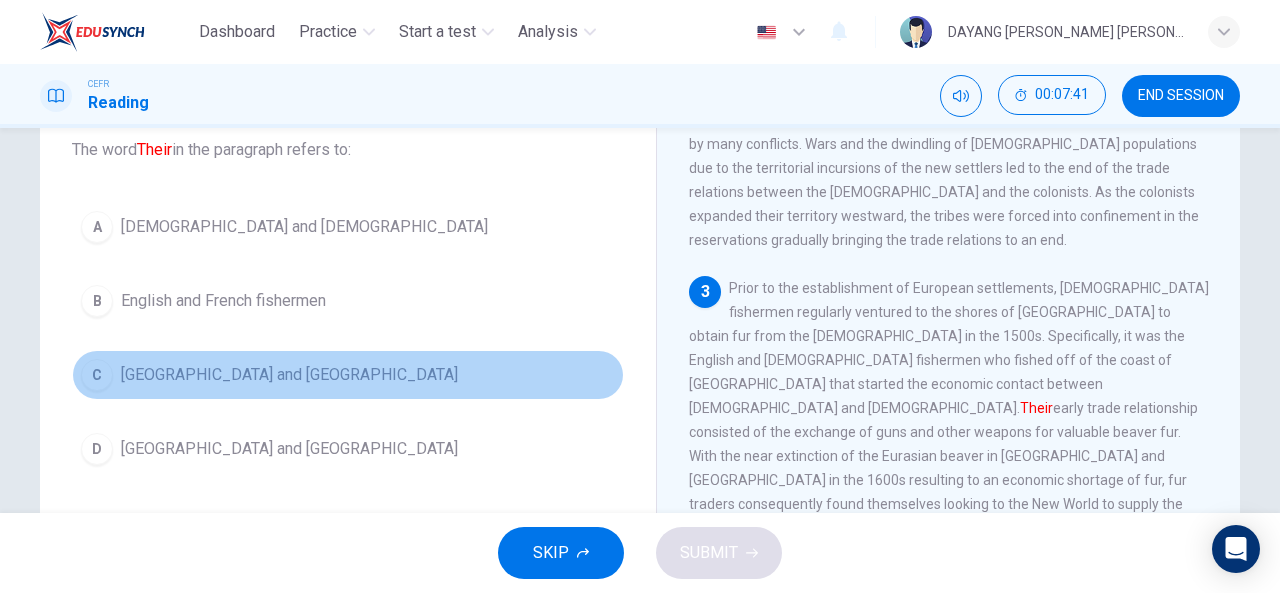 click on "[GEOGRAPHIC_DATA] and [GEOGRAPHIC_DATA]" at bounding box center (289, 375) 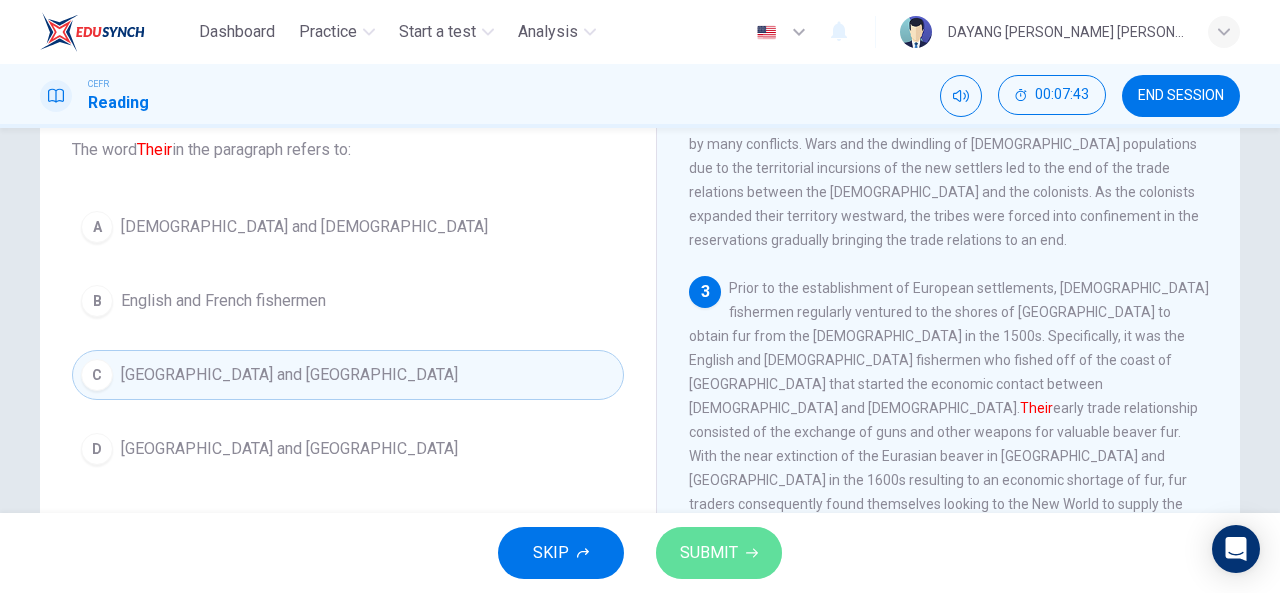 click on "SUBMIT" at bounding box center [709, 553] 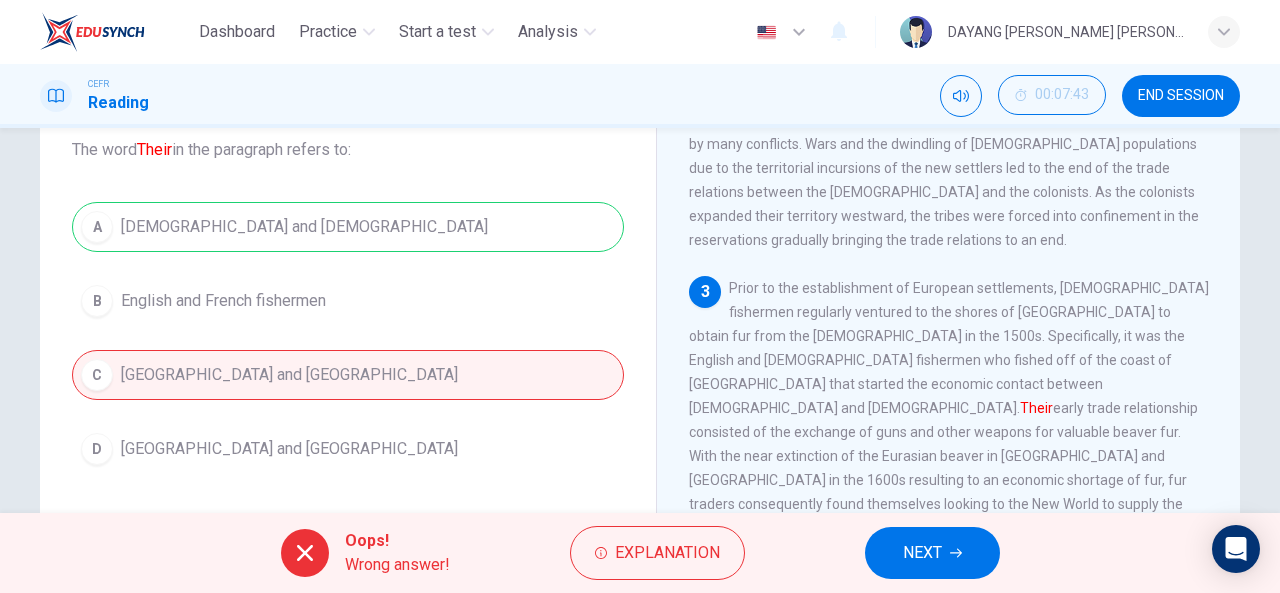 click on "Explanation" at bounding box center (667, 553) 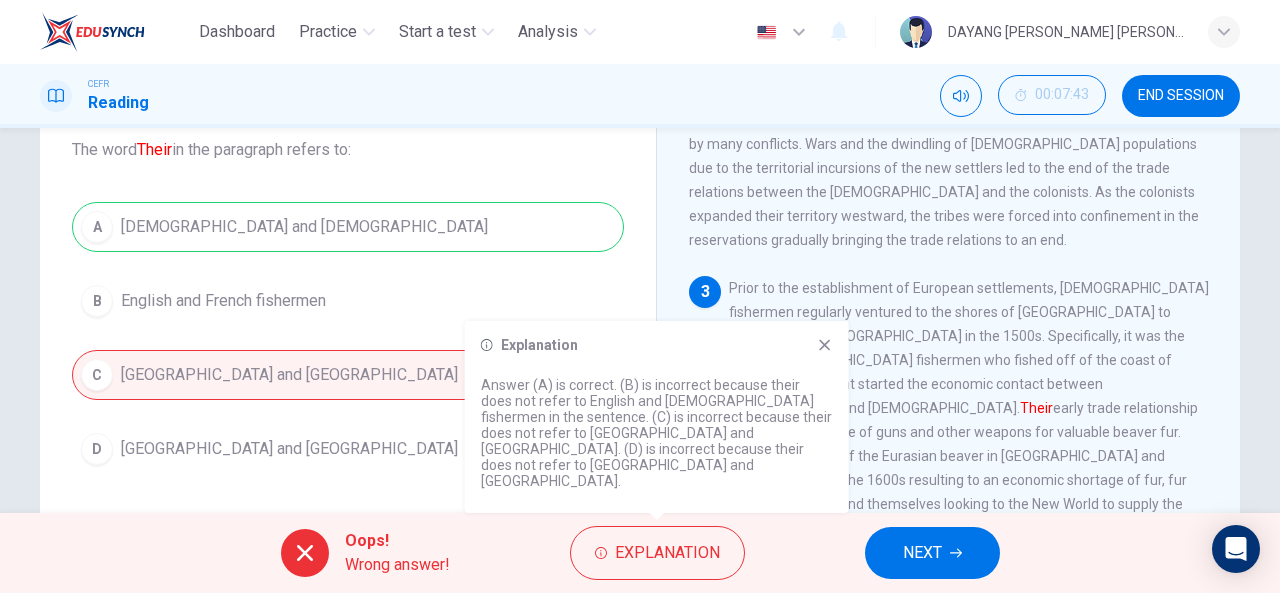 click 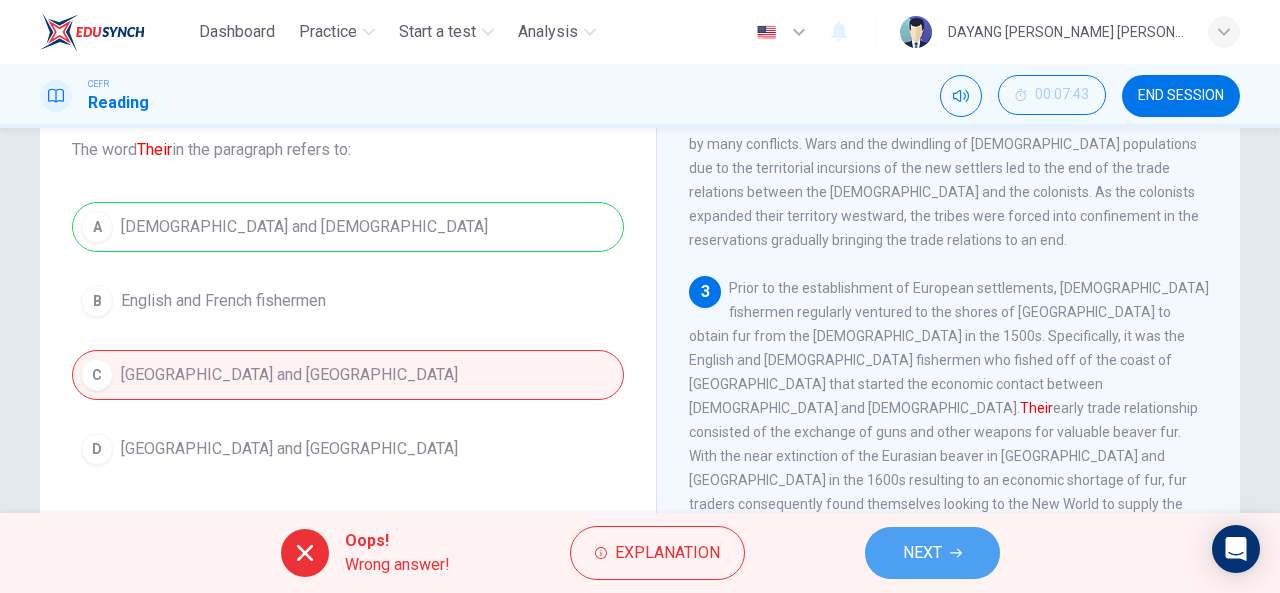 click on "NEXT" at bounding box center [932, 553] 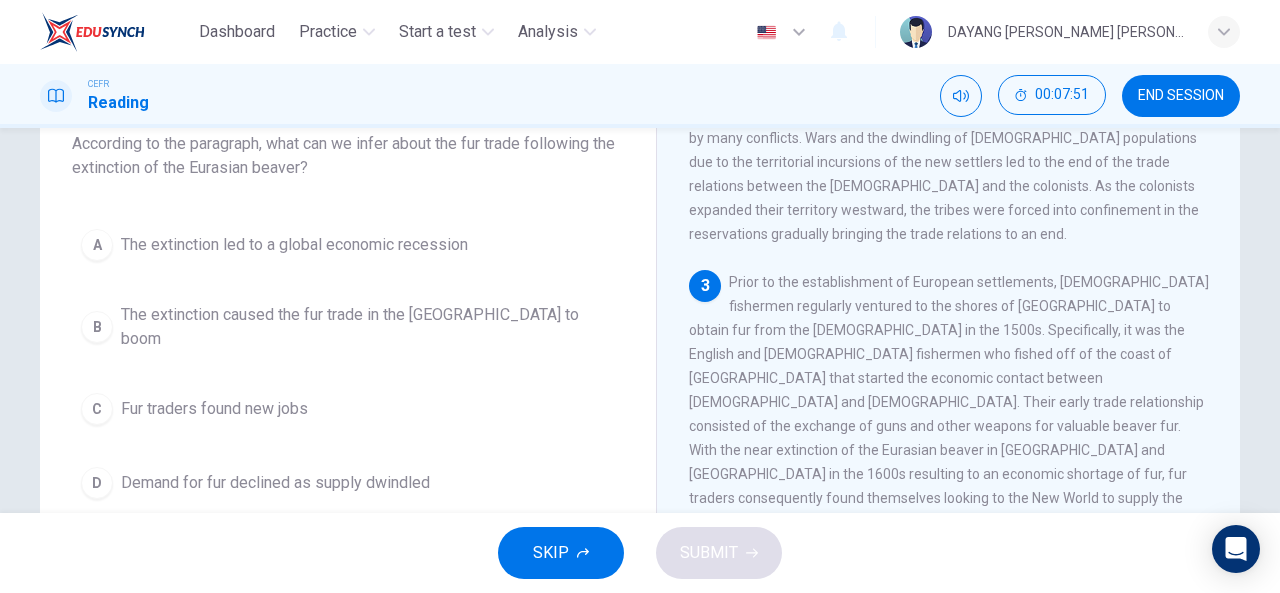 scroll, scrollTop: 134, scrollLeft: 0, axis: vertical 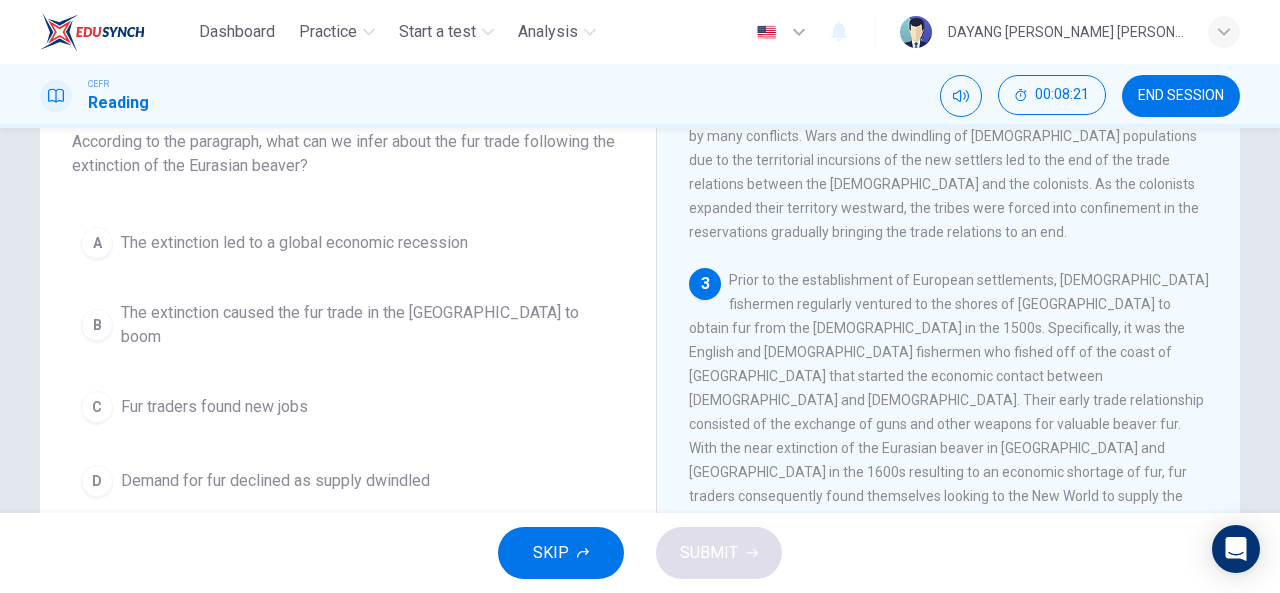 click on "The extinction caused the fur trade in the [GEOGRAPHIC_DATA] to boom" at bounding box center [368, 325] 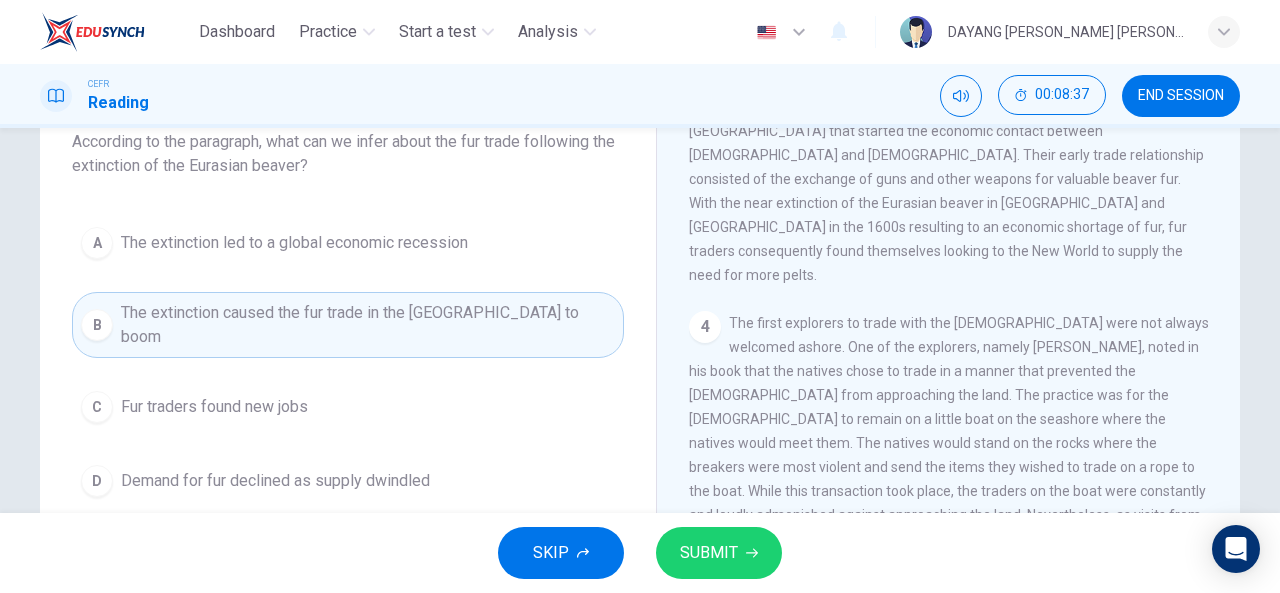 scroll, scrollTop: 784, scrollLeft: 0, axis: vertical 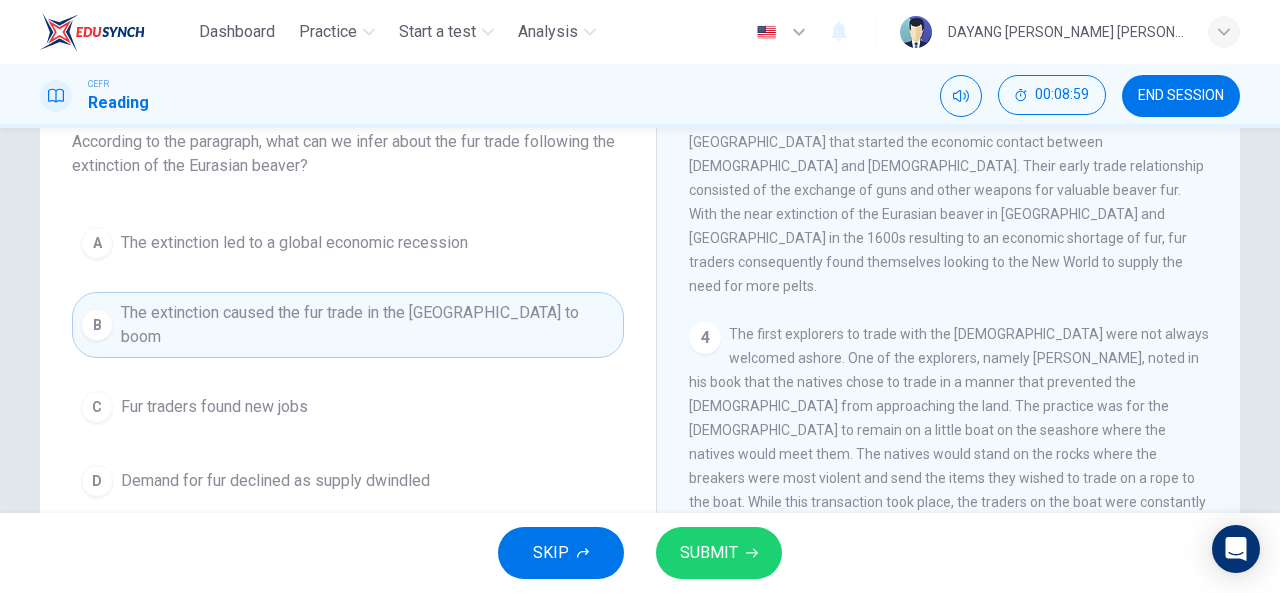 click on "SUBMIT" at bounding box center [709, 553] 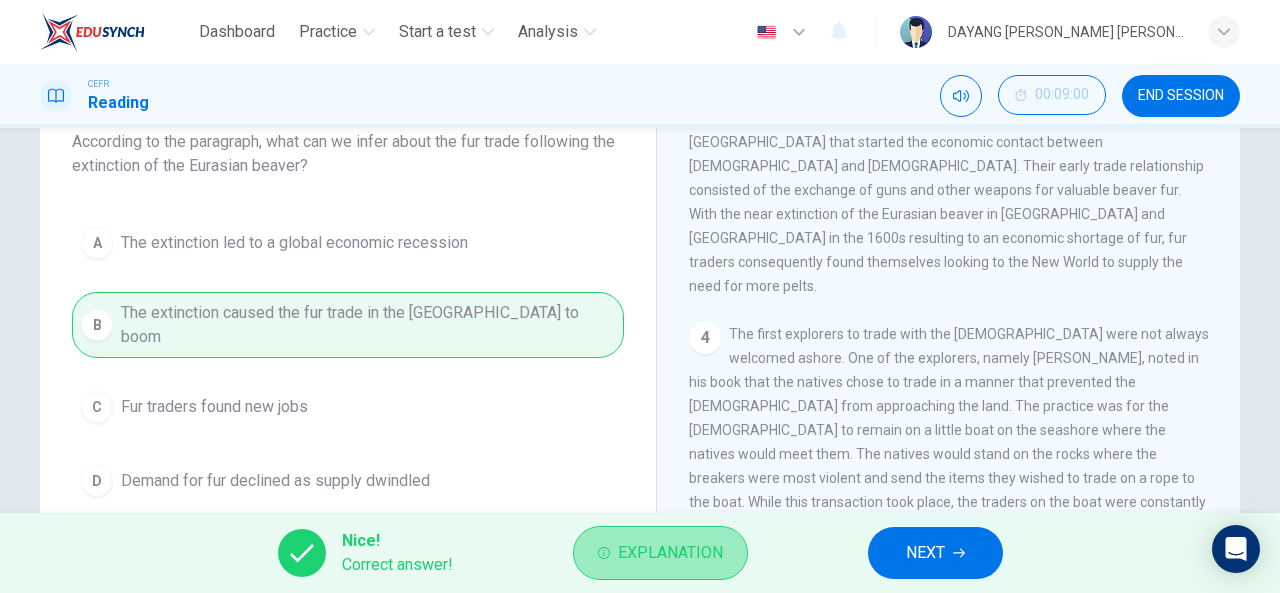 click on "Explanation" at bounding box center (670, 553) 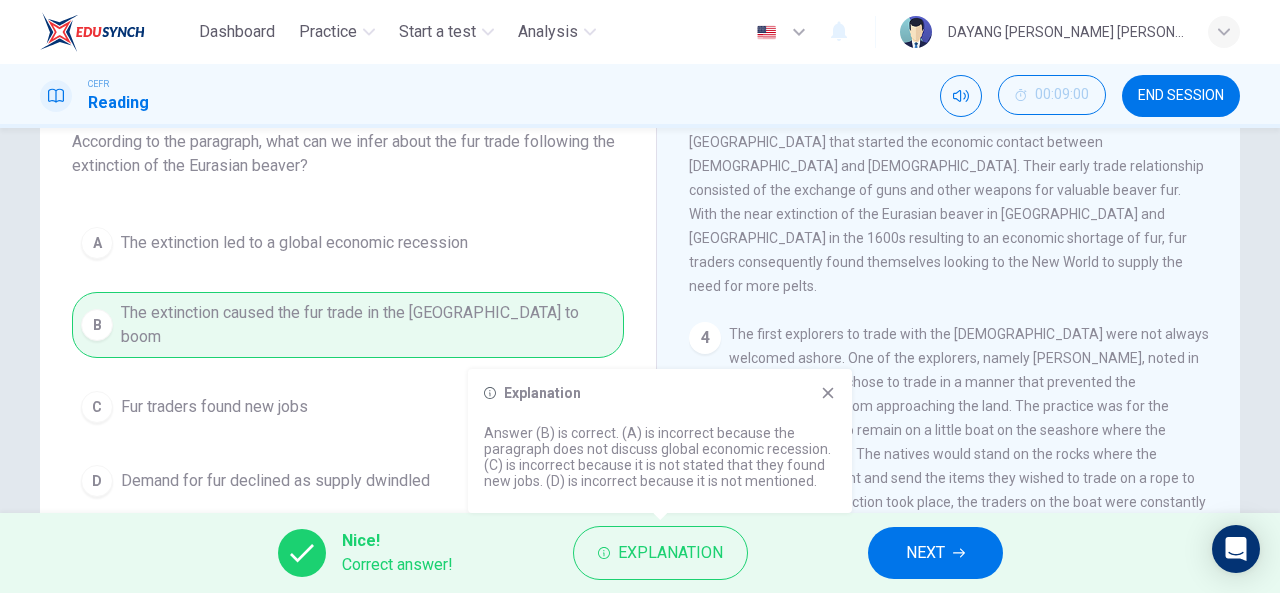 click 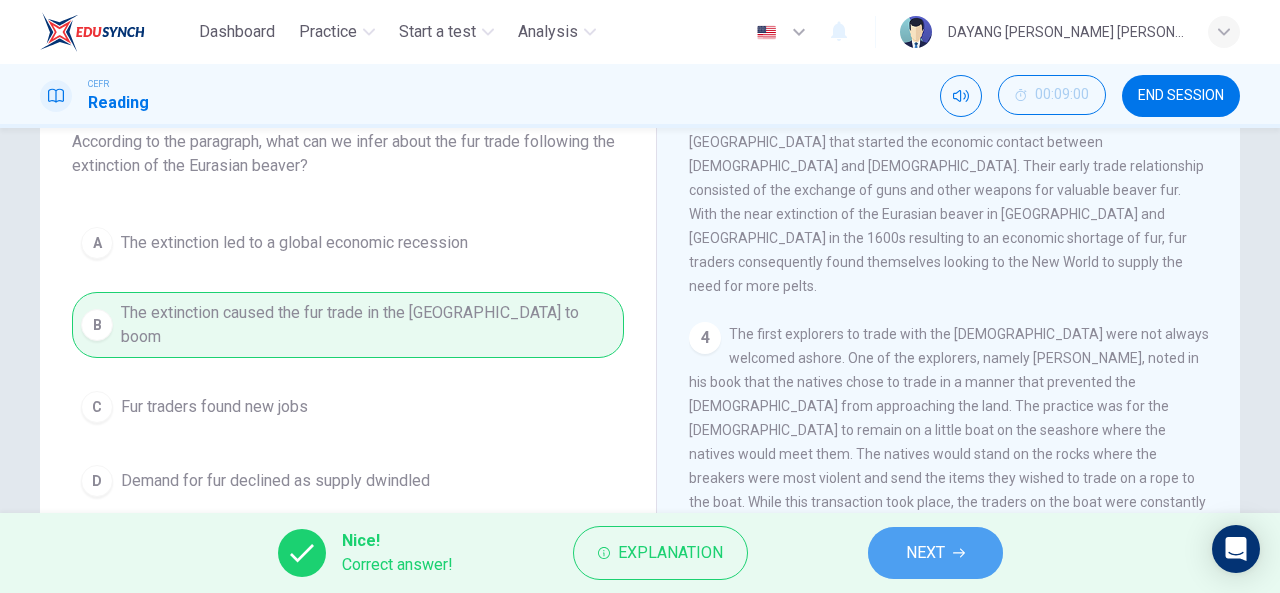 click on "NEXT" at bounding box center (935, 553) 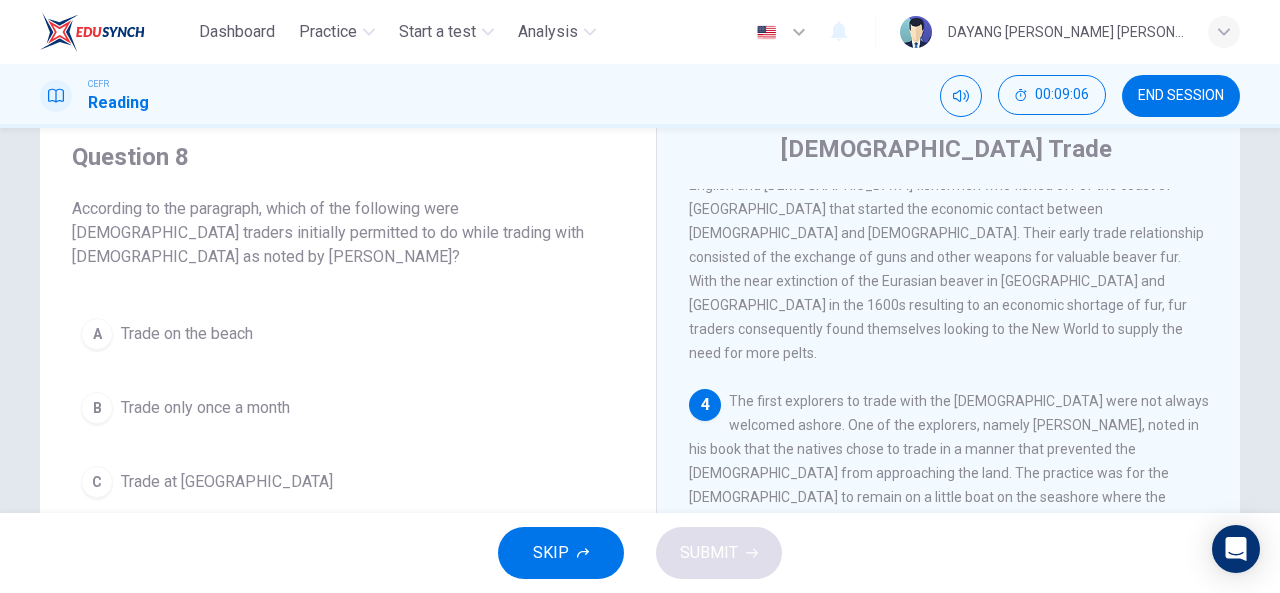 scroll, scrollTop: 74, scrollLeft: 0, axis: vertical 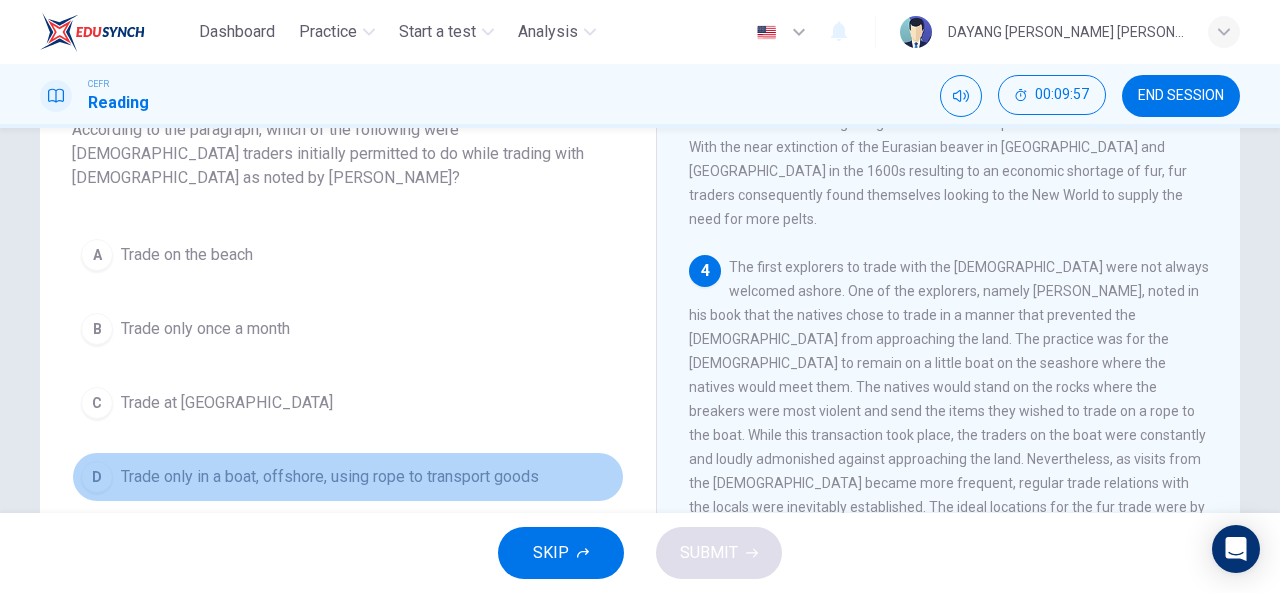 click on "Trade only in a boat, offshore, using rope to transport goods" at bounding box center [330, 477] 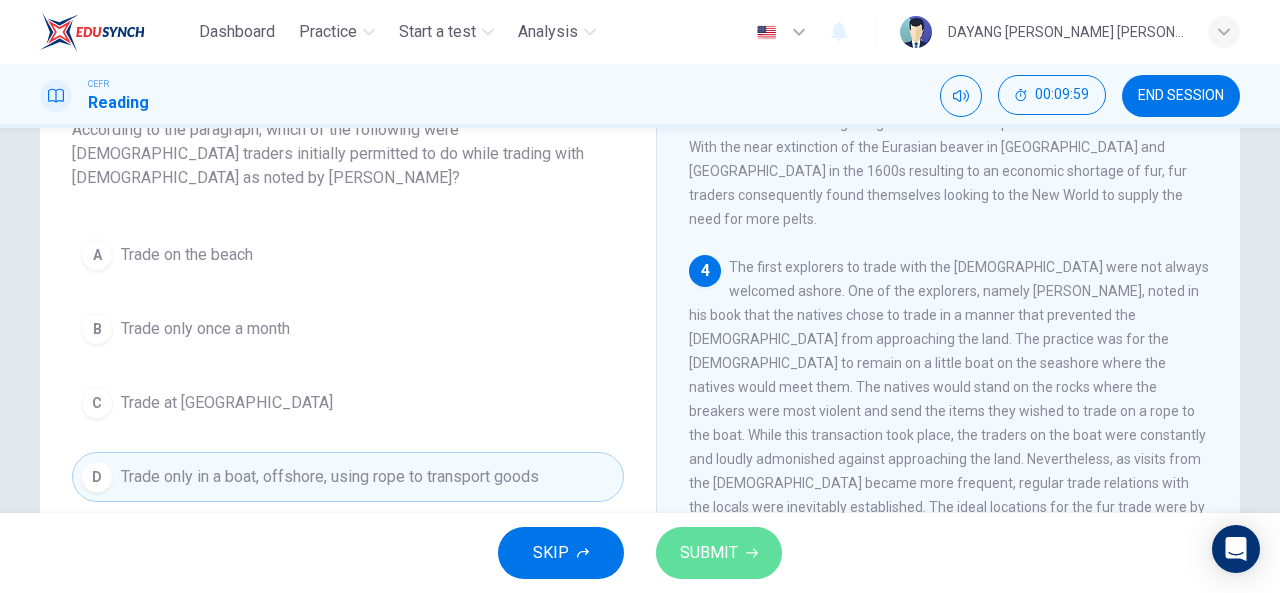 click on "SUBMIT" at bounding box center (709, 553) 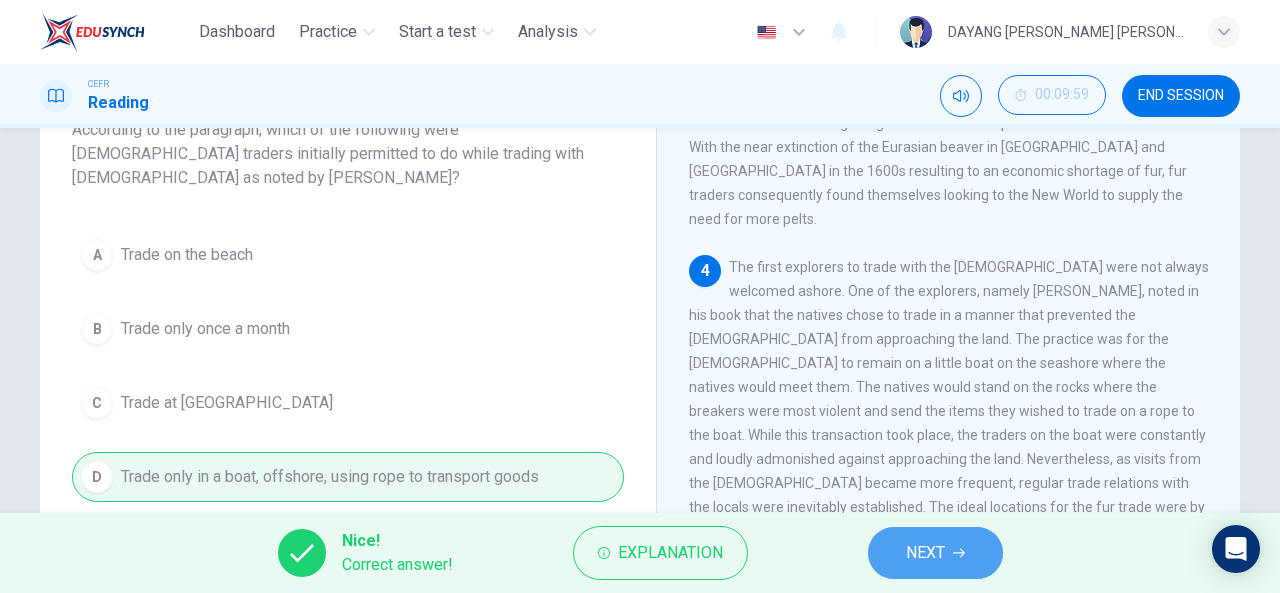 click on "NEXT" at bounding box center [925, 553] 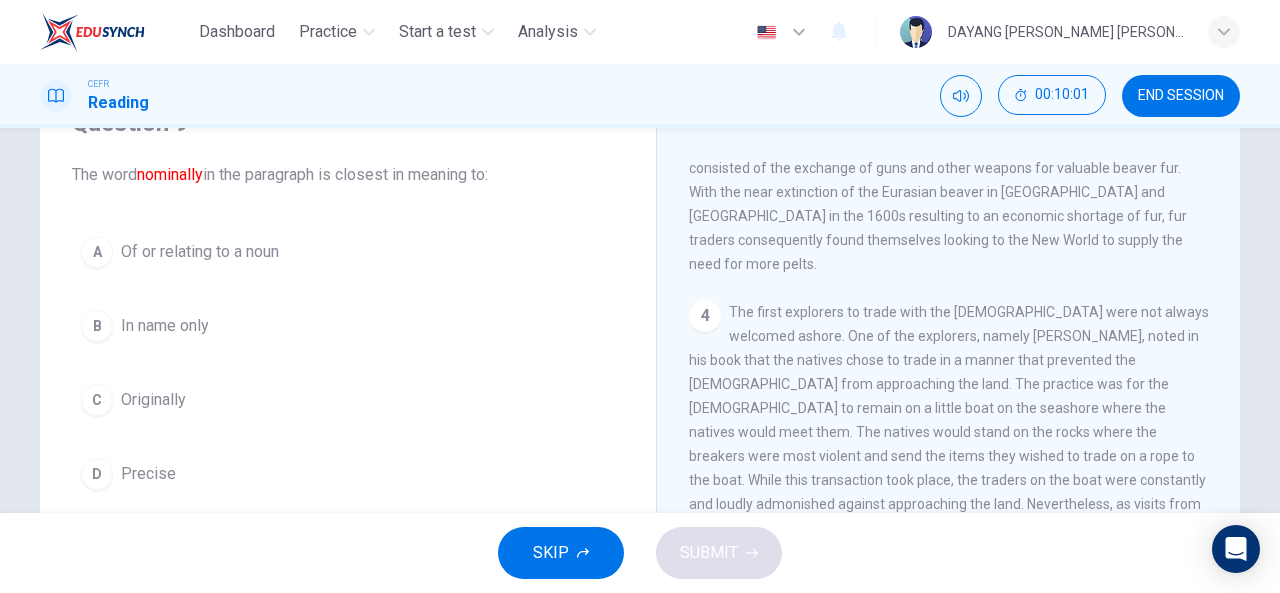 scroll, scrollTop: 130, scrollLeft: 0, axis: vertical 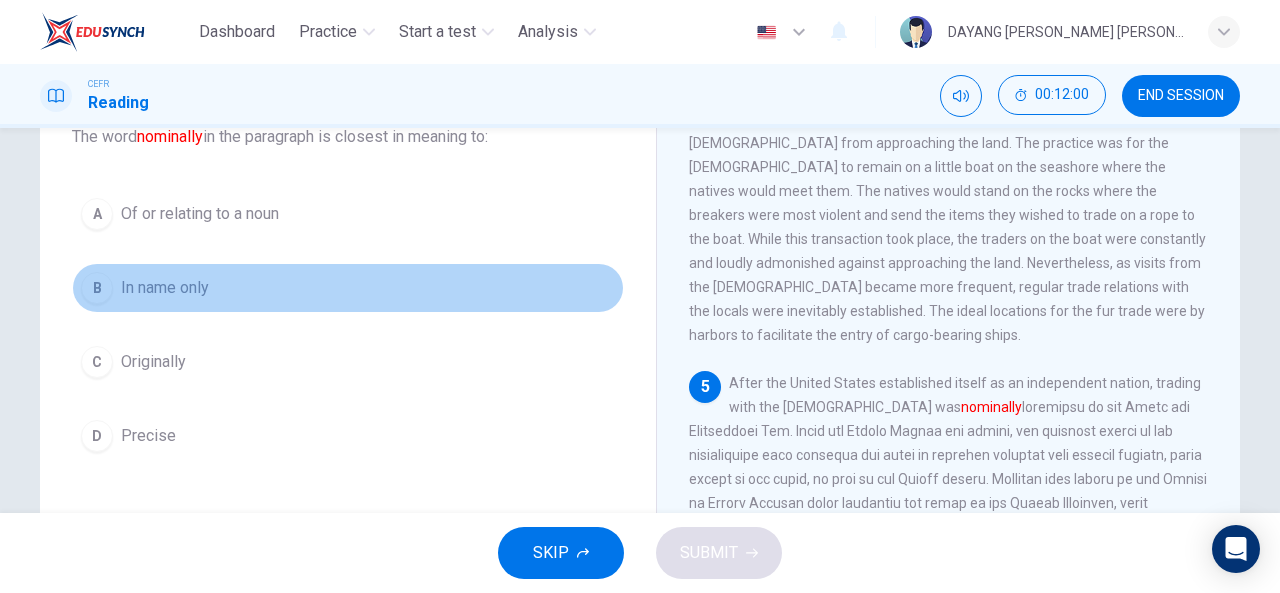 click on "In name only" at bounding box center [165, 288] 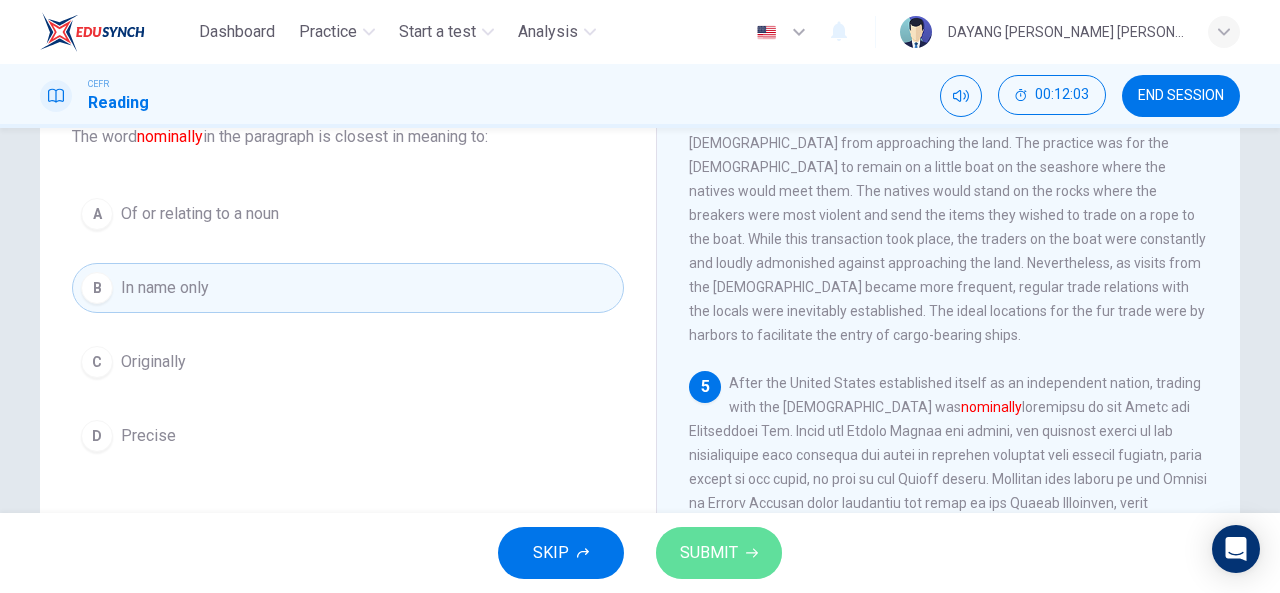 click on "SUBMIT" at bounding box center [709, 553] 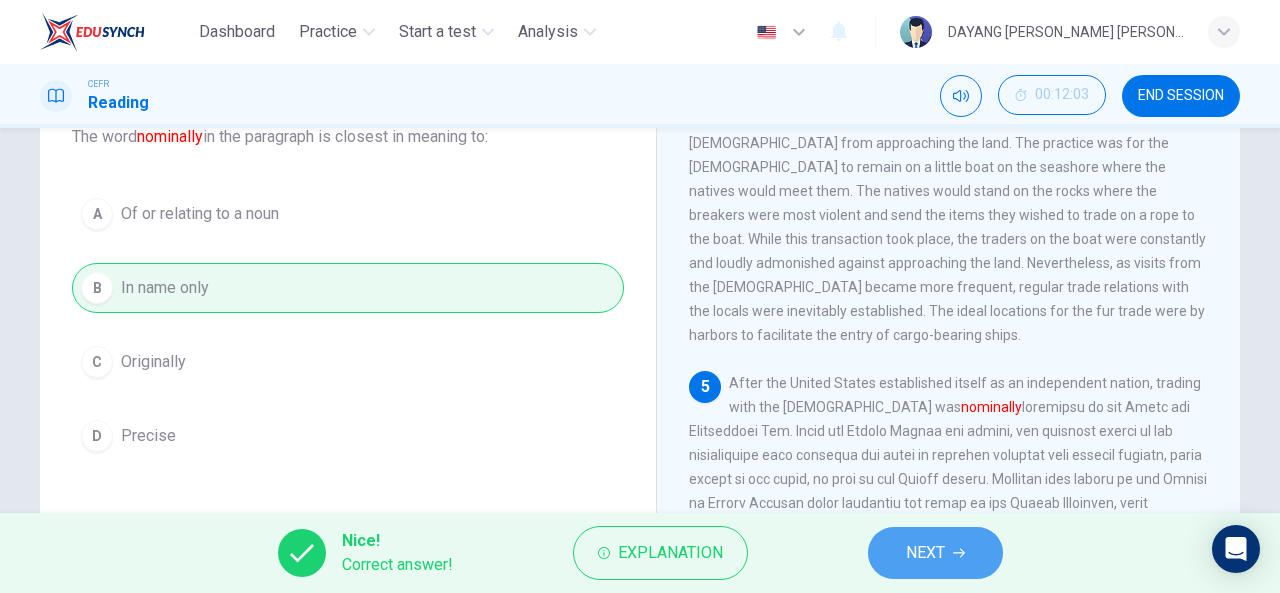 click on "NEXT" at bounding box center (925, 553) 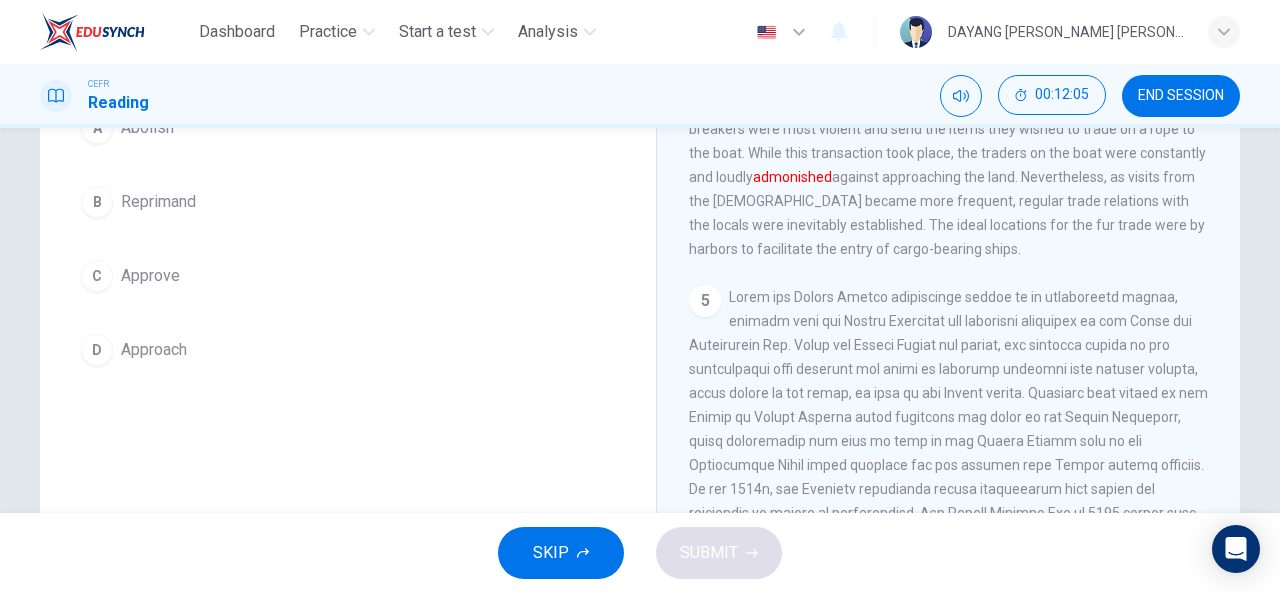 scroll, scrollTop: 377, scrollLeft: 0, axis: vertical 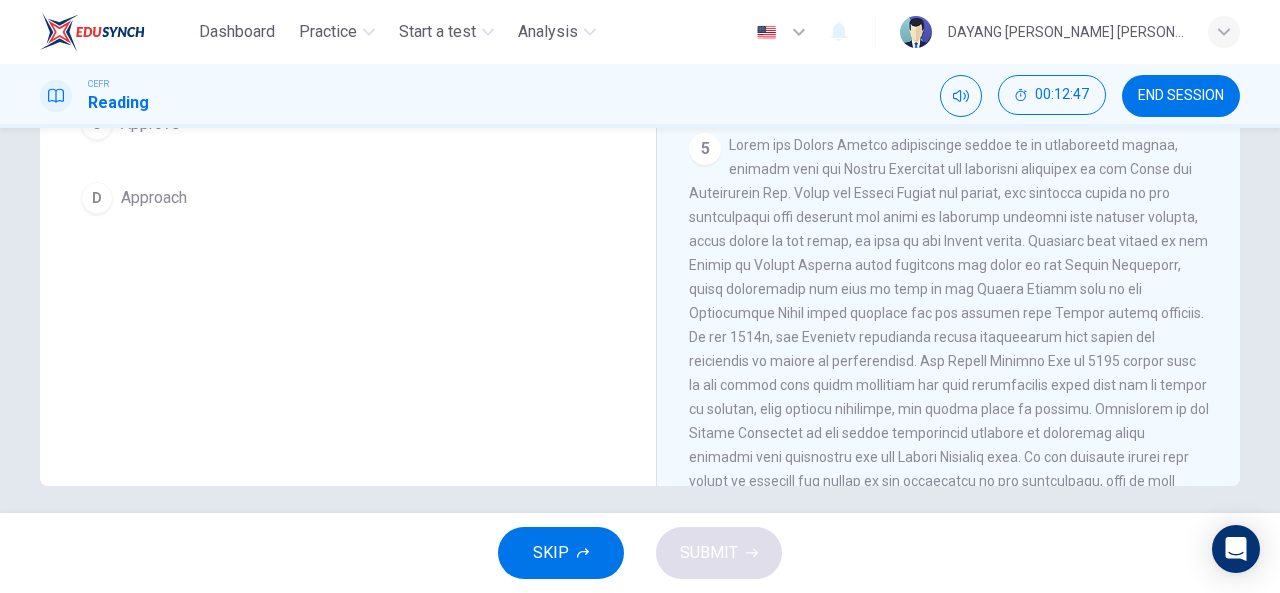 drag, startPoint x: 826, startPoint y: 377, endPoint x: 739, endPoint y: 451, distance: 114.21471 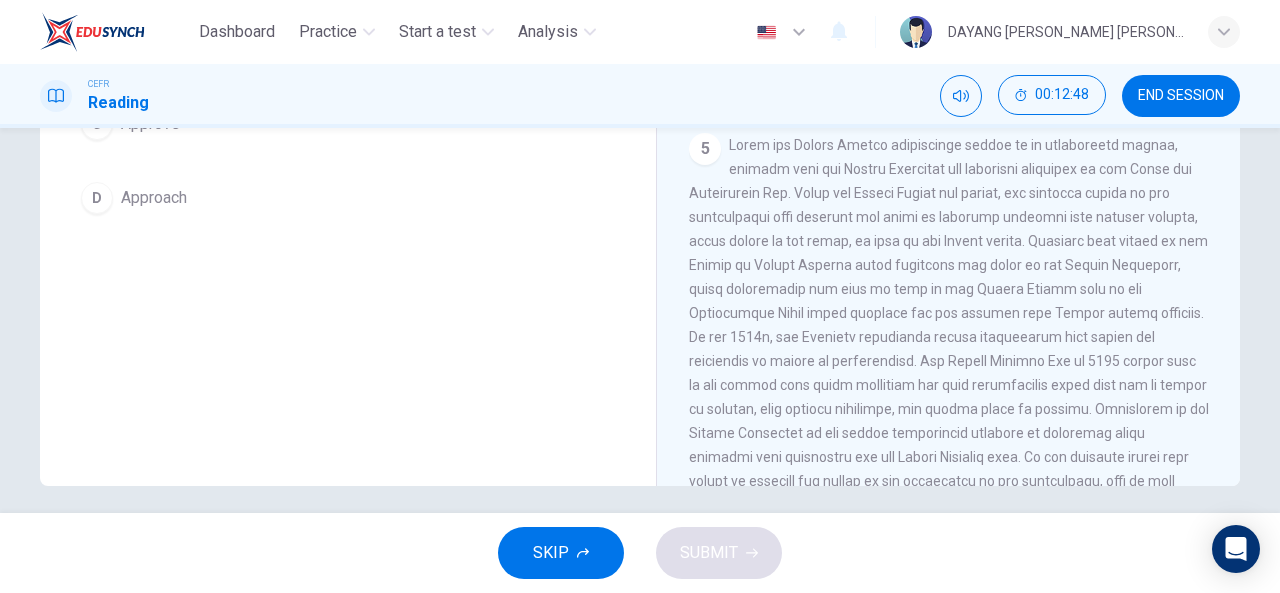 drag, startPoint x: 739, startPoint y: 451, endPoint x: 692, endPoint y: 400, distance: 69.354164 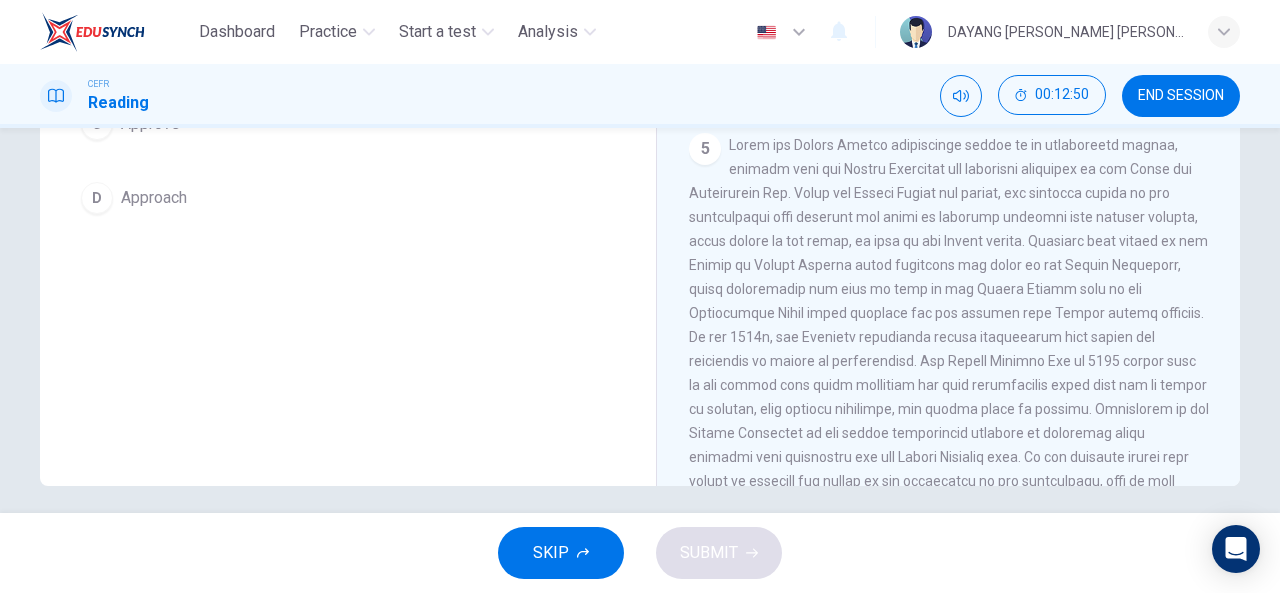 click at bounding box center (949, 337) 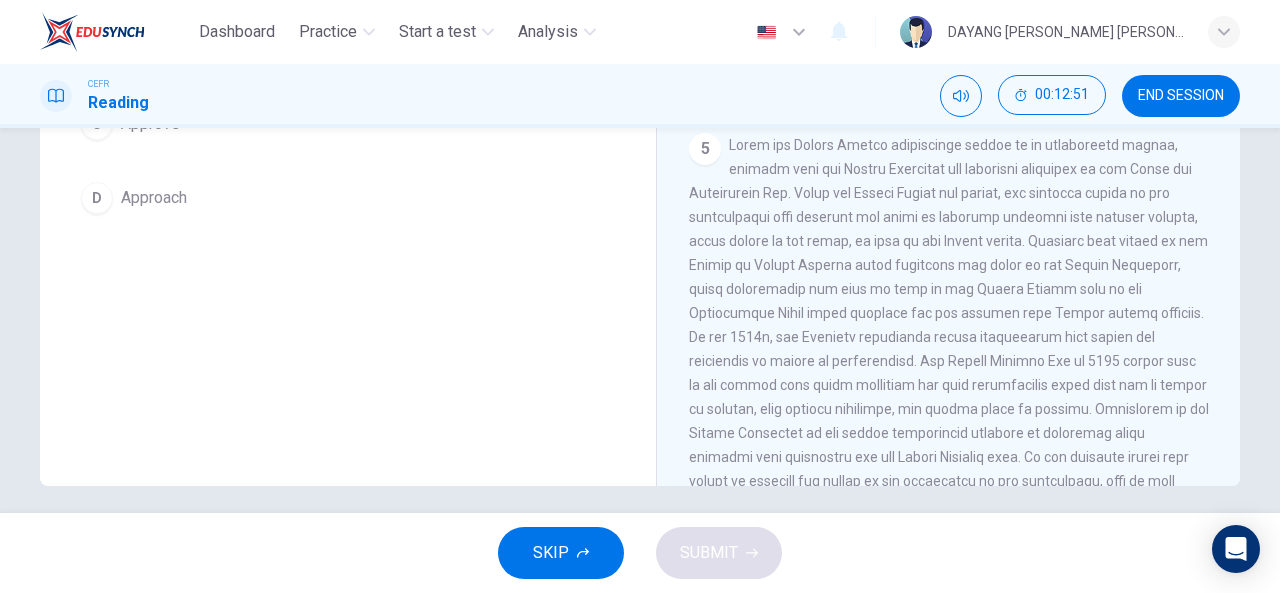 click at bounding box center (949, 337) 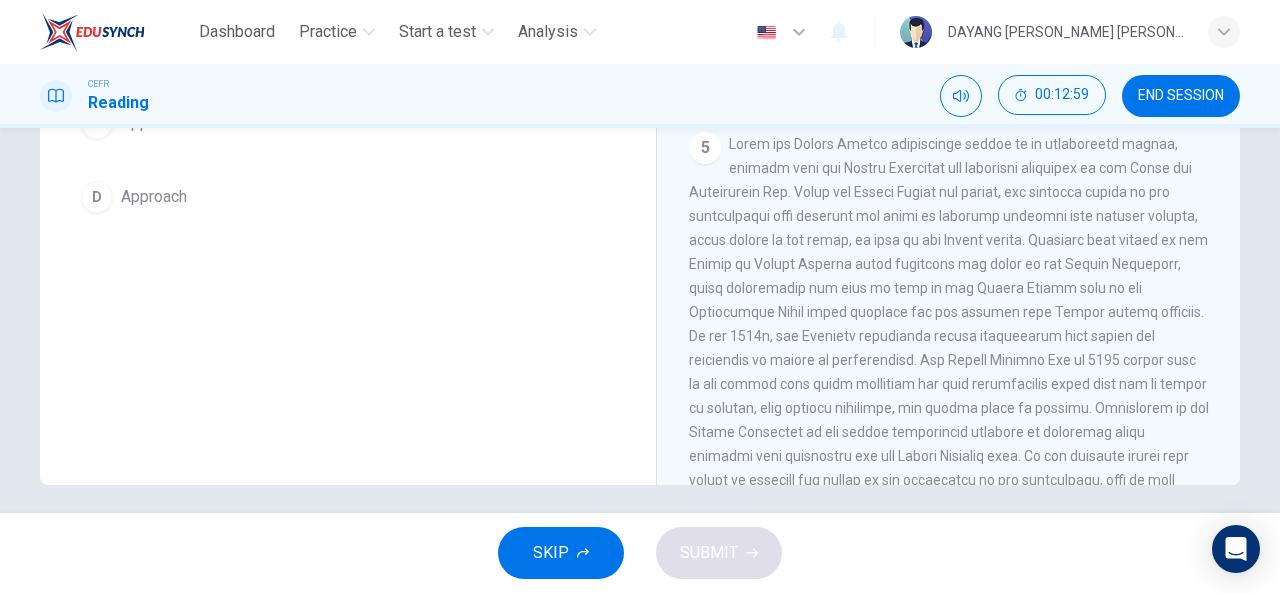 scroll, scrollTop: 383, scrollLeft: 0, axis: vertical 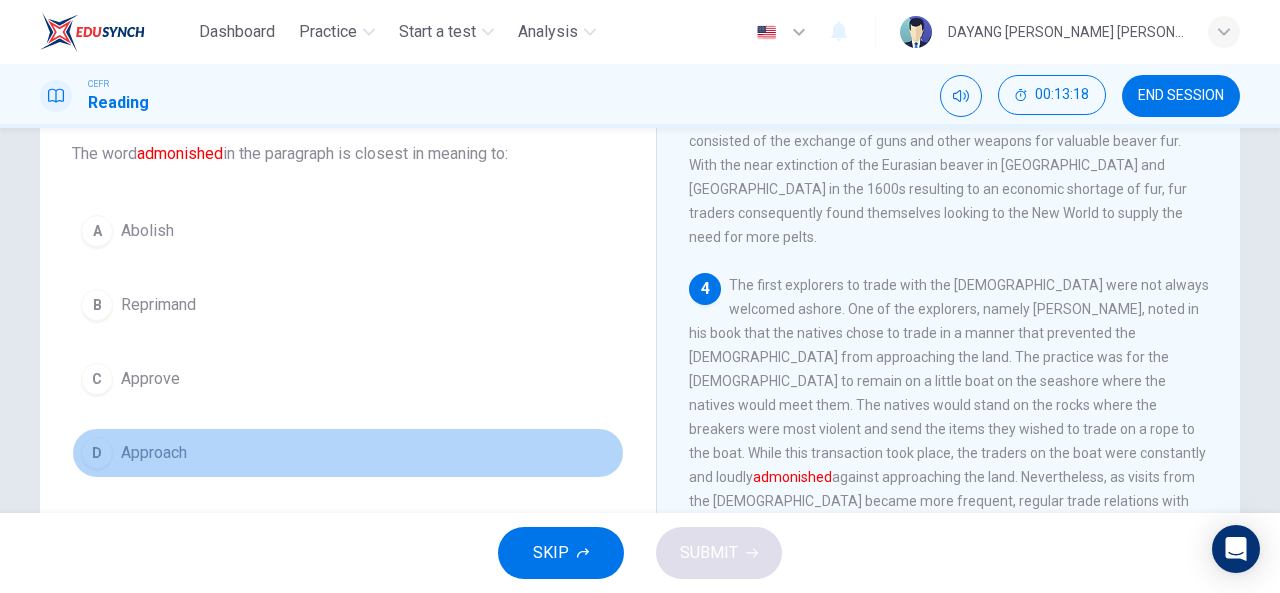 click on "Approach" at bounding box center [154, 453] 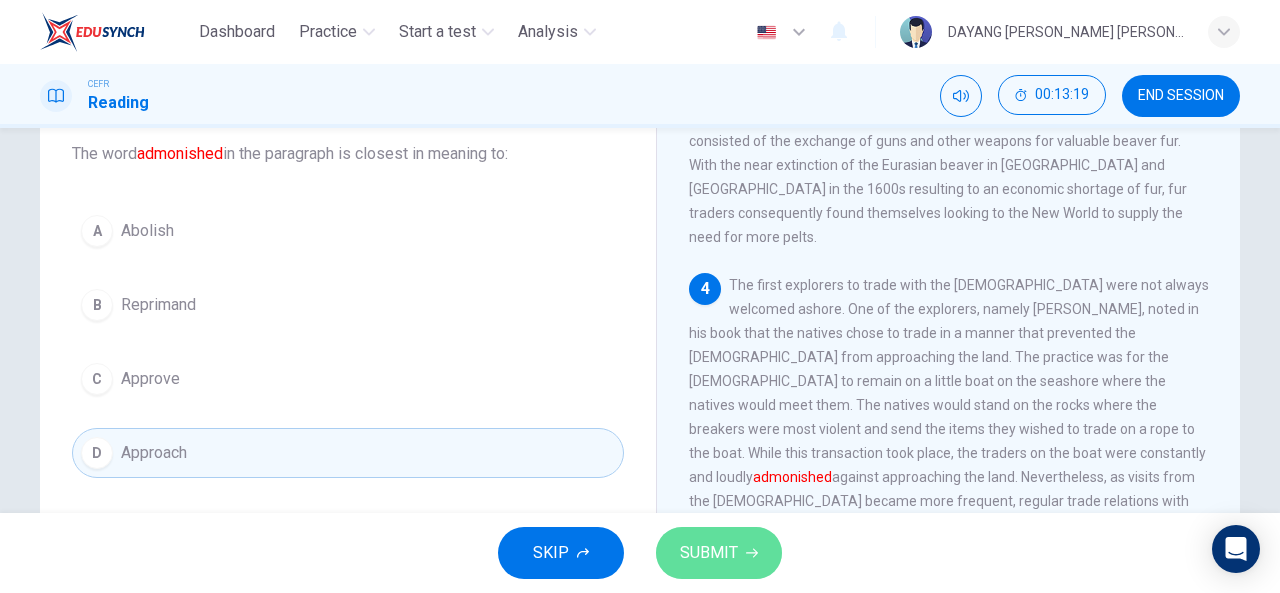 click on "SUBMIT" at bounding box center [719, 553] 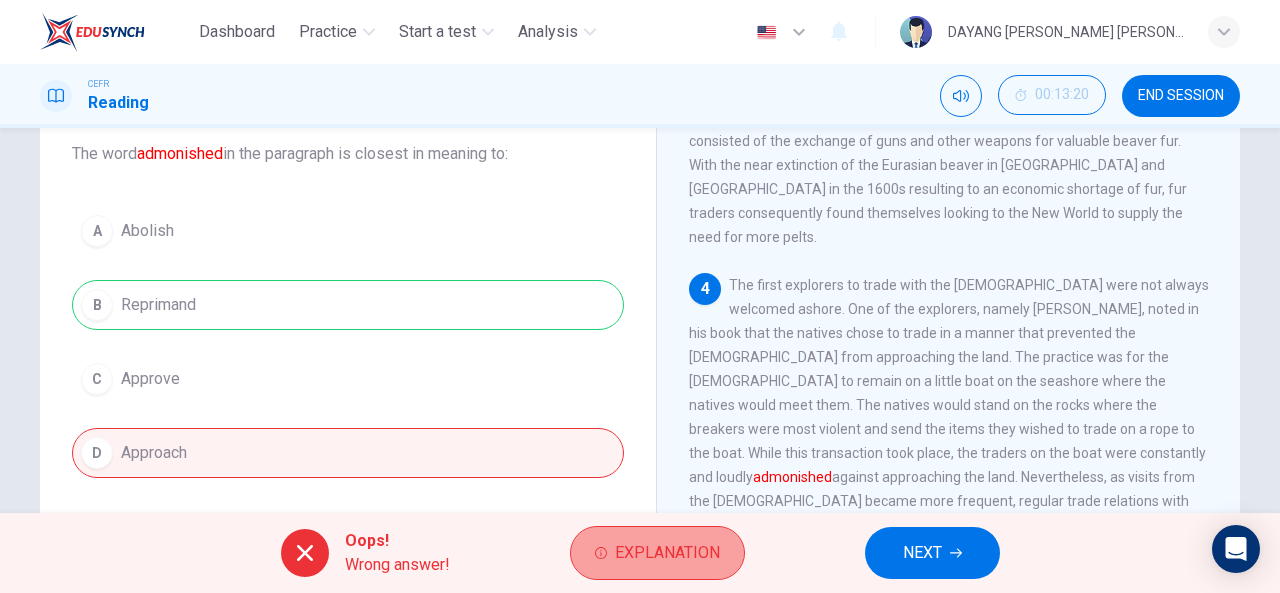 click on "Explanation" at bounding box center [657, 553] 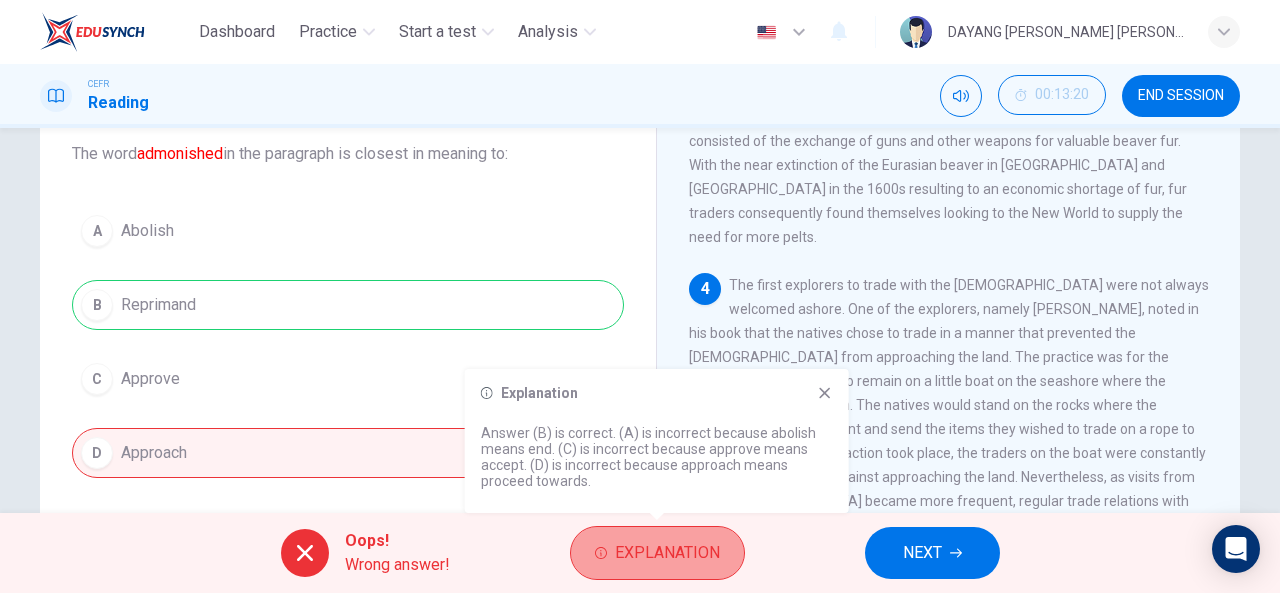 click on "Explanation" at bounding box center [657, 553] 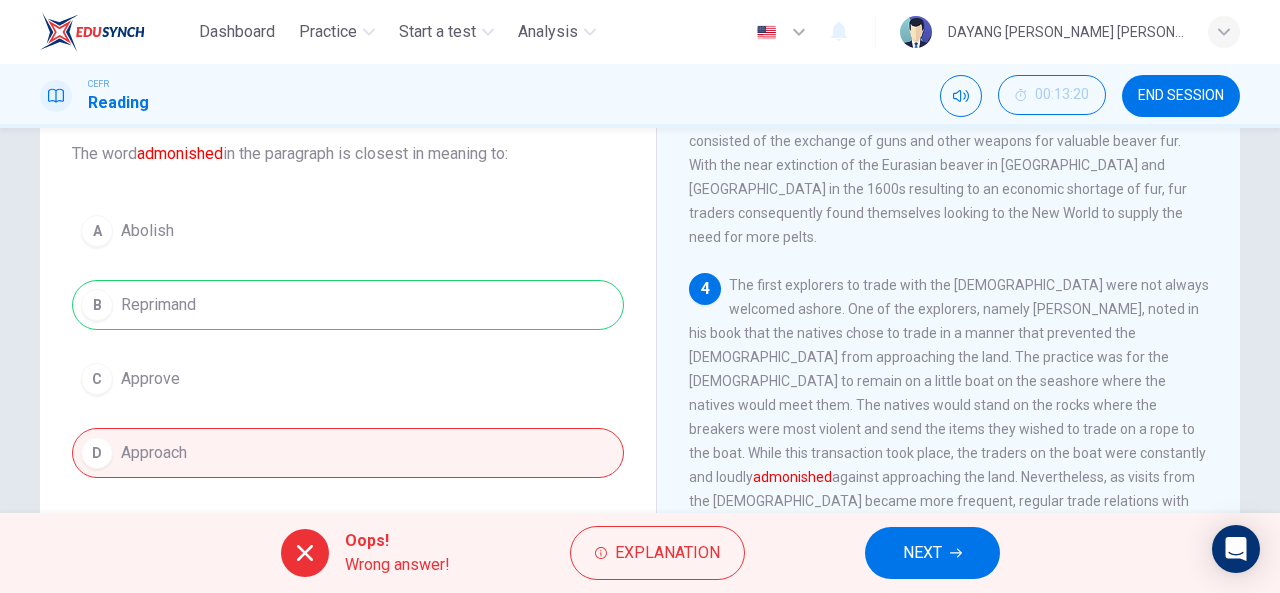 click on "NEXT" at bounding box center [922, 553] 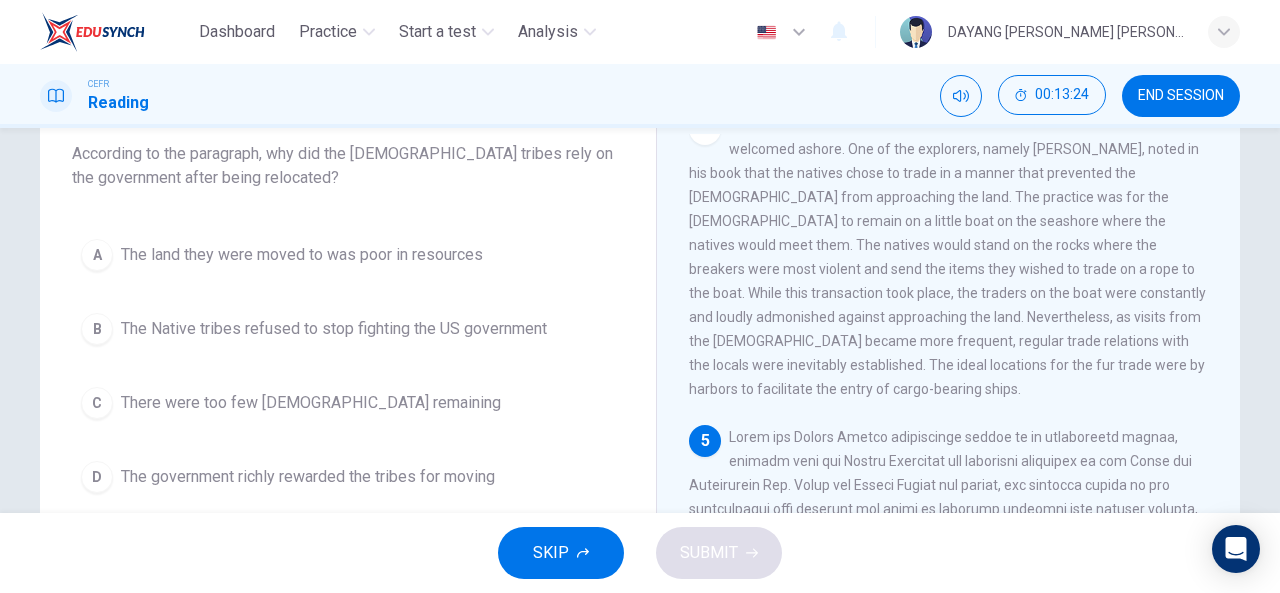 scroll, scrollTop: 1042, scrollLeft: 0, axis: vertical 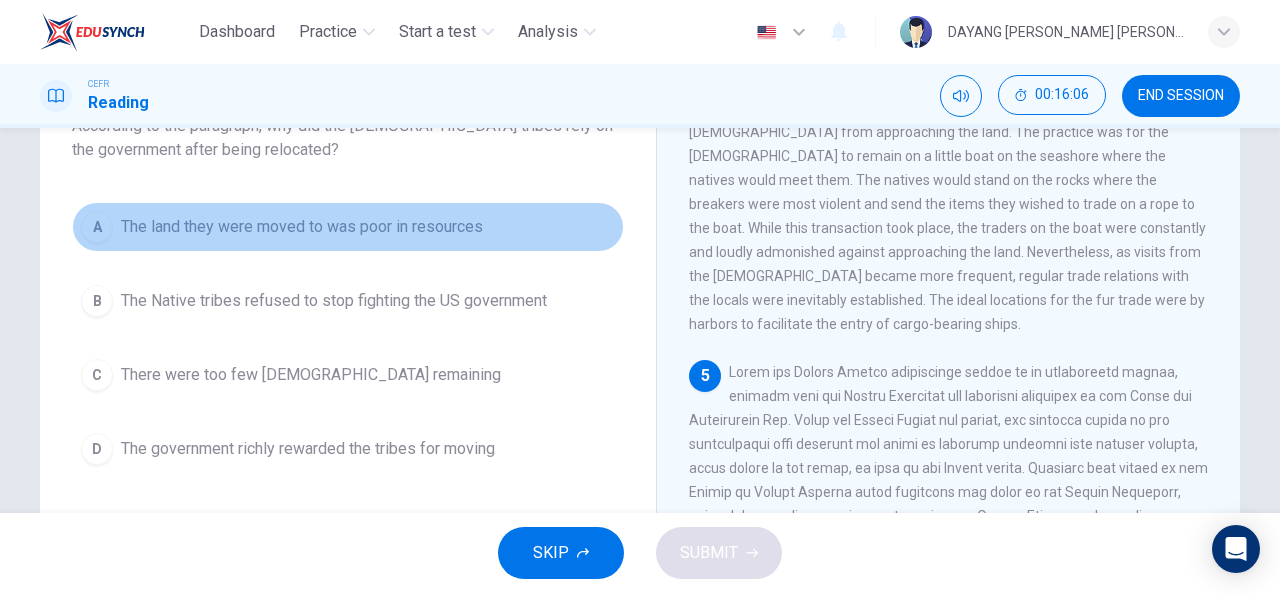 click on "A The land they were moved to was poor in resources" at bounding box center (348, 227) 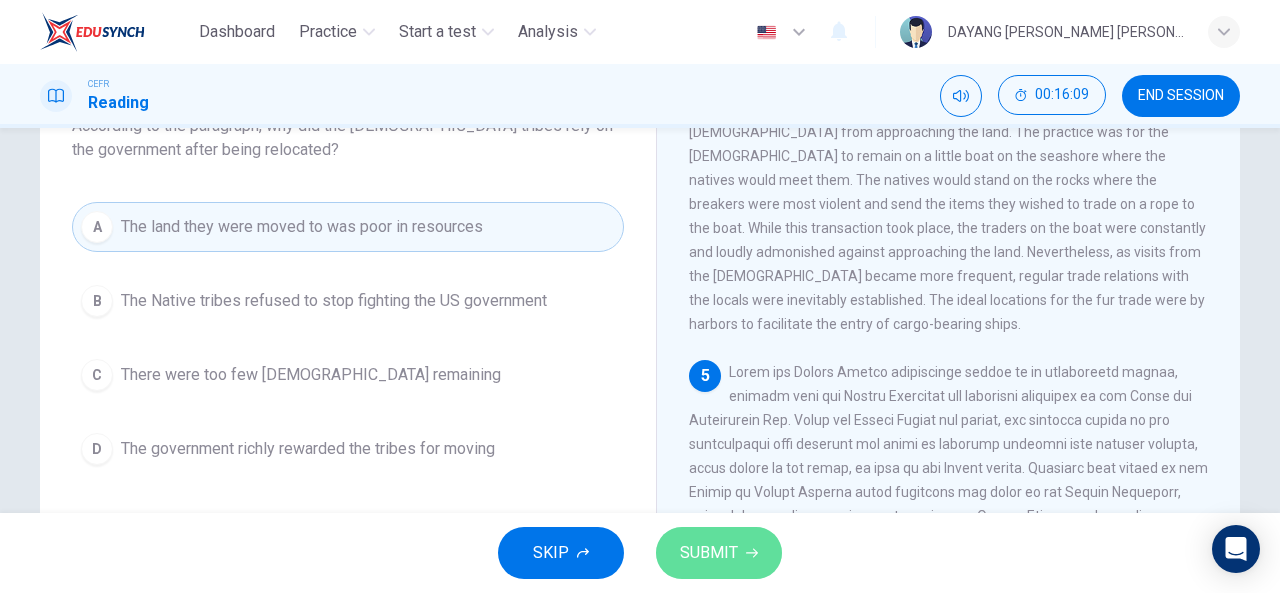 click on "SUBMIT" at bounding box center [709, 553] 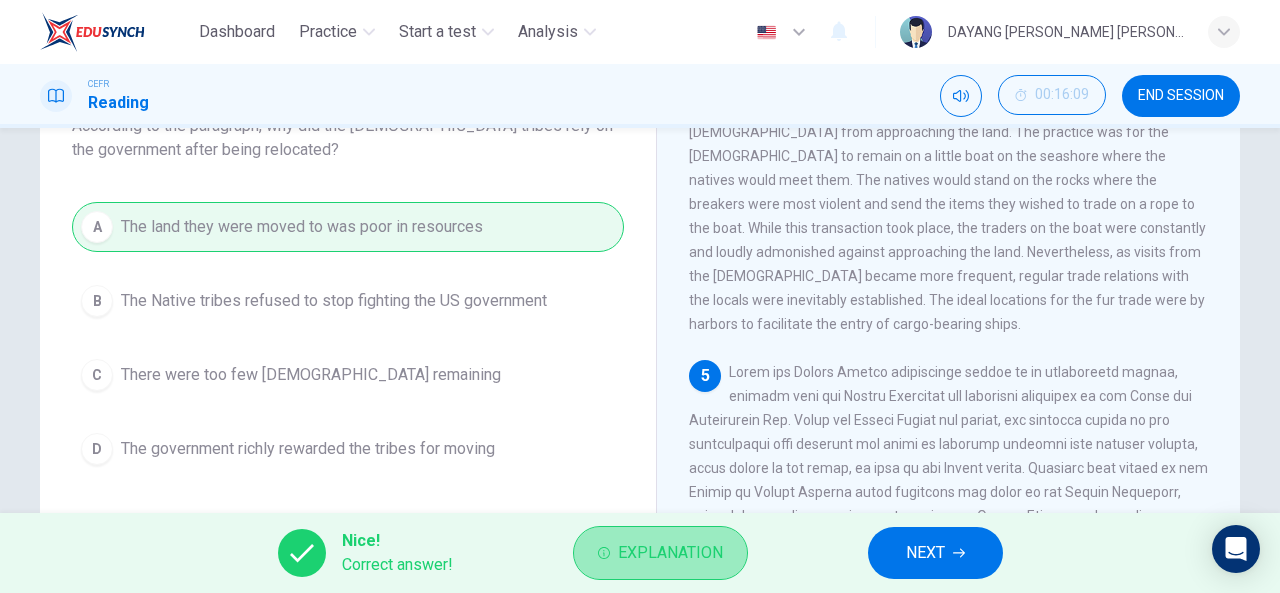 click on "Explanation" at bounding box center (670, 553) 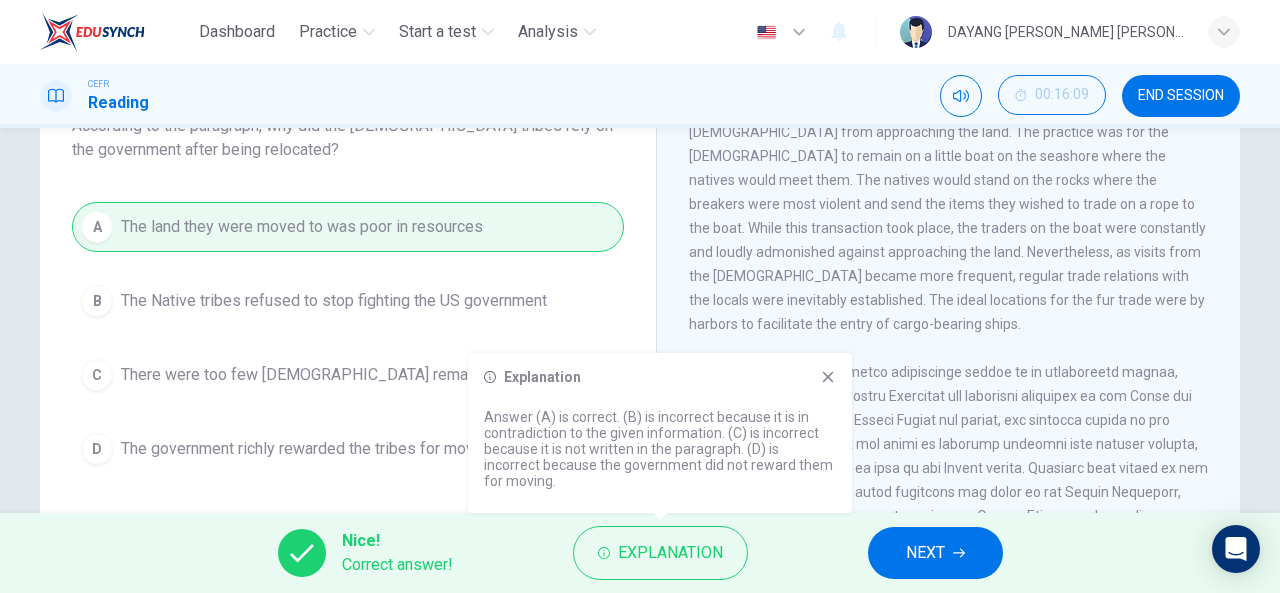 click on "NEXT" at bounding box center (925, 553) 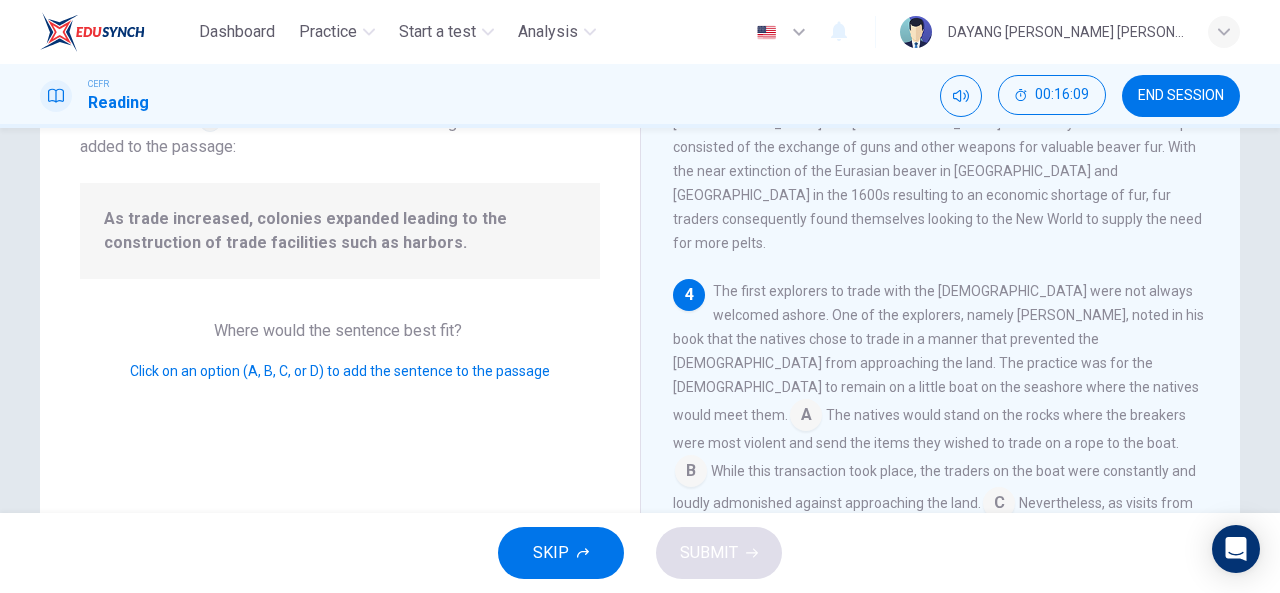 scroll, scrollTop: 806, scrollLeft: 0, axis: vertical 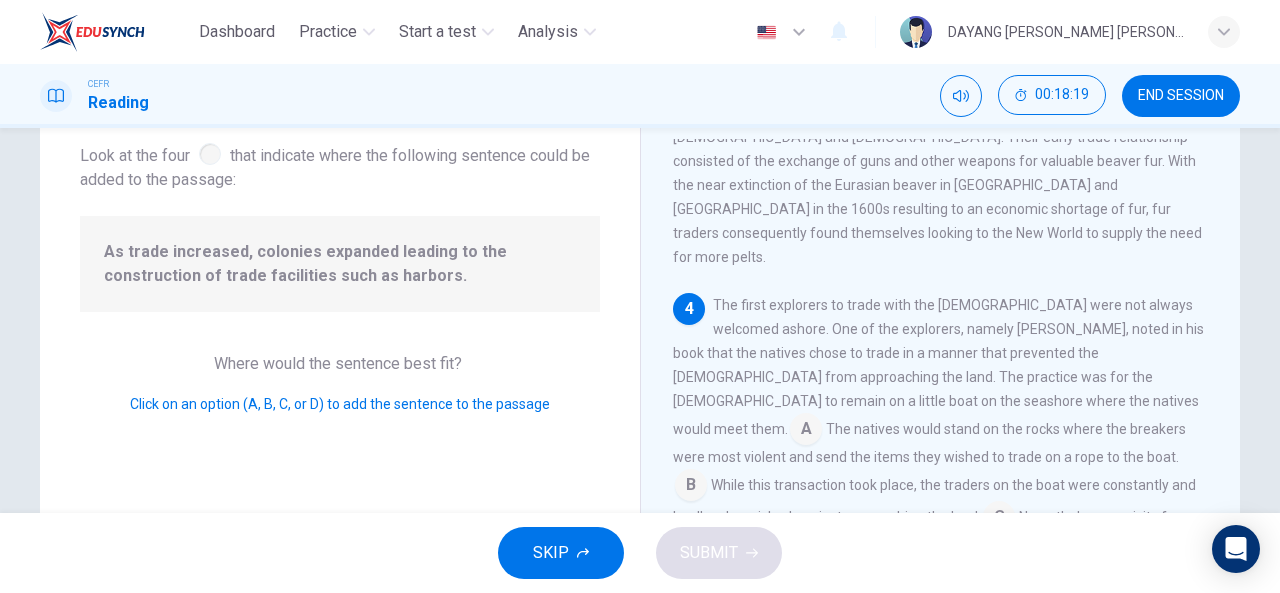 click at bounding box center [999, 519] 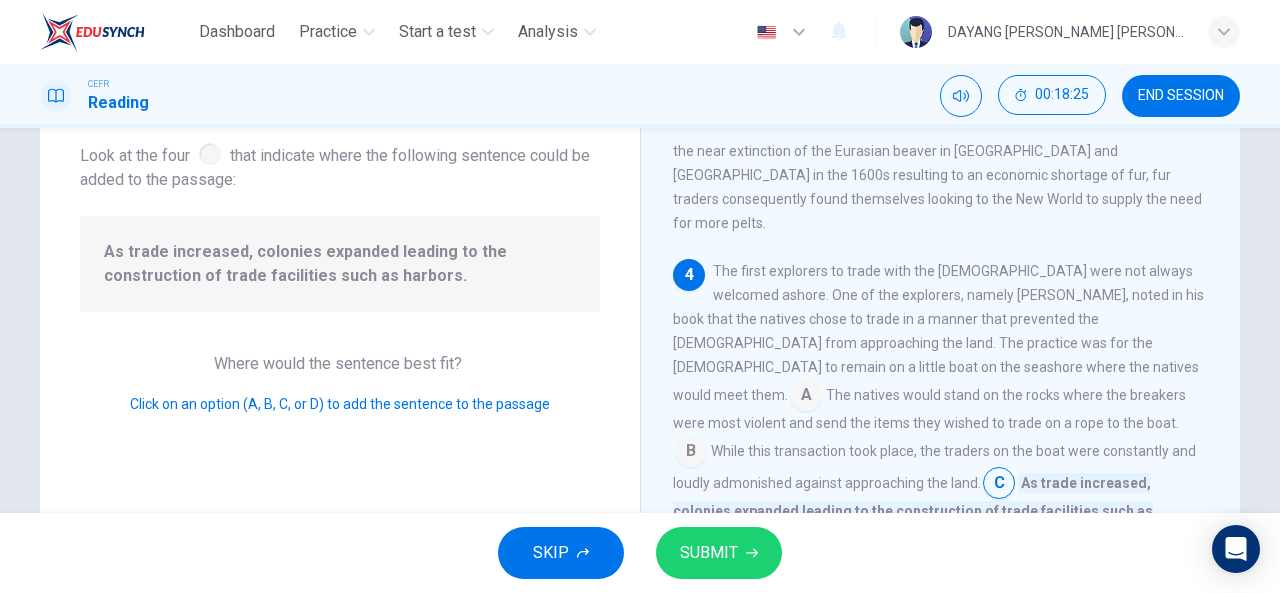 scroll, scrollTop: 841, scrollLeft: 0, axis: vertical 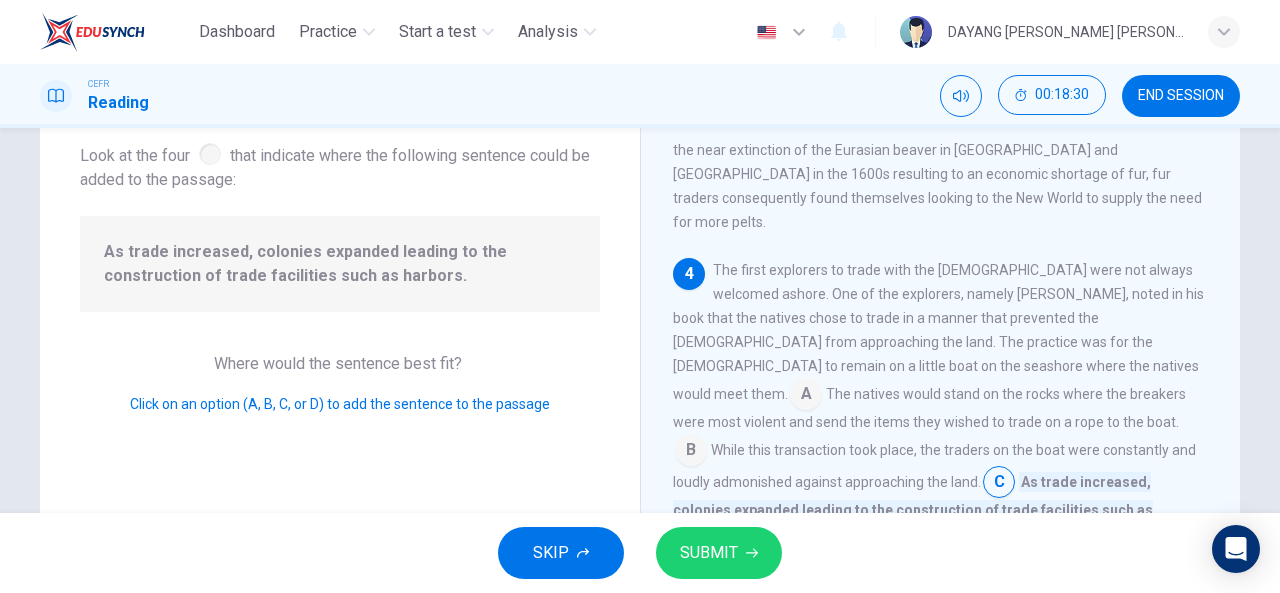 click at bounding box center [1163, 564] 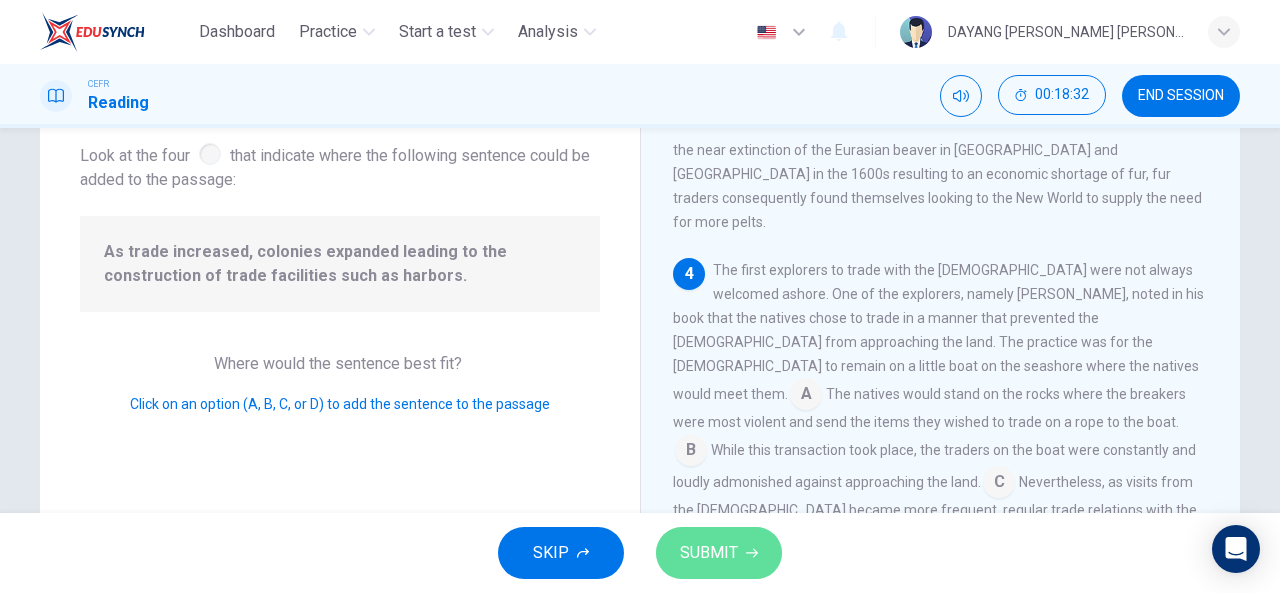 click on "SUBMIT" at bounding box center (709, 553) 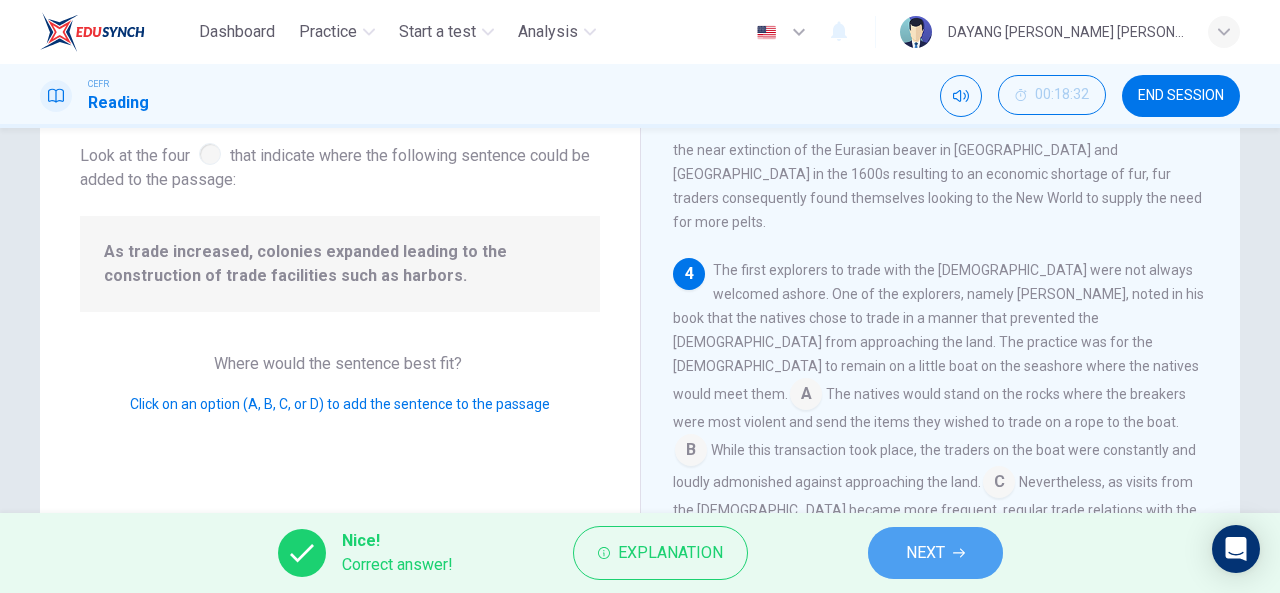 click on "NEXT" at bounding box center (925, 553) 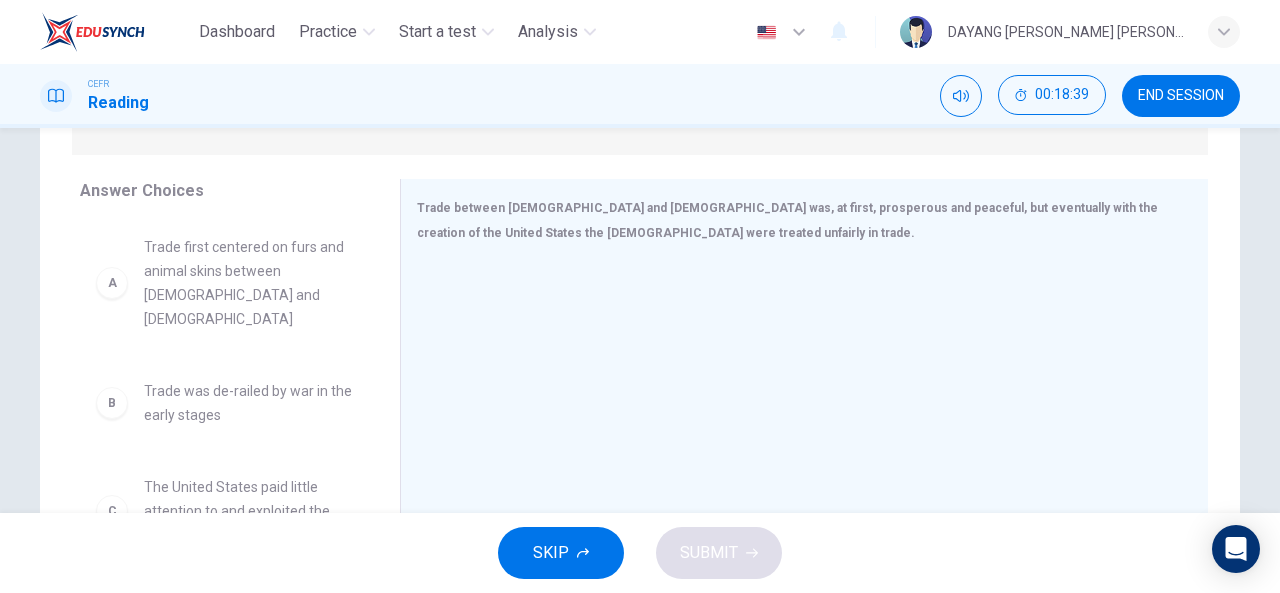 scroll, scrollTop: 284, scrollLeft: 0, axis: vertical 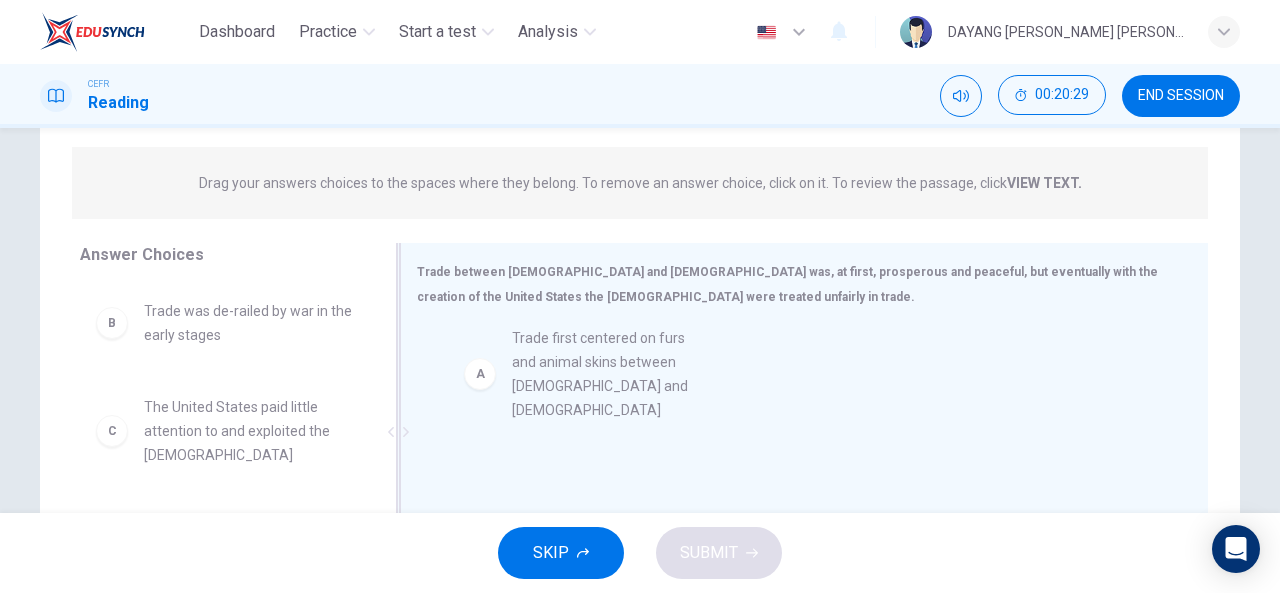 drag, startPoint x: 226, startPoint y: 363, endPoint x: 605, endPoint y: 390, distance: 379.9605 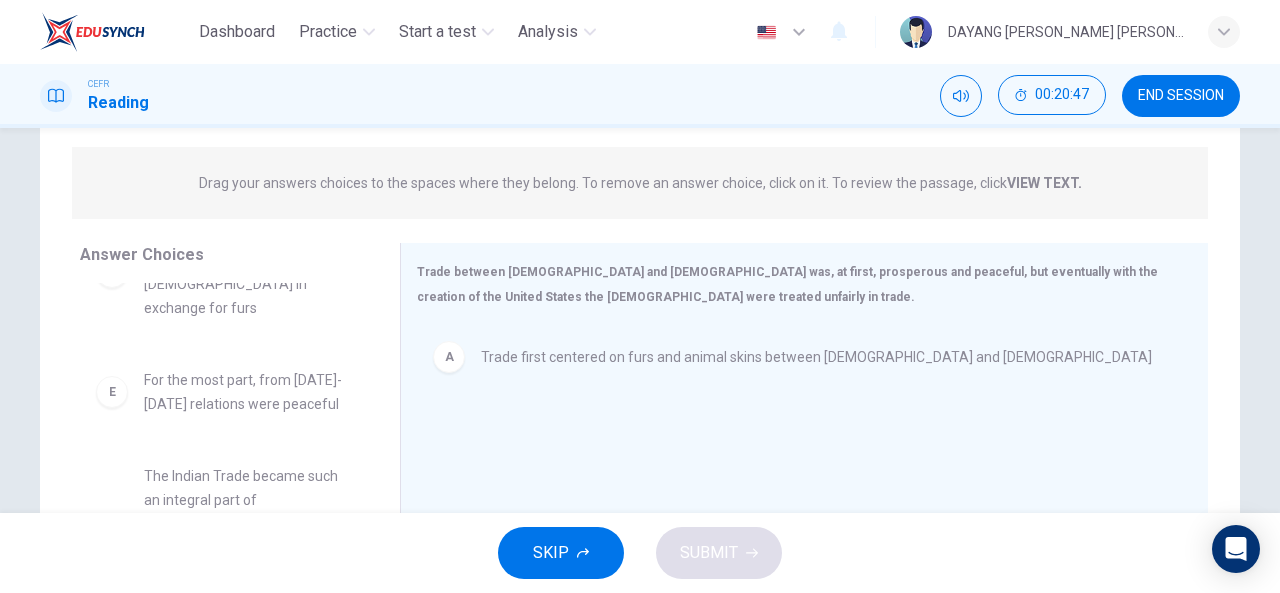 scroll, scrollTop: 293, scrollLeft: 0, axis: vertical 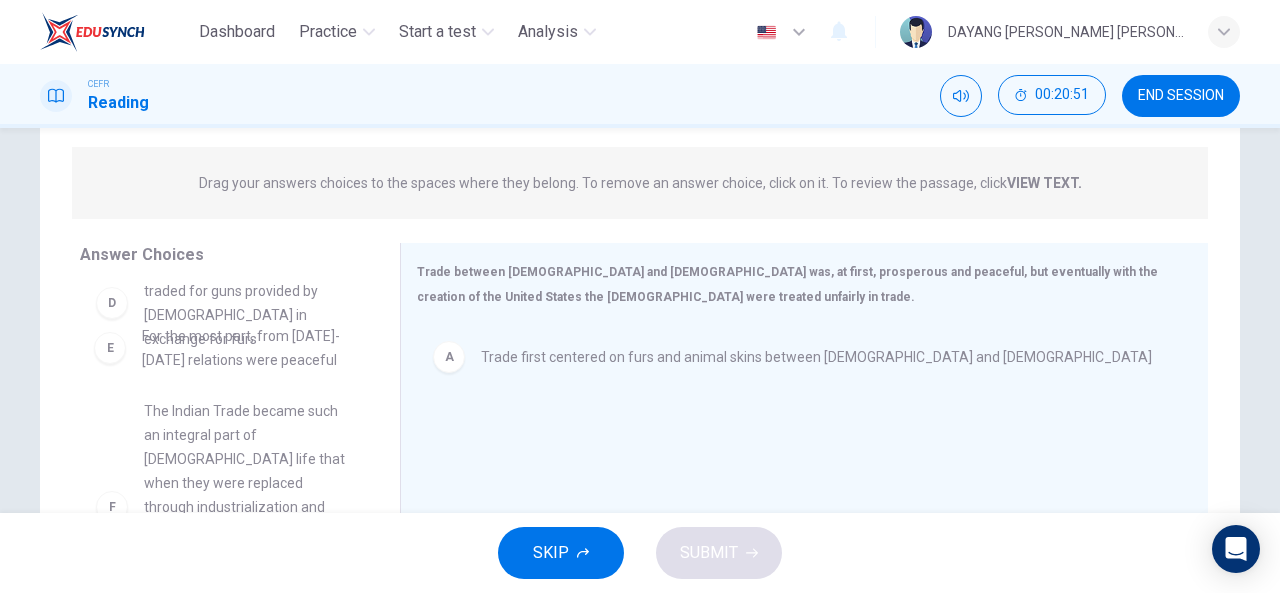 drag, startPoint x: 262, startPoint y: 377, endPoint x: 278, endPoint y: 361, distance: 22.627417 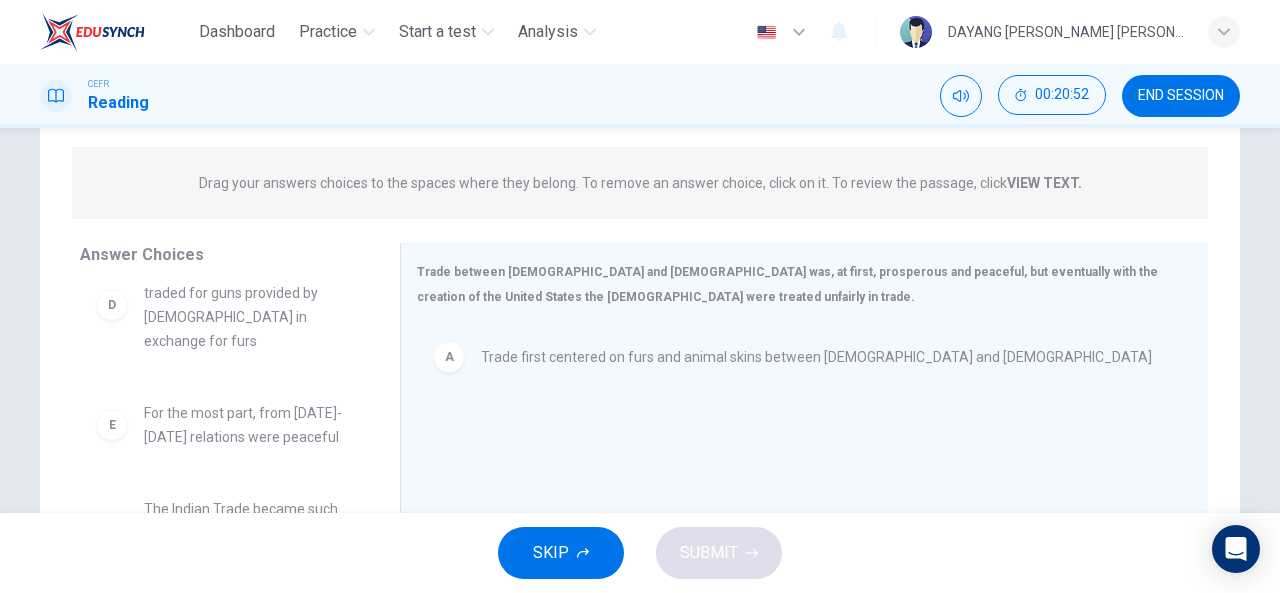 scroll, scrollTop: 372, scrollLeft: 0, axis: vertical 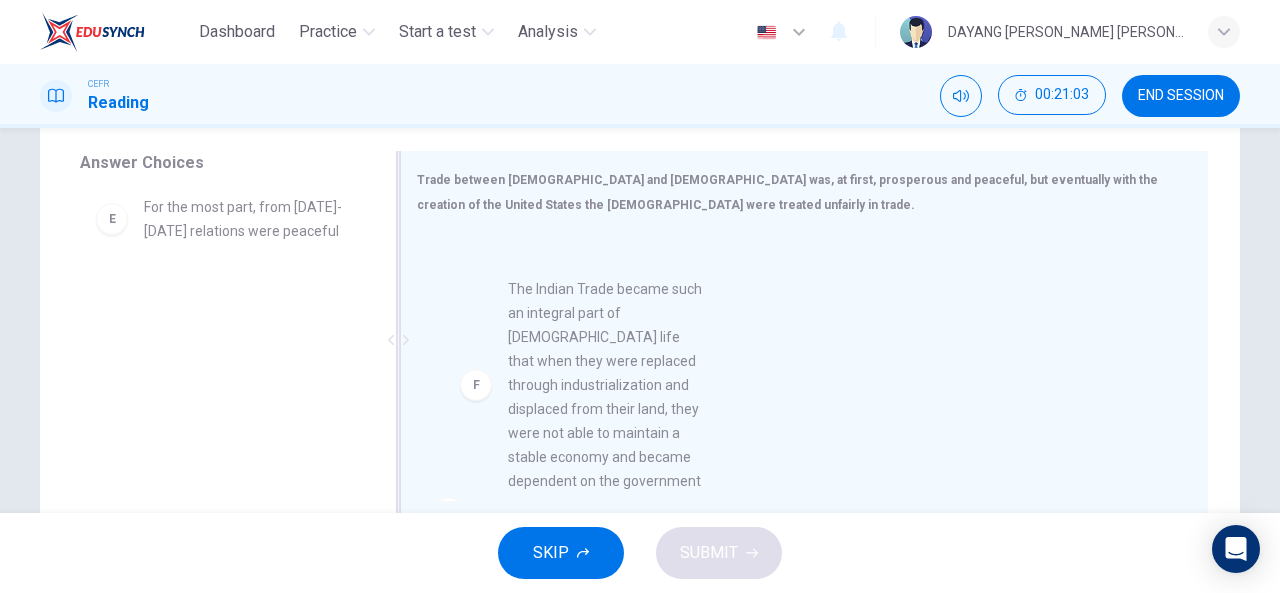 drag, startPoint x: 294, startPoint y: 350, endPoint x: 682, endPoint y: 361, distance: 388.15588 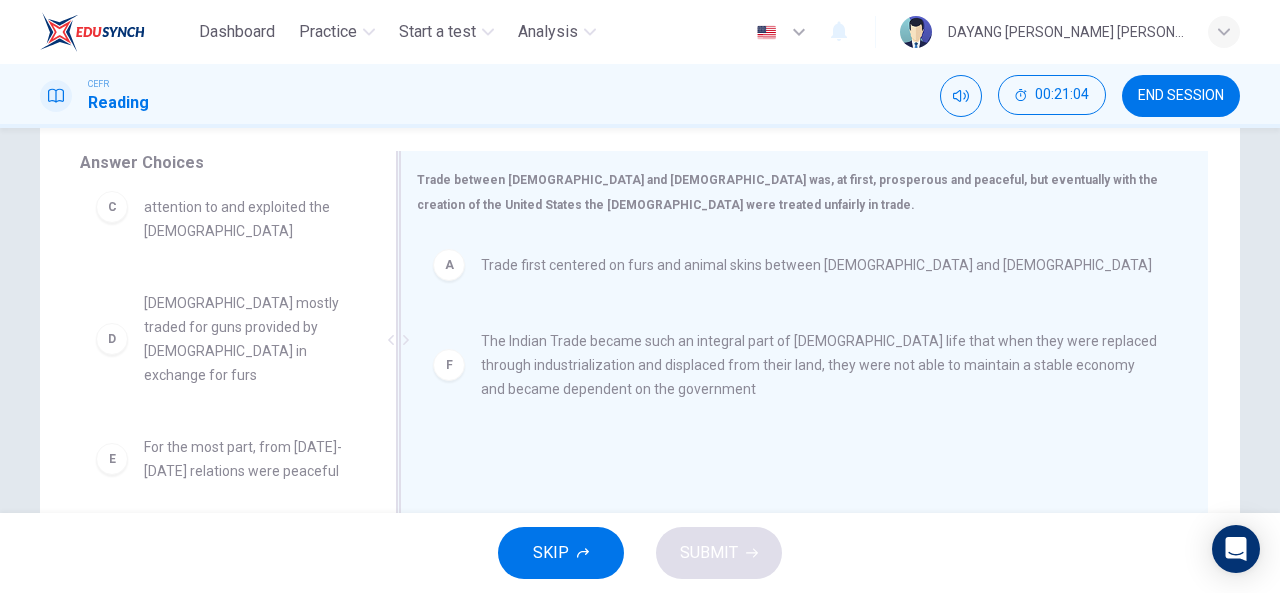 scroll, scrollTop: 108, scrollLeft: 0, axis: vertical 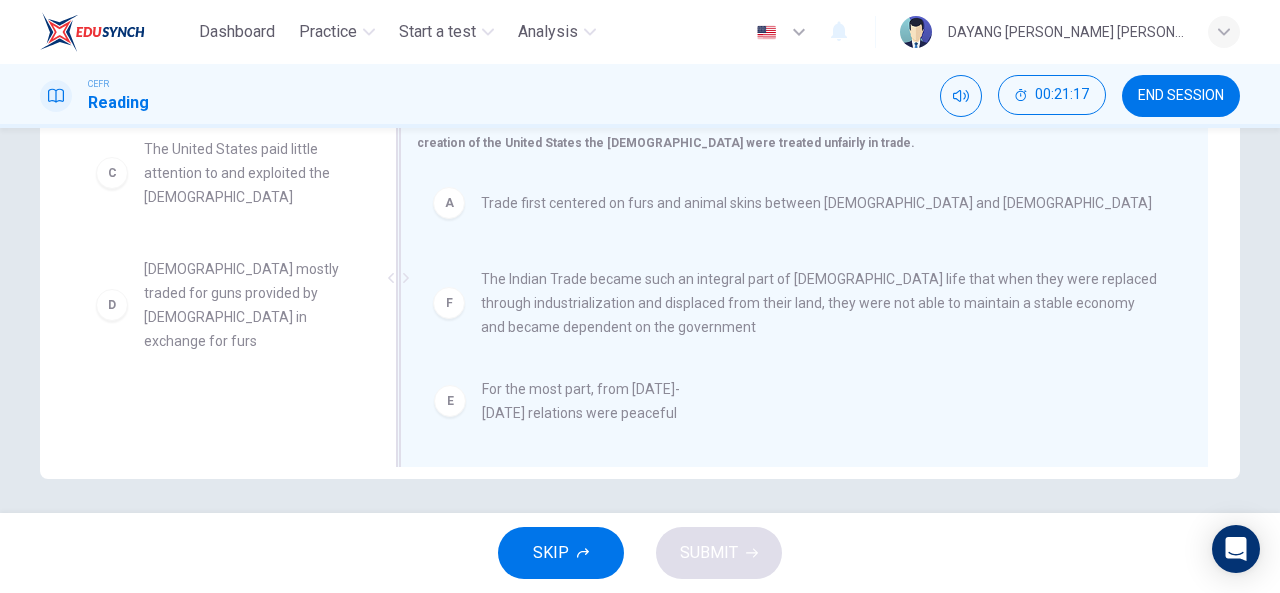 drag, startPoint x: 225, startPoint y: 423, endPoint x: 609, endPoint y: 422, distance: 384.0013 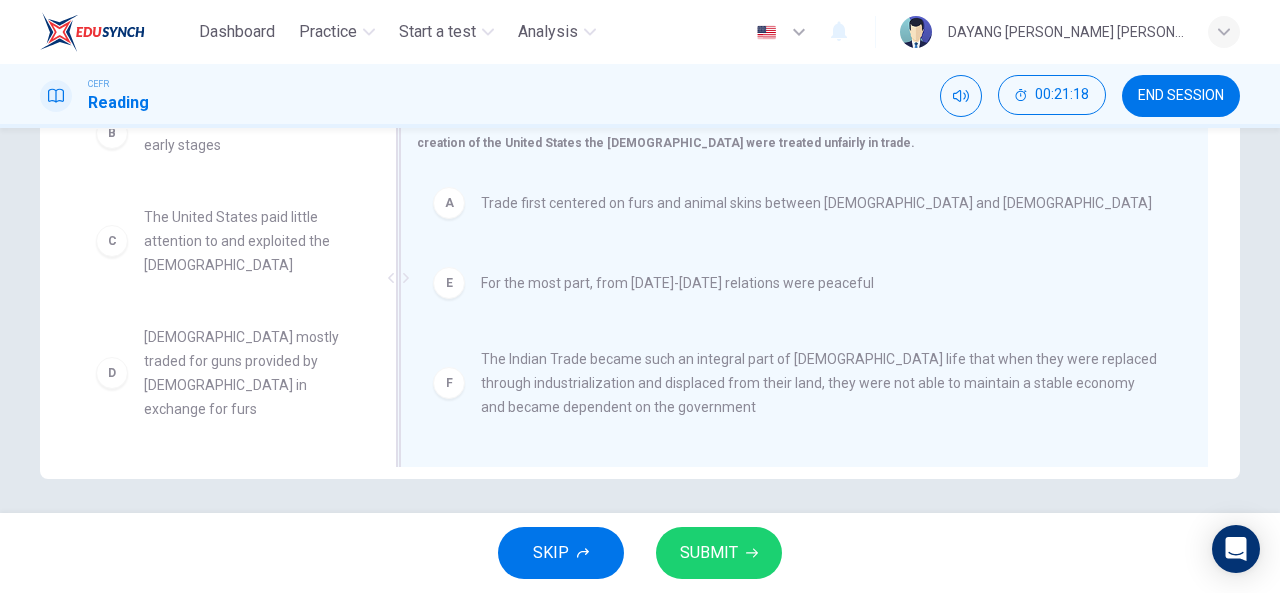 scroll, scrollTop: 12, scrollLeft: 0, axis: vertical 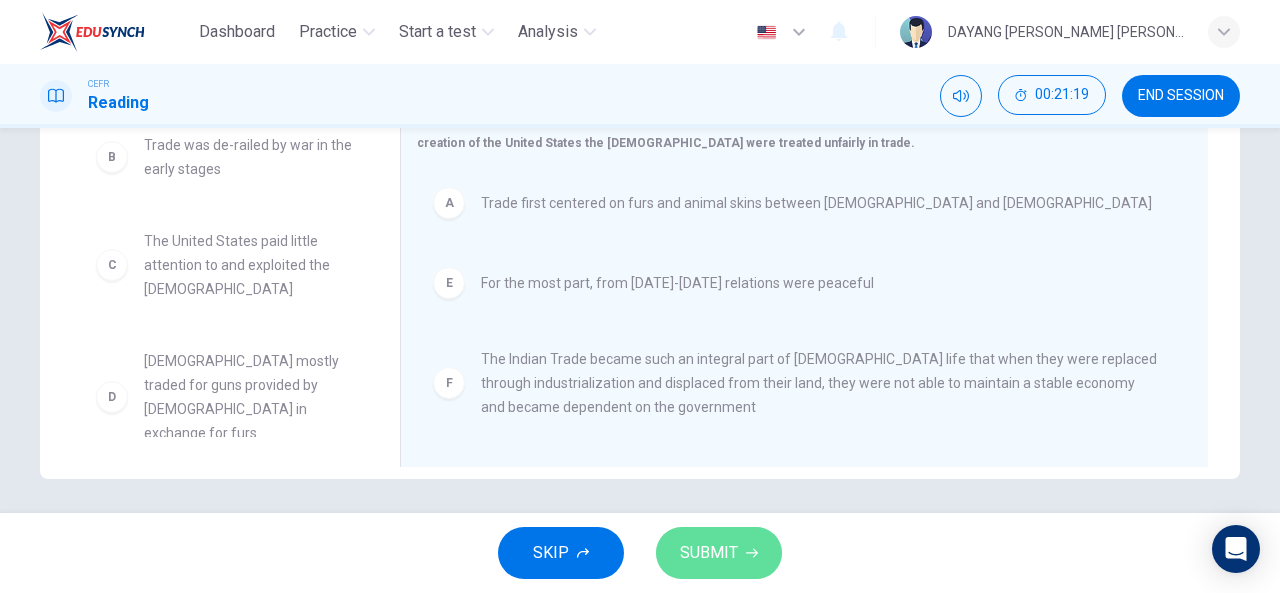 click on "SUBMIT" at bounding box center (709, 553) 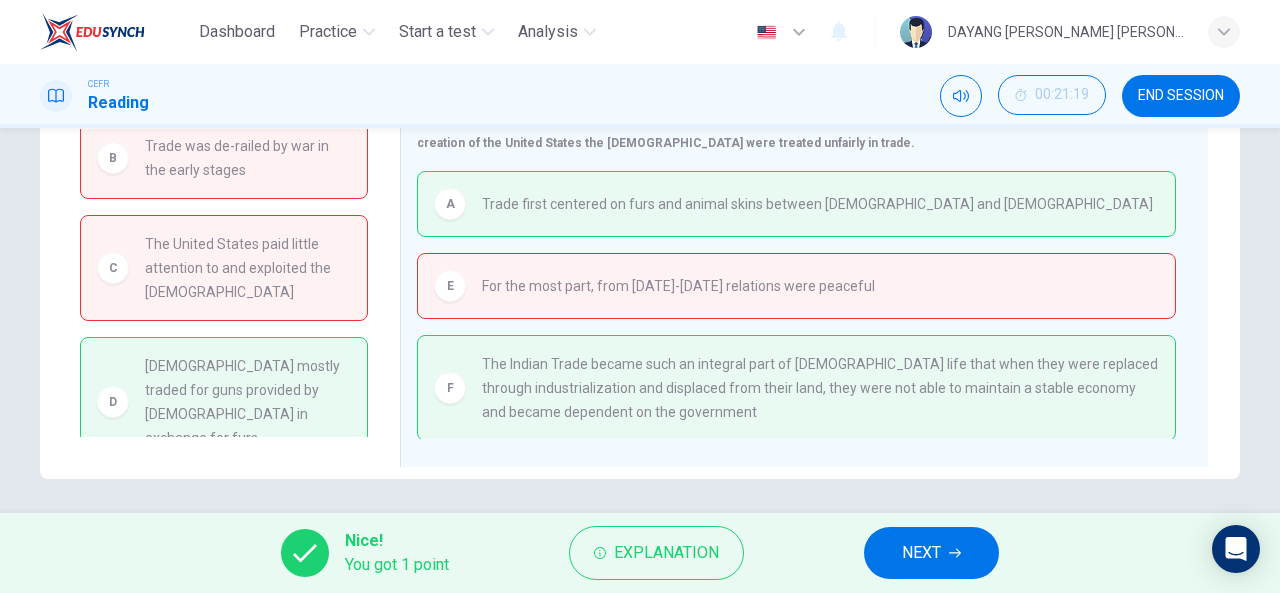 scroll, scrollTop: 16, scrollLeft: 0, axis: vertical 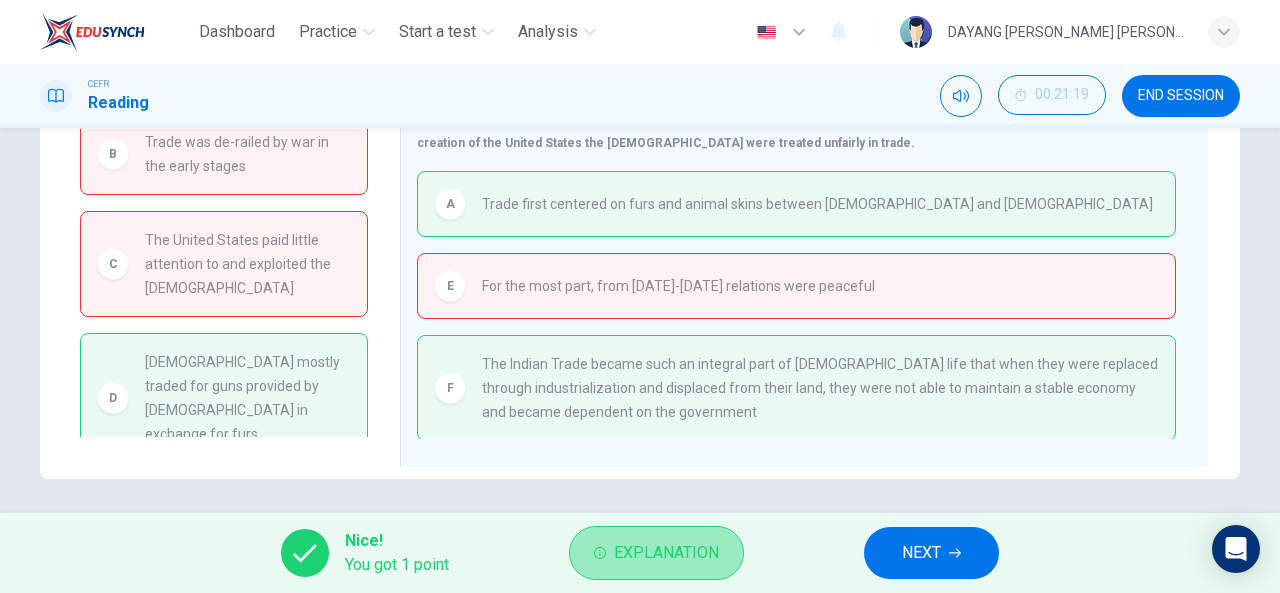 click on "Explanation" at bounding box center (656, 553) 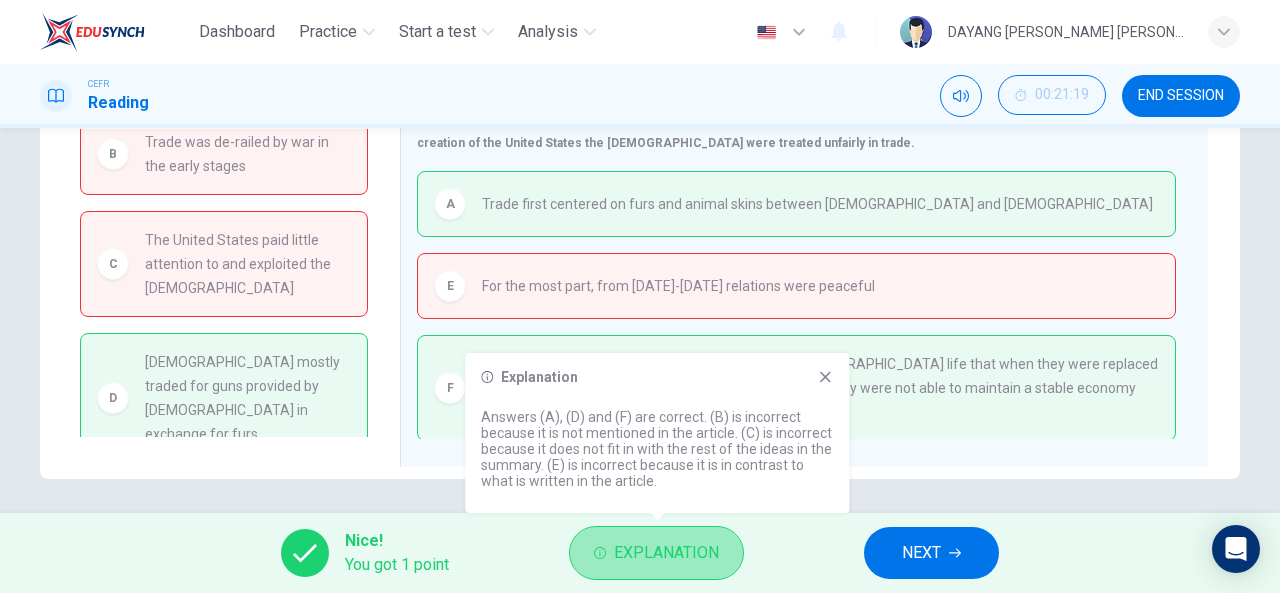 click on "Explanation" at bounding box center (656, 553) 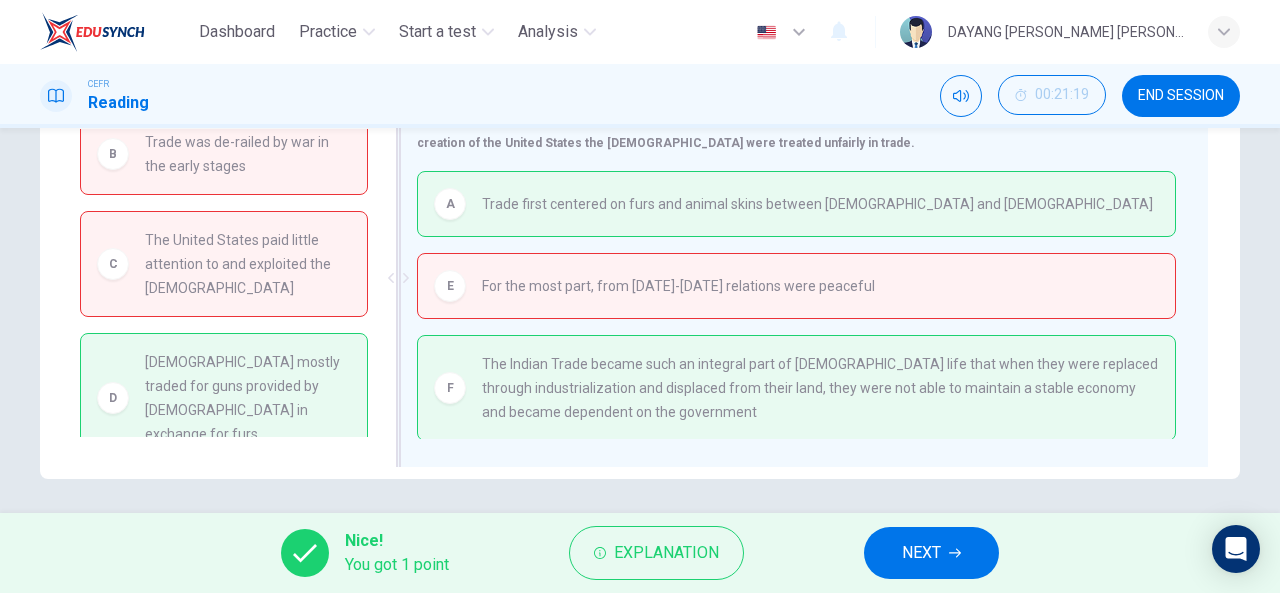 click on "For the most part, from [DATE]-[DATE] relations were peaceful" at bounding box center (678, 286) 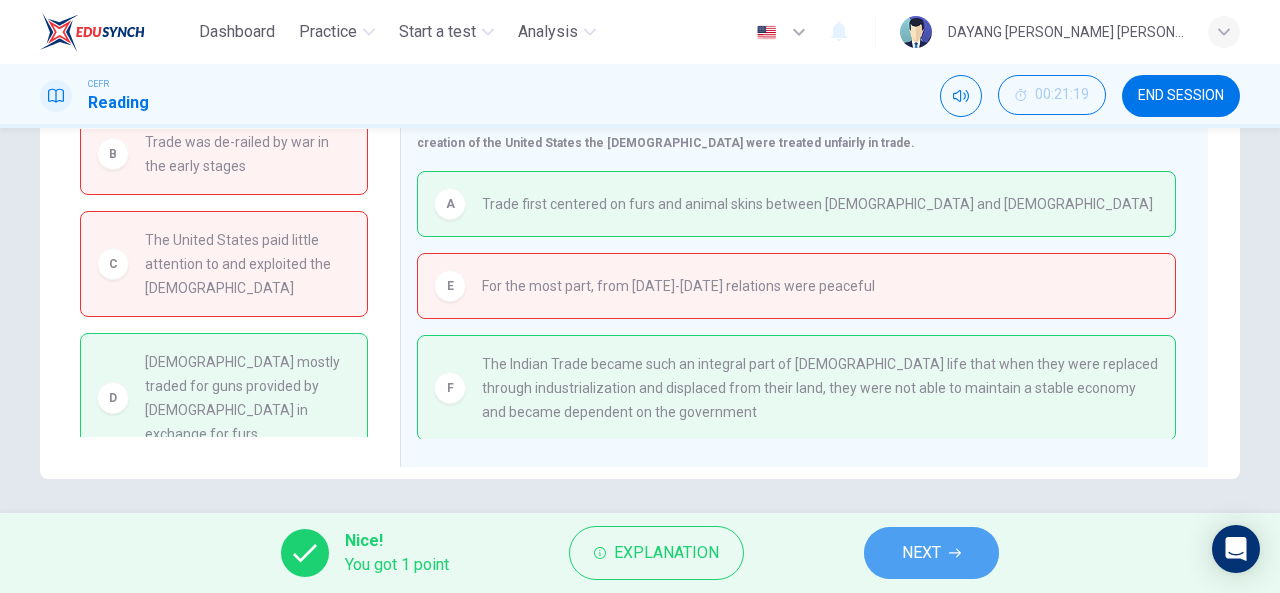 click on "NEXT" at bounding box center [921, 553] 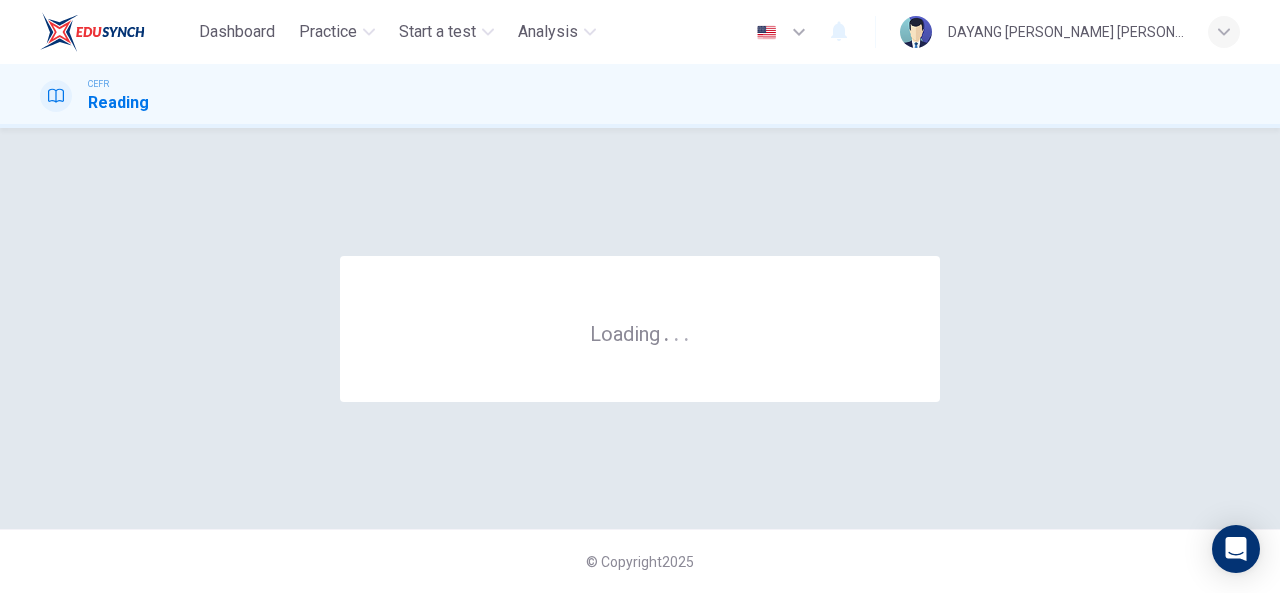 scroll, scrollTop: 0, scrollLeft: 0, axis: both 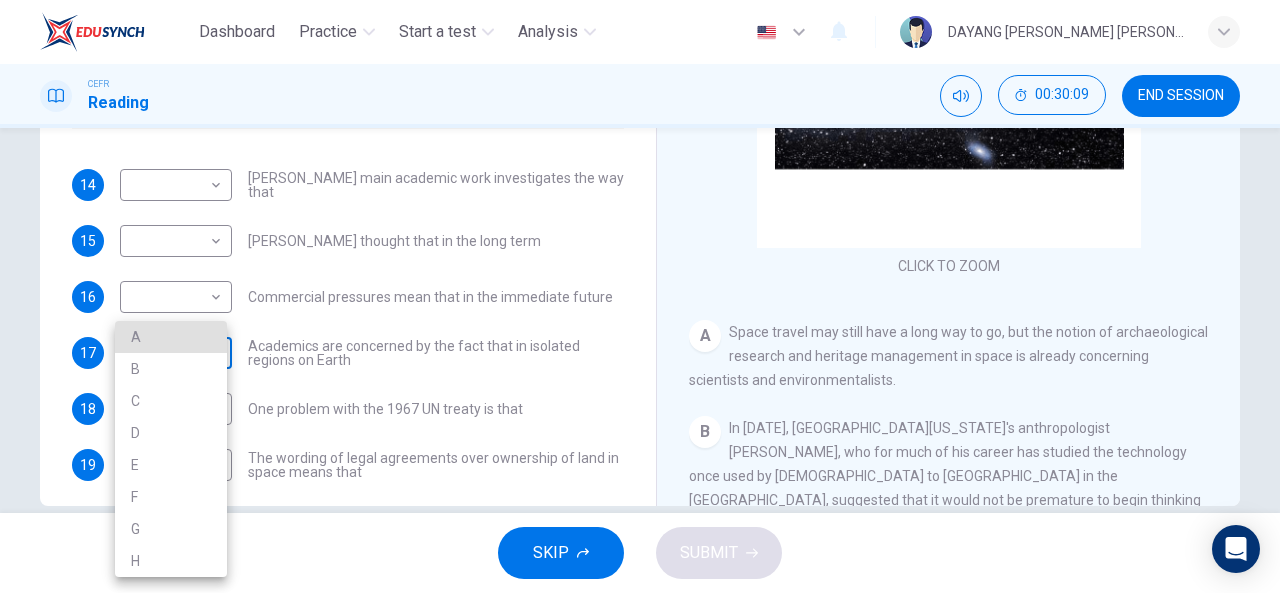 click on "Dashboard Practice Start a test Analysis English en ​ DAYANG [PERSON_NAME] [PERSON_NAME]@[PERSON_NAME] [PERSON_NAME] Reading 00:30:09 END SESSION Questions 14 - 19 Complete each sentence with the correct ending  A-H  from the box below.
Write the correct letter  A-H  in the boxes below. A Activities of tourists and scientists have harmed the environment. B Some sites in space could be important in the history of space exploration. C Vehicles used for tourism have polluted the environment. D It may be unclear who has responsibility for historic human footprints. E Past explorers used technology in order to find new places to live. F Man-made objects left in space are regarded as rubbish. G Astronauts may need to work more closely with archaeologists. H Important sites on the Moon may be under threat. 14 ​ ​ [PERSON_NAME] main academic work investigates the way that 15 ​ ​ [PERSON_NAME] thought that in the long term 16 ​ ​ Commercial pressures mean that in the immediate future 17 ​ ​ 18 ​ ​ 19 ​ ​ A B C D" at bounding box center (640, 296) 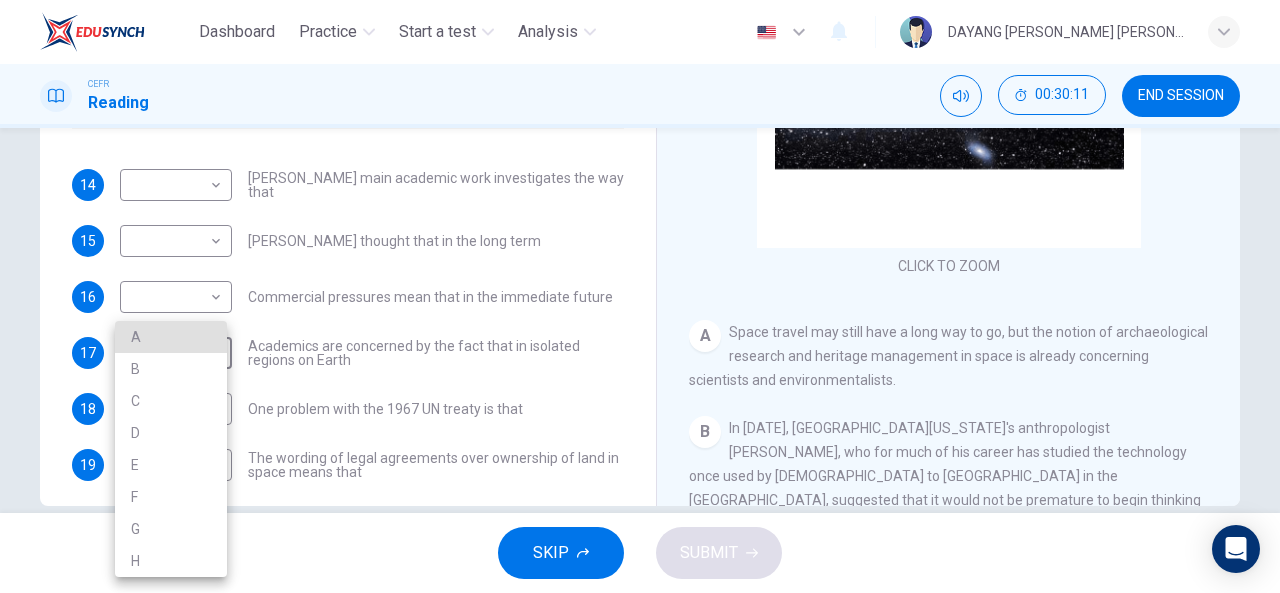 click at bounding box center (640, 296) 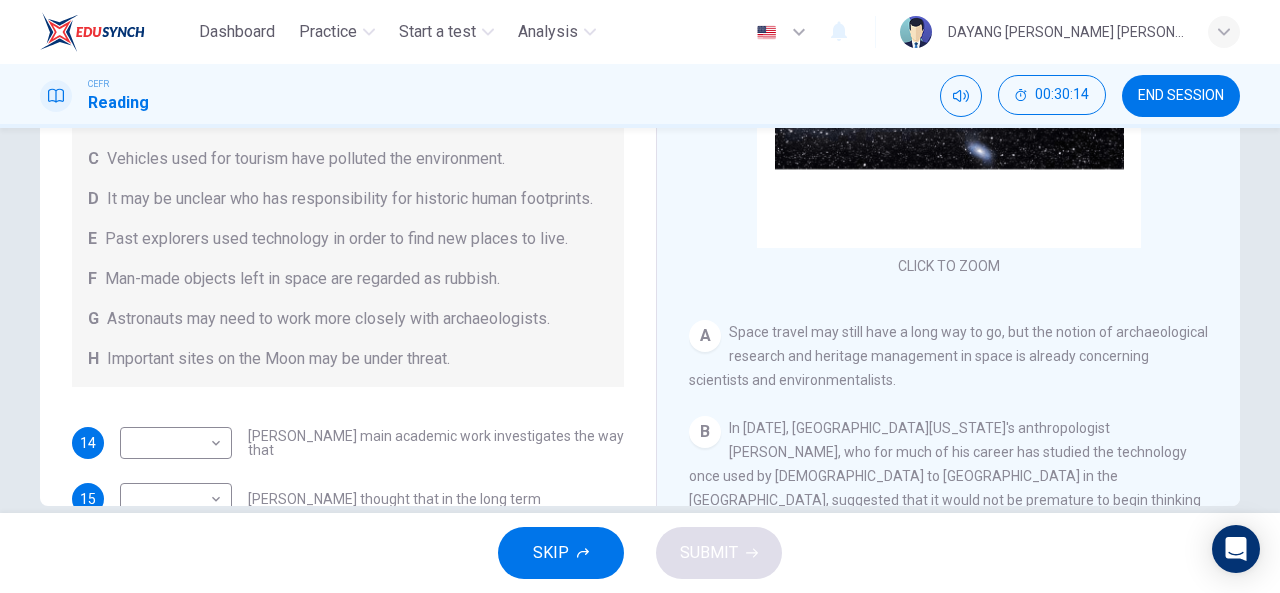 scroll, scrollTop: 0, scrollLeft: 0, axis: both 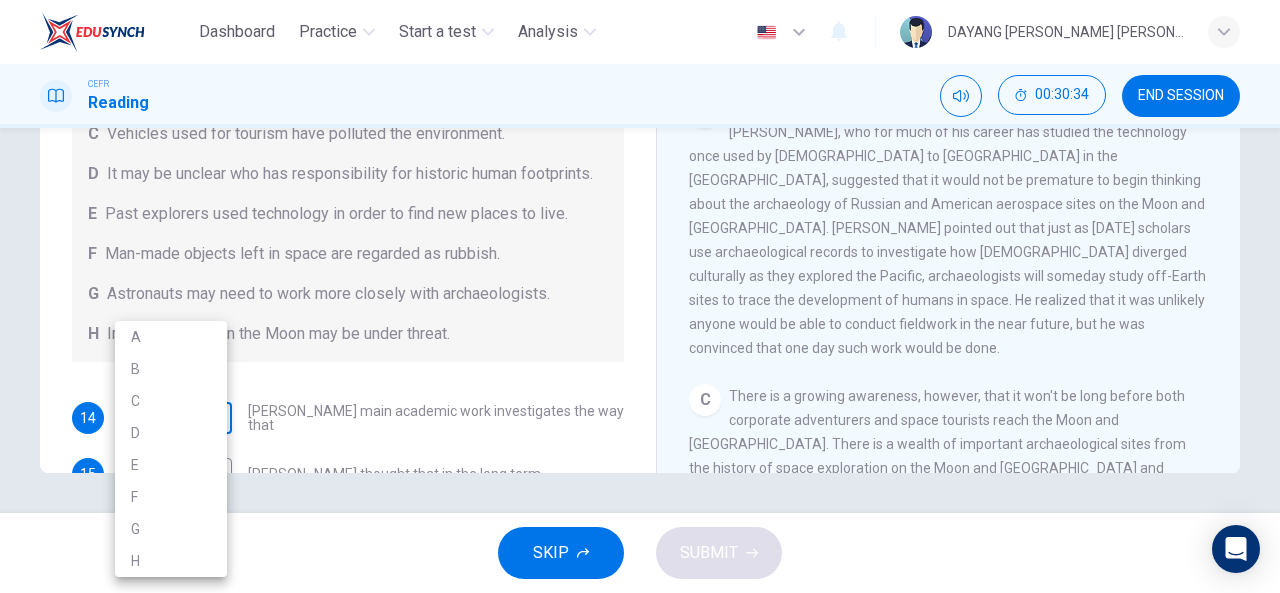 click on "Dashboard Practice Start a test Analysis English en ​ DAYANG [PERSON_NAME] [PERSON_NAME]@[PERSON_NAME] [PERSON_NAME] Reading 00:30:34 END SESSION Questions 14 - 19 Complete each sentence with the correct ending  A-H  from the box below.
Write the correct letter  A-H  in the boxes below. A Activities of tourists and scientists have harmed the environment. B Some sites in space could be important in the history of space exploration. C Vehicles used for tourism have polluted the environment. D It may be unclear who has responsibility for historic human footprints. E Past explorers used technology in order to find new places to live. F Man-made objects left in space are regarded as rubbish. G Astronauts may need to work more closely with archaeologists. H Important sites on the Moon may be under threat. 14 ​ ​ [PERSON_NAME] main academic work investigates the way that 15 ​ ​ [PERSON_NAME] thought that in the long term 16 ​ ​ Commercial pressures mean that in the immediate future 17 ​ ​ 18 ​ ​ 19 ​ ​ A B C D" at bounding box center (640, 296) 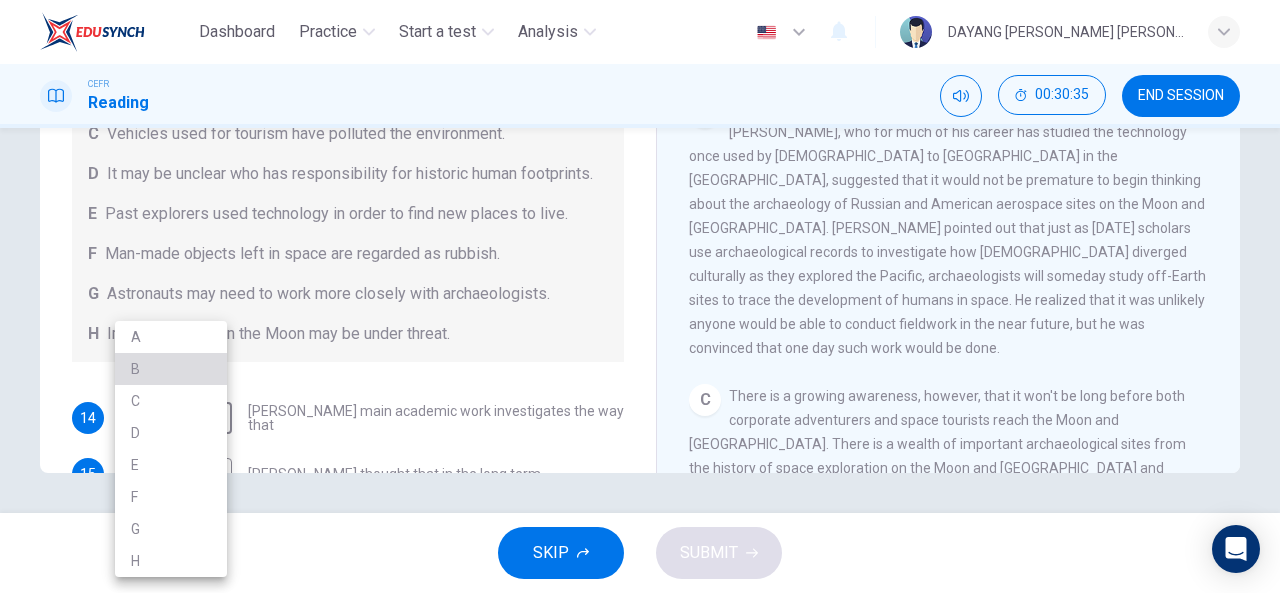 click on "B" at bounding box center (171, 369) 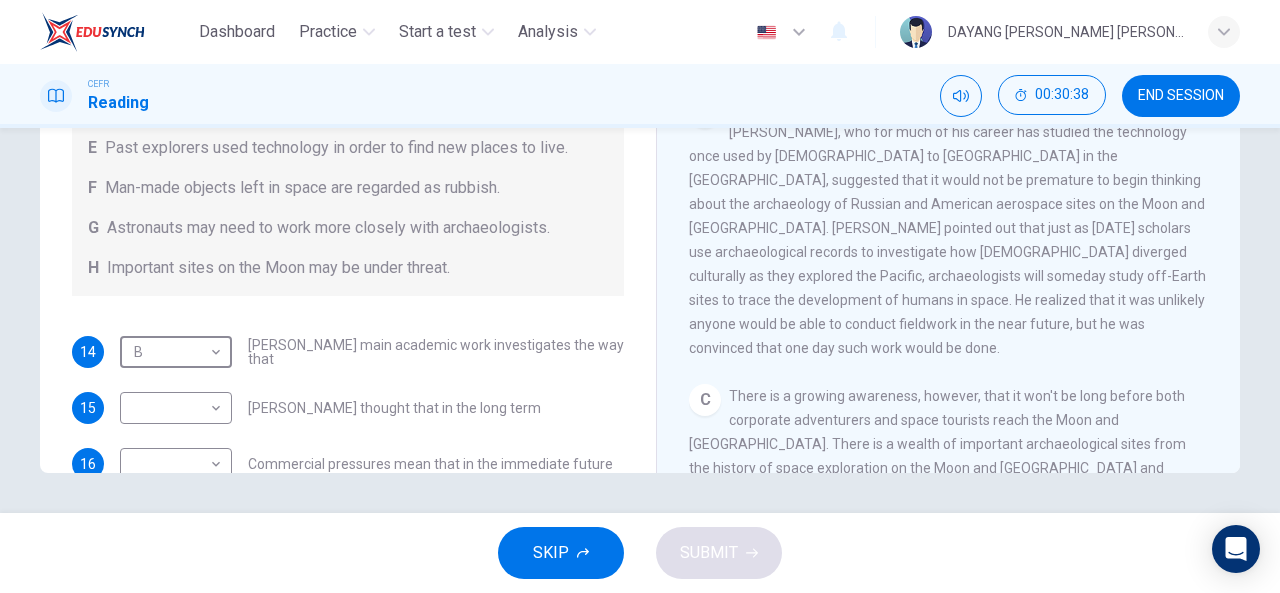 scroll, scrollTop: 0, scrollLeft: 0, axis: both 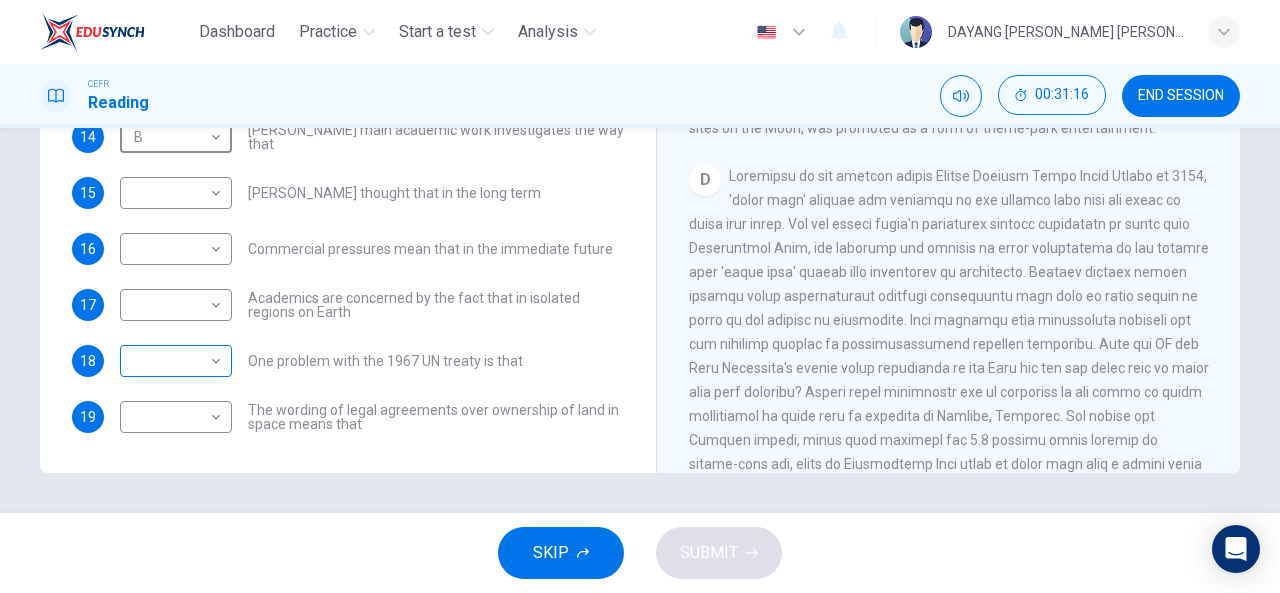 click on "Dashboard Practice Start a test Analysis English en ​ DAYANG [PERSON_NAME] [PERSON_NAME]@[PERSON_NAME] [PERSON_NAME] Reading 00:31:16 END SESSION Questions 14 - 19 Complete each sentence with the correct ending  A-H  from the box below.
Write the correct letter  A-H  in the boxes below. A Activities of tourists and scientists have harmed the environment. B Some sites in space could be important in the history of space exploration. C Vehicles used for tourism have polluted the environment. D It may be unclear who has responsibility for historic human footprints. E Past explorers used technology in order to find new places to live. F Man-made objects left in space are regarded as rubbish. G Astronauts may need to work more closely with archaeologists. H Important sites on the Moon may be under threat. 14 B B ​ [PERSON_NAME] main academic work investigates the way that 15 ​ ​ [PERSON_NAME] thought that in the long term 16 ​ ​ Commercial pressures mean that in the immediate future 17 ​ ​ 18 ​ ​ 19 ​ ​ A B C D" at bounding box center (640, 296) 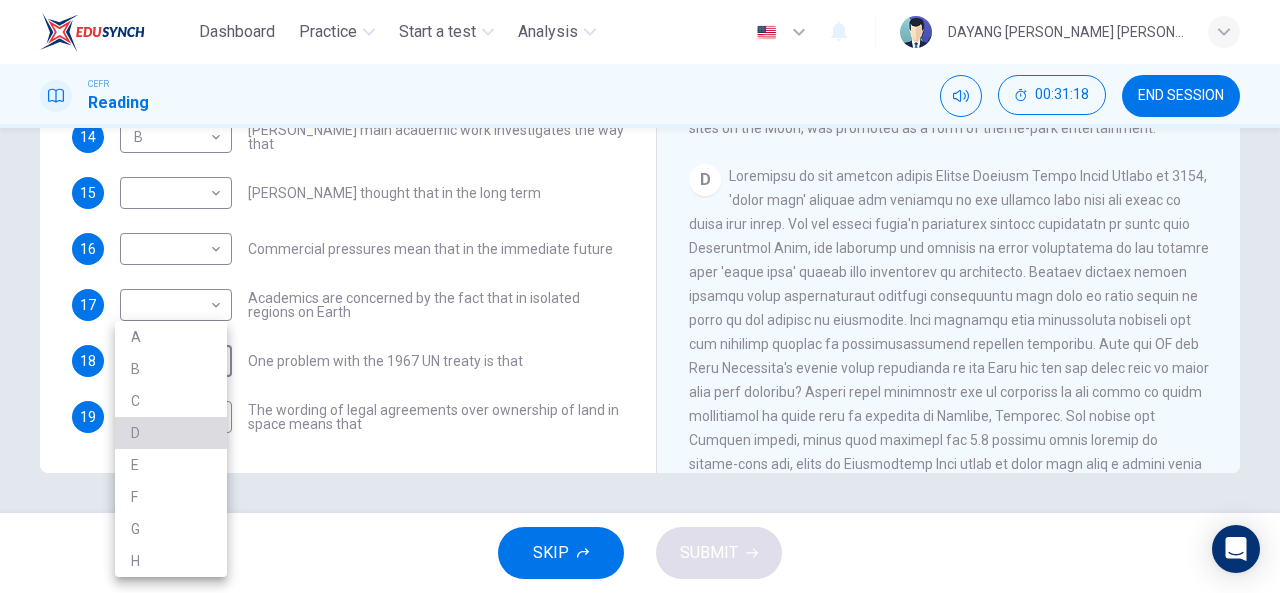 click on "D" at bounding box center (171, 433) 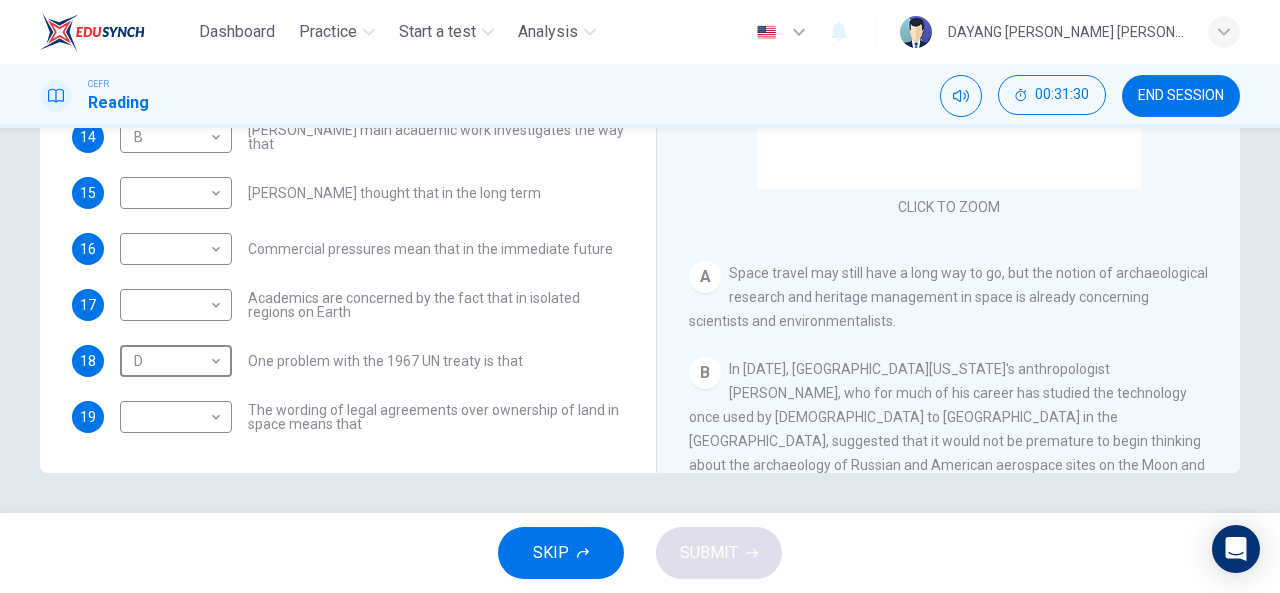 scroll, scrollTop: 0, scrollLeft: 0, axis: both 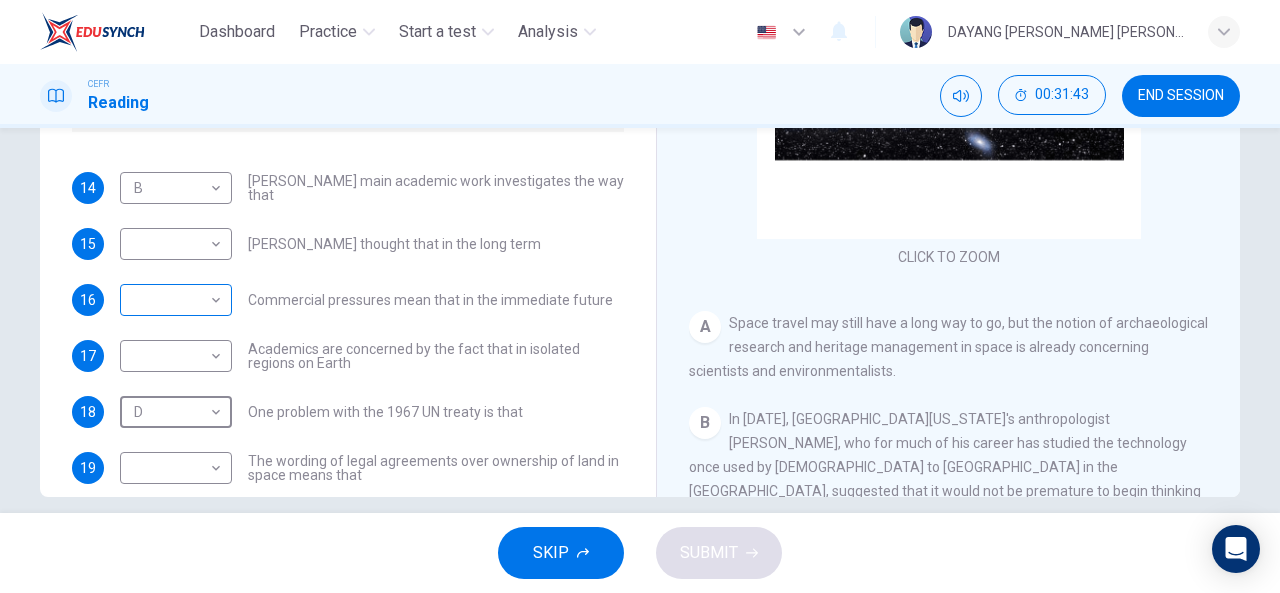 click on "Dashboard Practice Start a test Analysis English en ​ DAYANG [PERSON_NAME] [PERSON_NAME]@[PERSON_NAME] [PERSON_NAME] Reading 00:31:43 END SESSION Questions 14 - 19 Complete each sentence with the correct ending  A-H  from the box below.
Write the correct letter  A-H  in the boxes below. A Activities of tourists and scientists have harmed the environment. B Some sites in space could be important in the history of space exploration. C Vehicles used for tourism have polluted the environment. D It may be unclear who has responsibility for historic human footprints. E Past explorers used technology in order to find new places to live. F Man-made objects left in space are regarded as rubbish. G Astronauts may need to work more closely with archaeologists. H Important sites on the Moon may be under threat. 14 B B ​ [PERSON_NAME] main academic work investigates the way that 15 ​ ​ [PERSON_NAME] thought that in the long term 16 ​ ​ Commercial pressures mean that in the immediate future 17 ​ ​ 18 D D ​ 19 ​ ​ A B C D" at bounding box center [640, 296] 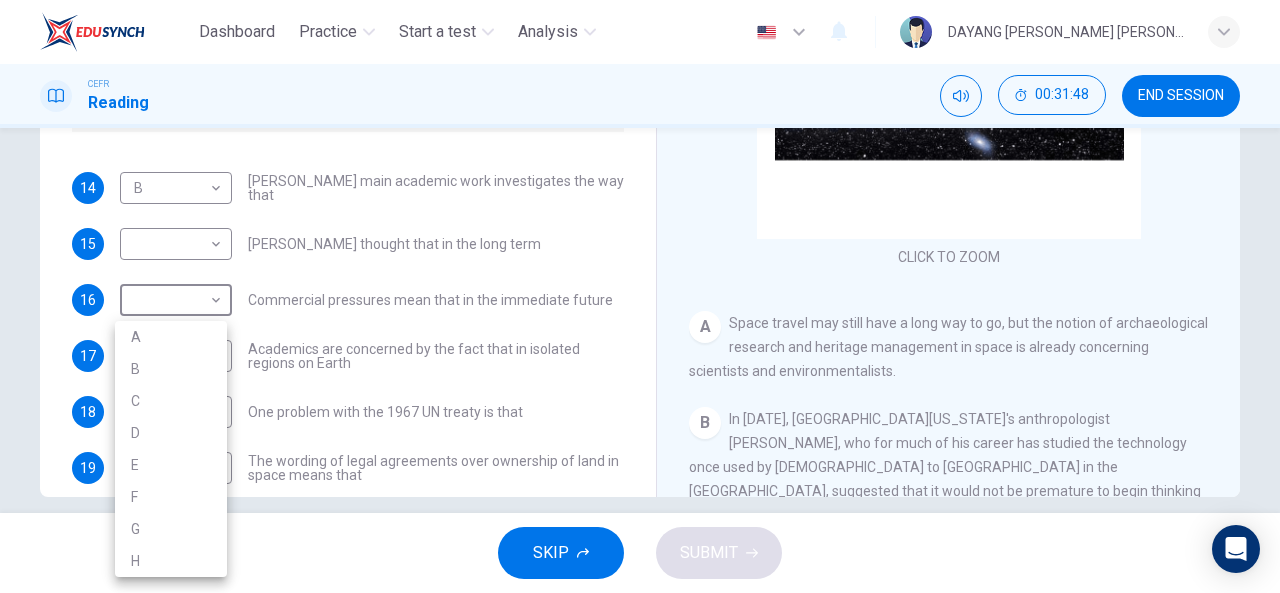 click at bounding box center [640, 296] 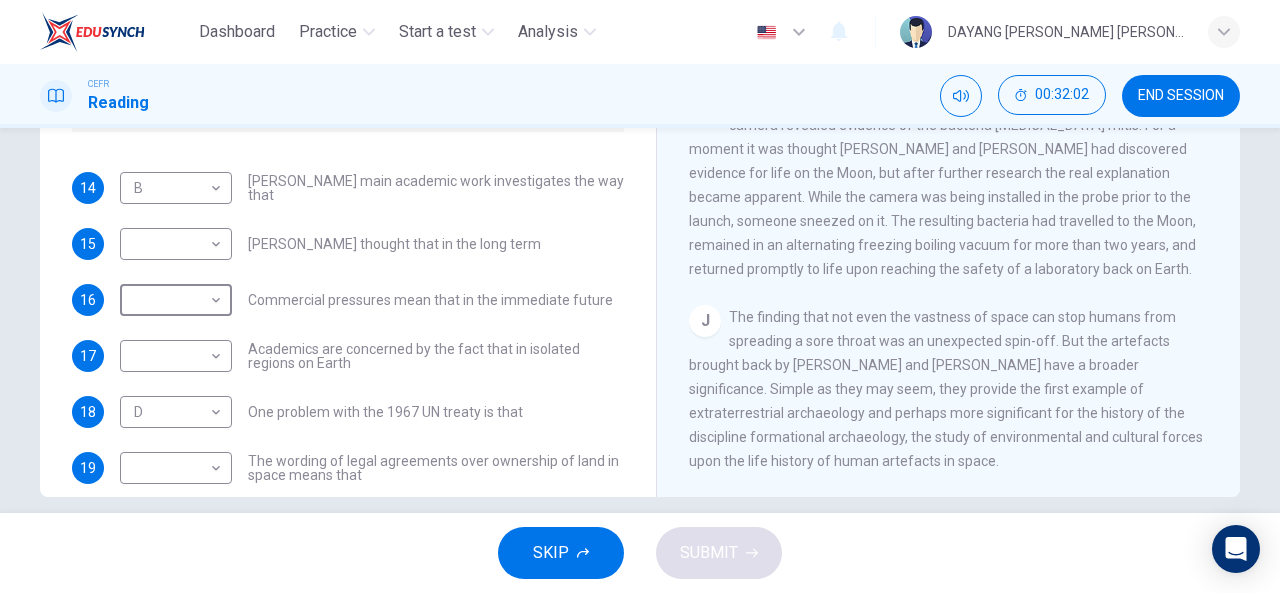 scroll, scrollTop: 1978, scrollLeft: 0, axis: vertical 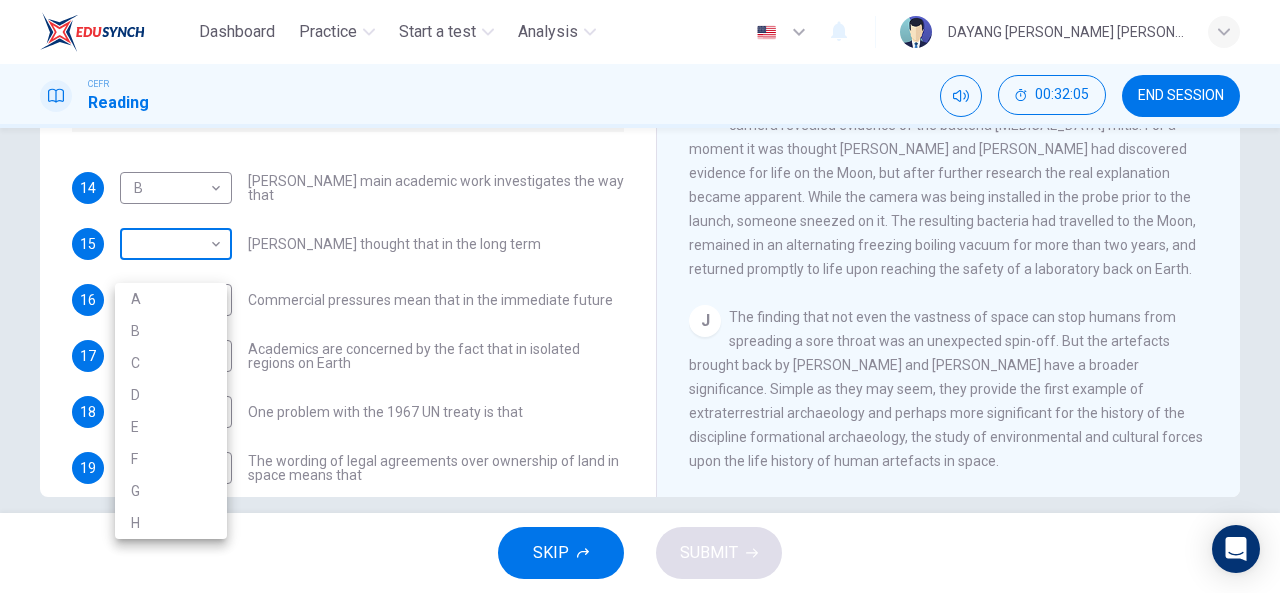 click on "Dashboard Practice Start a test Analysis English en ​ DAYANG [PERSON_NAME] [PERSON_NAME]@[PERSON_NAME] [PERSON_NAME] Reading 00:32:05 END SESSION Questions 14 - 19 Complete each sentence with the correct ending  A-H  from the box below.
Write the correct letter  A-H  in the boxes below. A Activities of tourists and scientists have harmed the environment. B Some sites in space could be important in the history of space exploration. C Vehicles used for tourism have polluted the environment. D It may be unclear who has responsibility for historic human footprints. E Past explorers used technology in order to find new places to live. F Man-made objects left in space are regarded as rubbish. G Astronauts may need to work more closely with archaeologists. H Important sites on the Moon may be under threat. 14 B B ​ [PERSON_NAME] main academic work investigates the way that 15 ​ ​ [PERSON_NAME] thought that in the long term 16 ​ ​ Commercial pressures mean that in the immediate future 17 ​ ​ 18 D D ​ 19 ​ ​ A B C D" at bounding box center [640, 296] 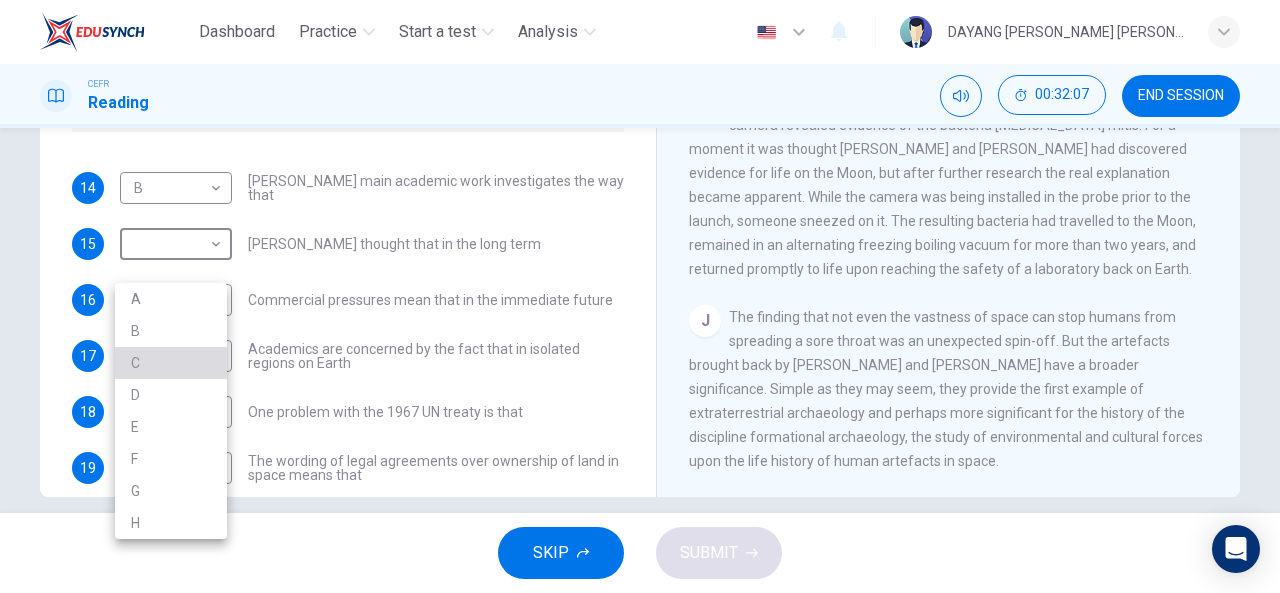 click on "C" at bounding box center (171, 363) 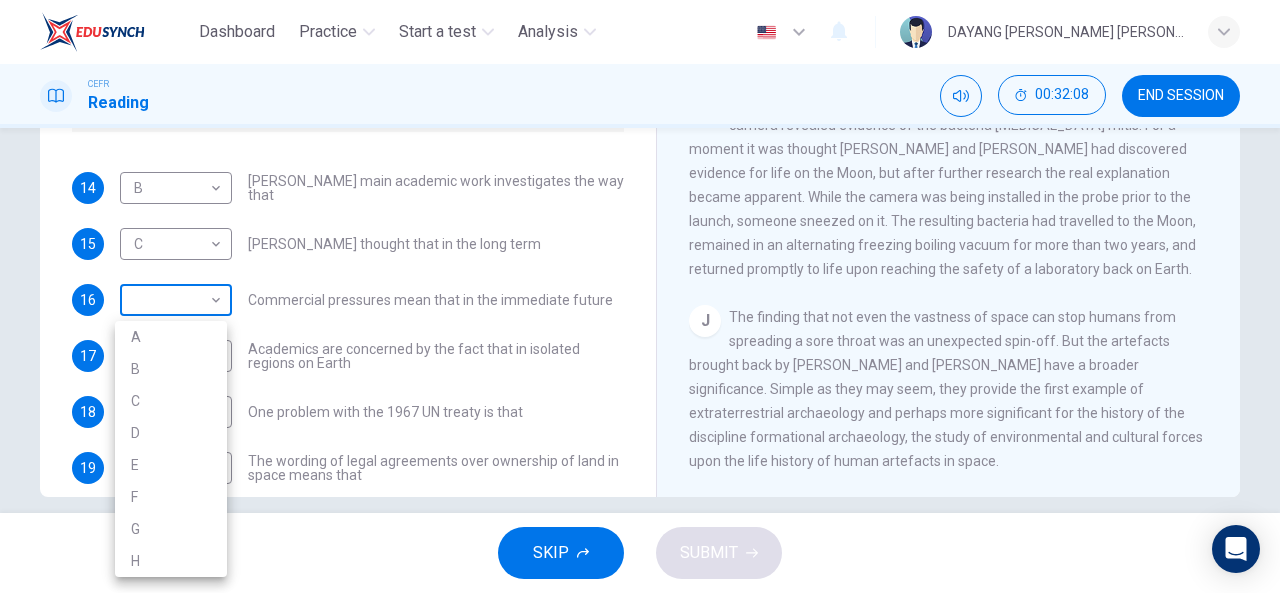 click on "Dashboard Practice Start a test Analysis English en ​ DAYANG [PERSON_NAME] [PERSON_NAME]@[PERSON_NAME] [PERSON_NAME] Reading 00:32:08 END SESSION Questions 14 - 19 Complete each sentence with the correct ending  A-H  from the box below.
Write the correct letter  A-H  in the boxes below. A Activities of tourists and scientists have harmed the environment. B Some sites in space could be important in the history of space exploration. C Vehicles used for tourism have polluted the environment. D It may be unclear who has responsibility for historic human footprints. E Past explorers used technology in order to find new places to live. F Man-made objects left in space are regarded as rubbish. G Astronauts may need to work more closely with archaeologists. H Important sites on the Moon may be under threat. 14 B B ​ [PERSON_NAME] main academic work investigates the way that 15 C C ​ [PERSON_NAME] thought that in the long term 16 ​ ​ Commercial pressures mean that in the immediate future 17 ​ ​ 18 D D ​ 19 ​ ​ A B C D" at bounding box center [640, 296] 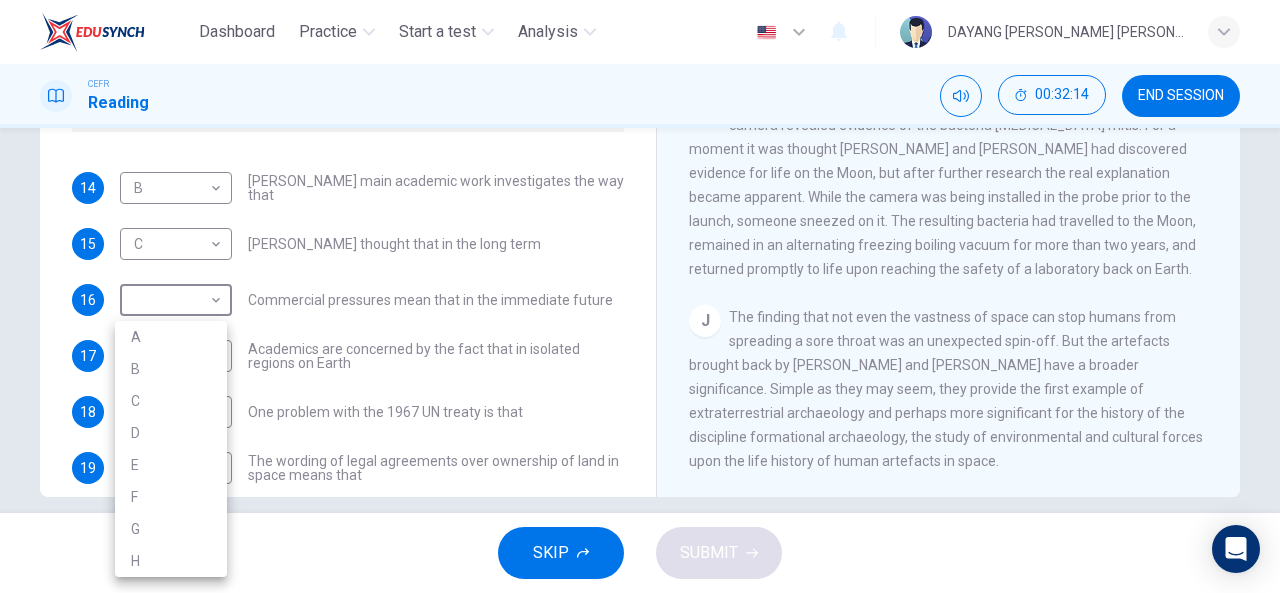 click at bounding box center [640, 296] 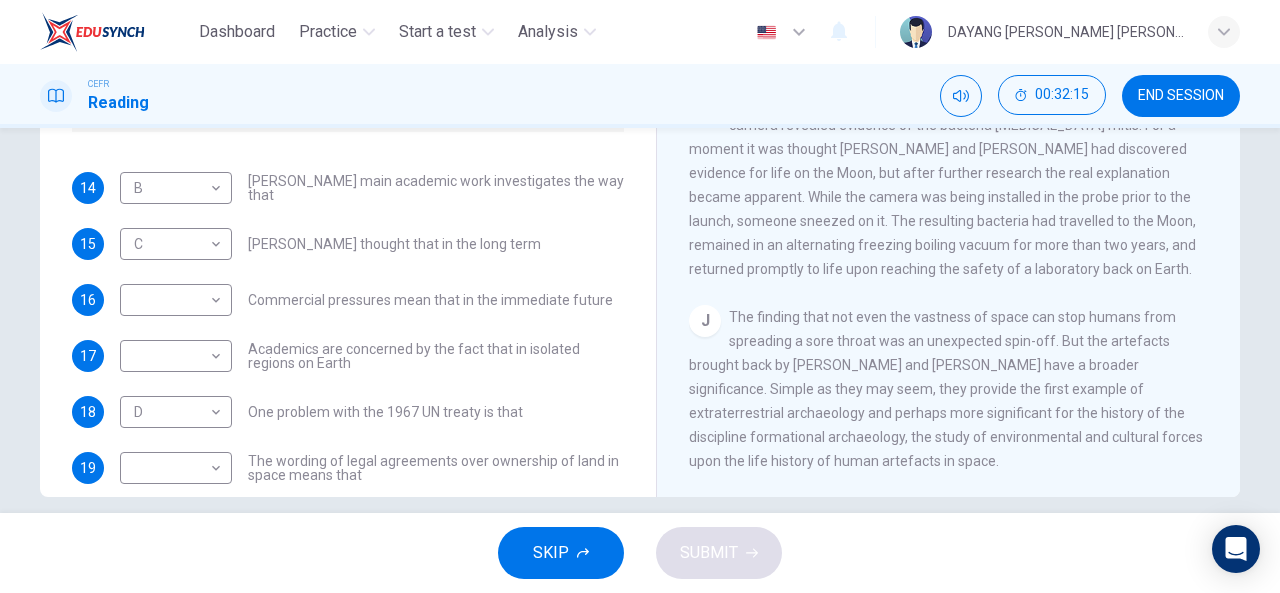 click on "The finding that not even the vastness of space can stop humans from spreading a sore throat was an unexpected spin-off. But the artefacts brought back by [PERSON_NAME] and [PERSON_NAME] have a broader significance. Simple as they may seem, they provide the first example of extraterrestrial archaeology and perhaps more significant for the history of the discipline formational archaeology, the study of environmental and cultural forces upon the life history of human artefacts in space." at bounding box center (946, 389) 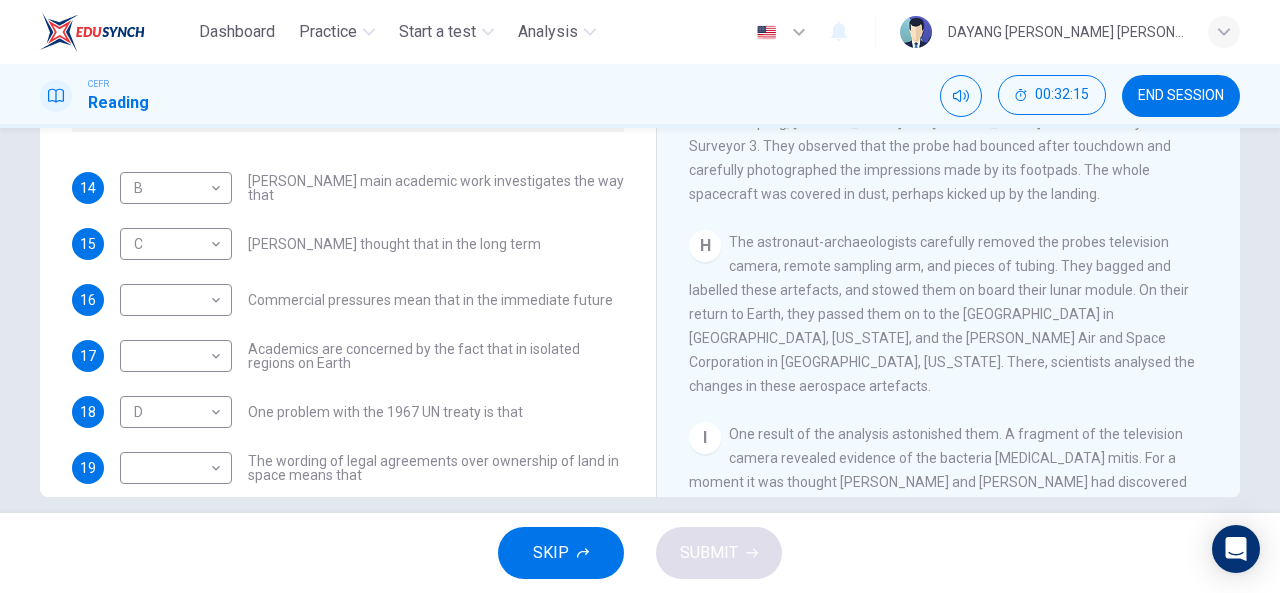 scroll, scrollTop: 1639, scrollLeft: 0, axis: vertical 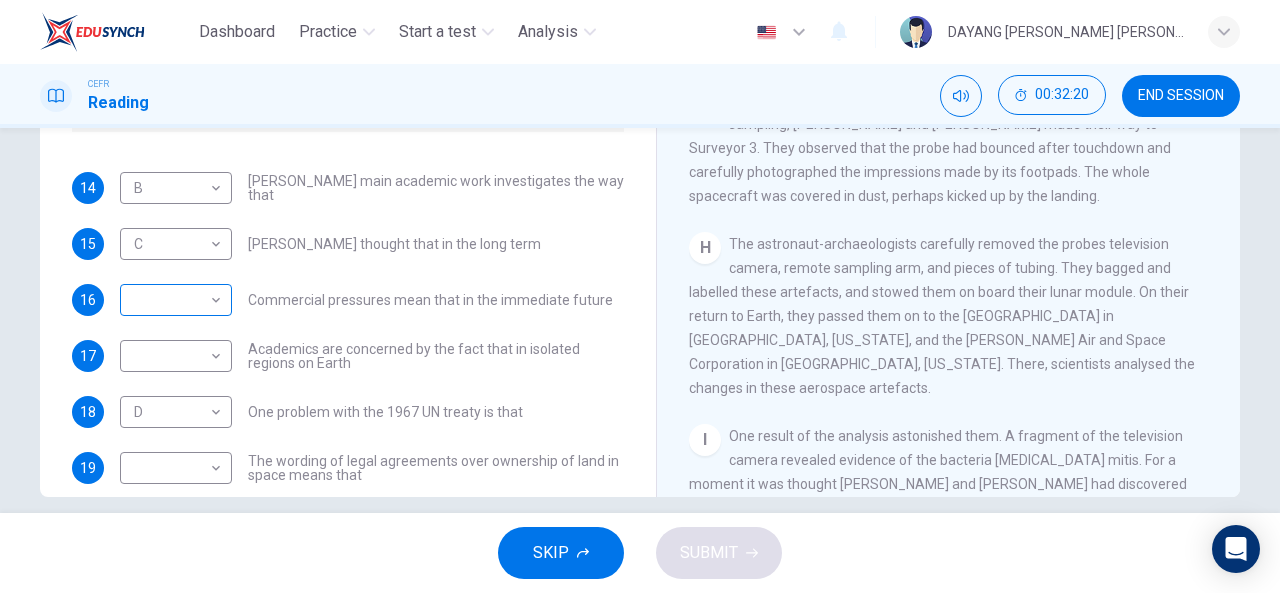 click on "​ ​" at bounding box center [176, 300] 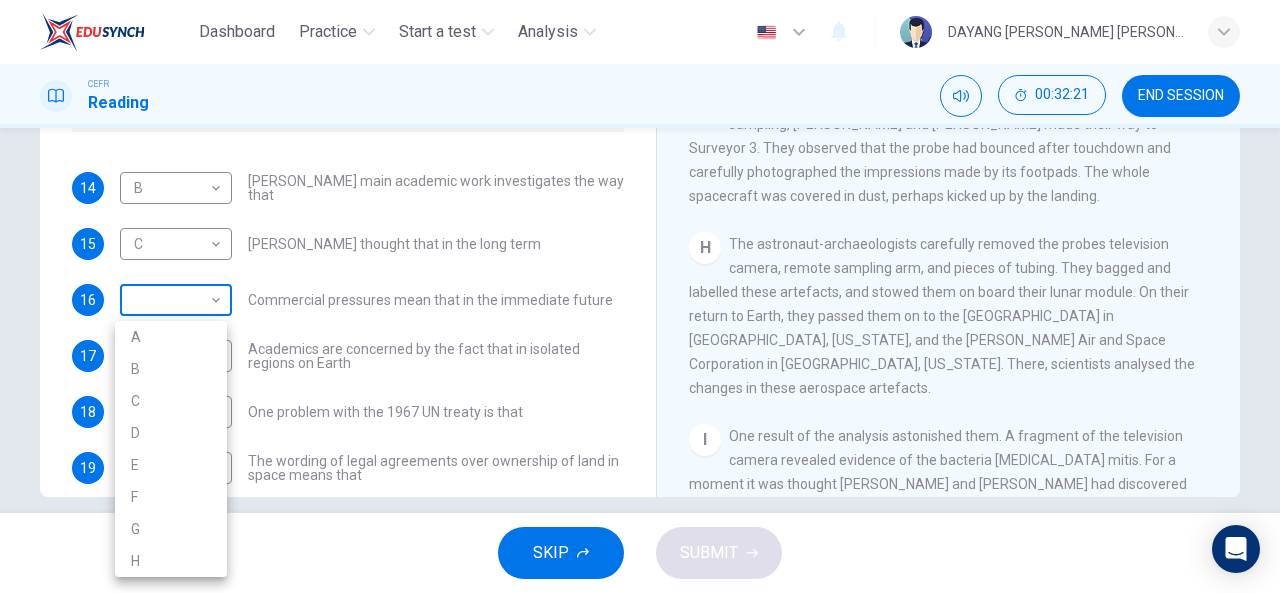 click on "Dashboard Practice Start a test Analysis English en ​ DAYANG [PERSON_NAME] [PERSON_NAME]@[PERSON_NAME] [PERSON_NAME] Reading 00:32:21 END SESSION Questions 14 - 19 Complete each sentence with the correct ending  A-H  from the box below.
Write the correct letter  A-H  in the boxes below. A Activities of tourists and scientists have harmed the environment. B Some sites in space could be important in the history of space exploration. C Vehicles used for tourism have polluted the environment. D It may be unclear who has responsibility for historic human footprints. E Past explorers used technology in order to find new places to live. F Man-made objects left in space are regarded as rubbish. G Astronauts may need to work more closely with archaeologists. H Important sites on the Moon may be under threat. 14 B B ​ [PERSON_NAME] main academic work investigates the way that 15 C C ​ [PERSON_NAME] thought that in the long term 16 ​ ​ Commercial pressures mean that in the immediate future 17 ​ ​ 18 D D ​ 19 ​ ​ A B C D" at bounding box center [640, 296] 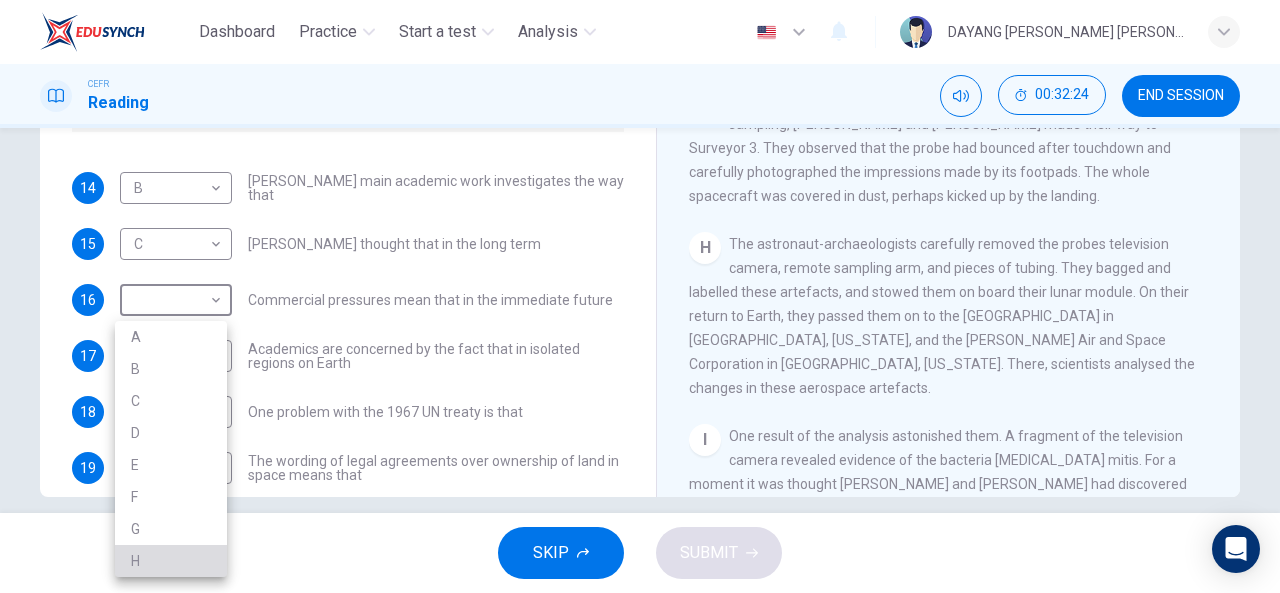 click on "H" at bounding box center (171, 561) 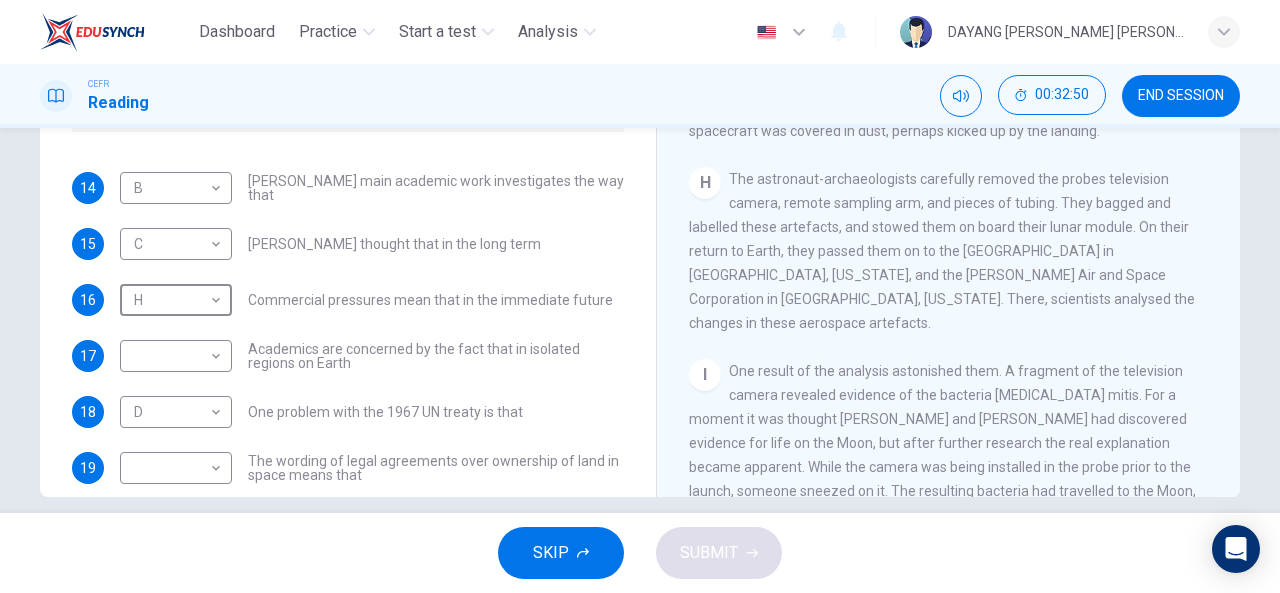 scroll, scrollTop: 1978, scrollLeft: 0, axis: vertical 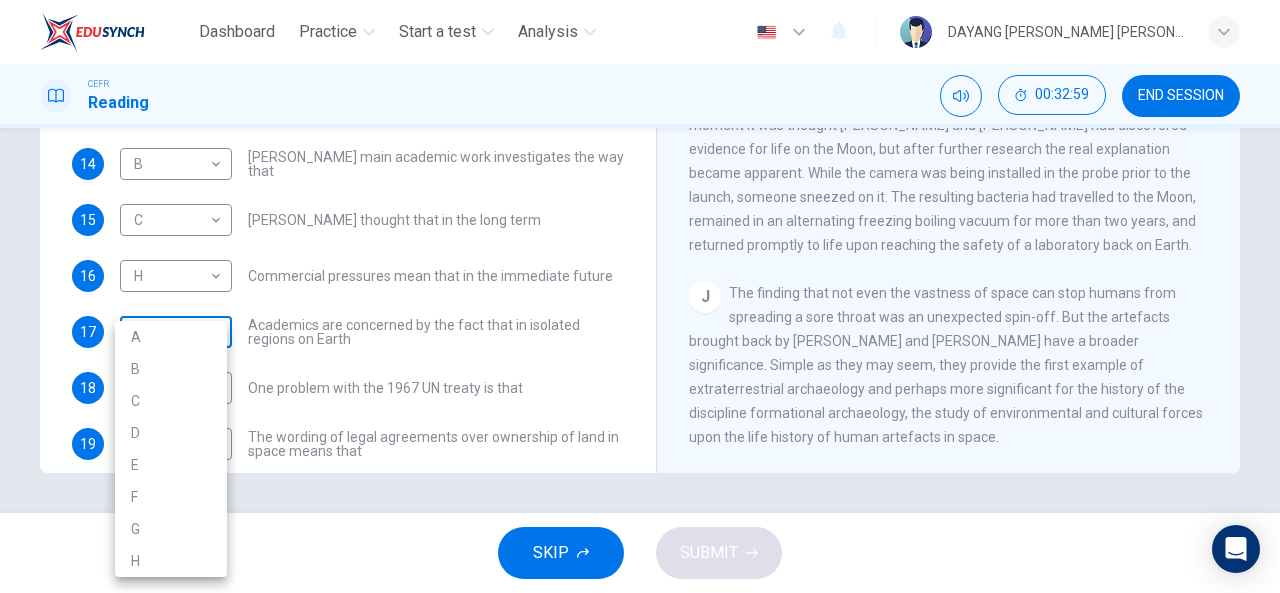 click on "Dashboard Practice Start a test Analysis English en ​ DAYANG [PERSON_NAME] [PERSON_NAME]@[PERSON_NAME] [PERSON_NAME] Reading 00:32:59 END SESSION Questions 14 - 19 Complete each sentence with the correct ending  A-H  from the box below.
Write the correct letter  A-H  in the boxes below. A Activities of tourists and scientists have harmed the environment. B Some sites in space could be important in the history of space exploration. C Vehicles used for tourism have polluted the environment. D It may be unclear who has responsibility for historic human footprints. E Past explorers used technology in order to find new places to live. F Man-made objects left in space are regarded as rubbish. G Astronauts may need to work more closely with archaeologists. H Important sites on the Moon may be under threat. 14 B B ​ [PERSON_NAME] main academic work investigates the way that 15 C C ​ [PERSON_NAME] thought that in the long term 16 H H ​ Commercial pressures mean that in the immediate future 17 ​ ​ 18 D D ​ 19 ​ ​ A B C D" at bounding box center [640, 296] 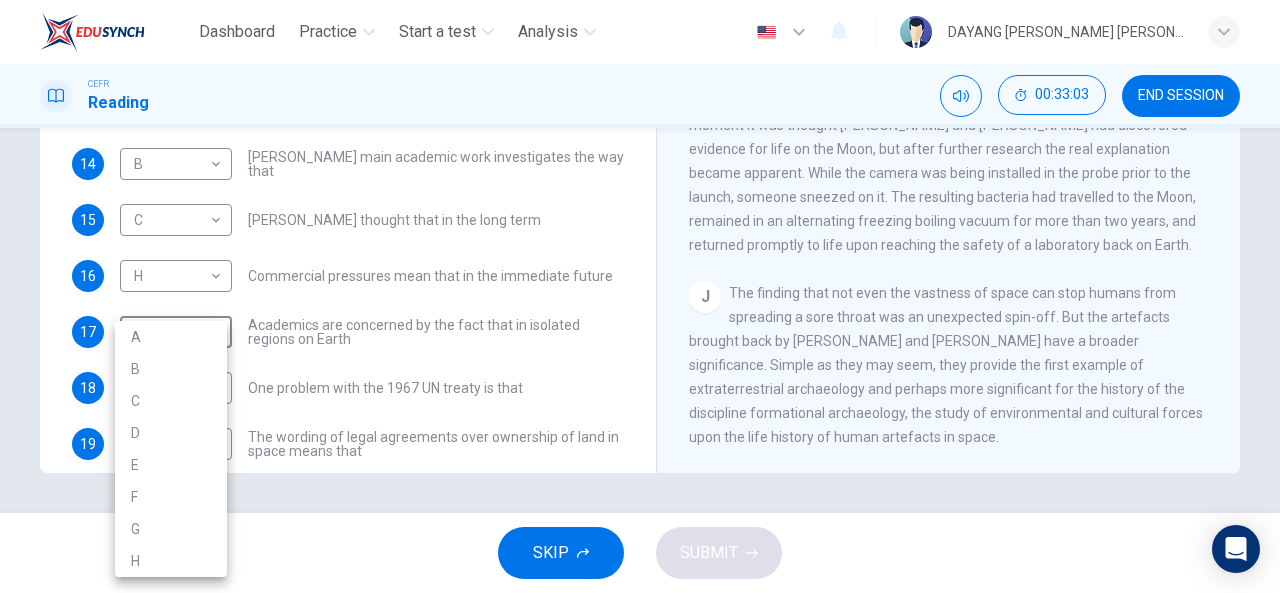 click at bounding box center (640, 296) 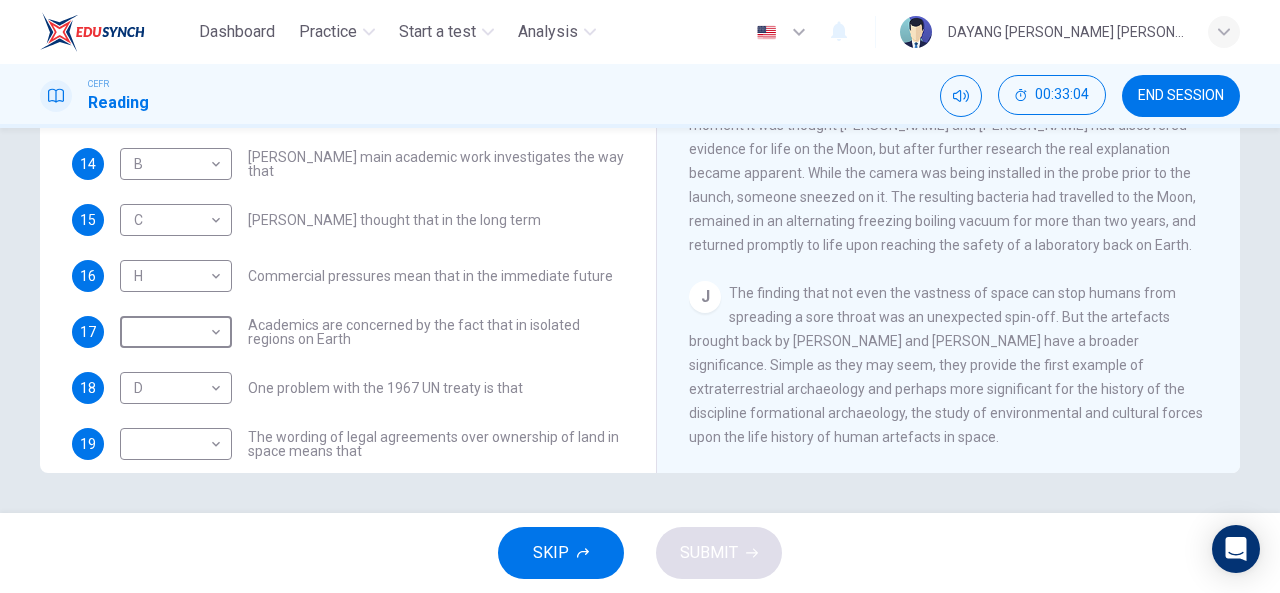 scroll, scrollTop: 304, scrollLeft: 0, axis: vertical 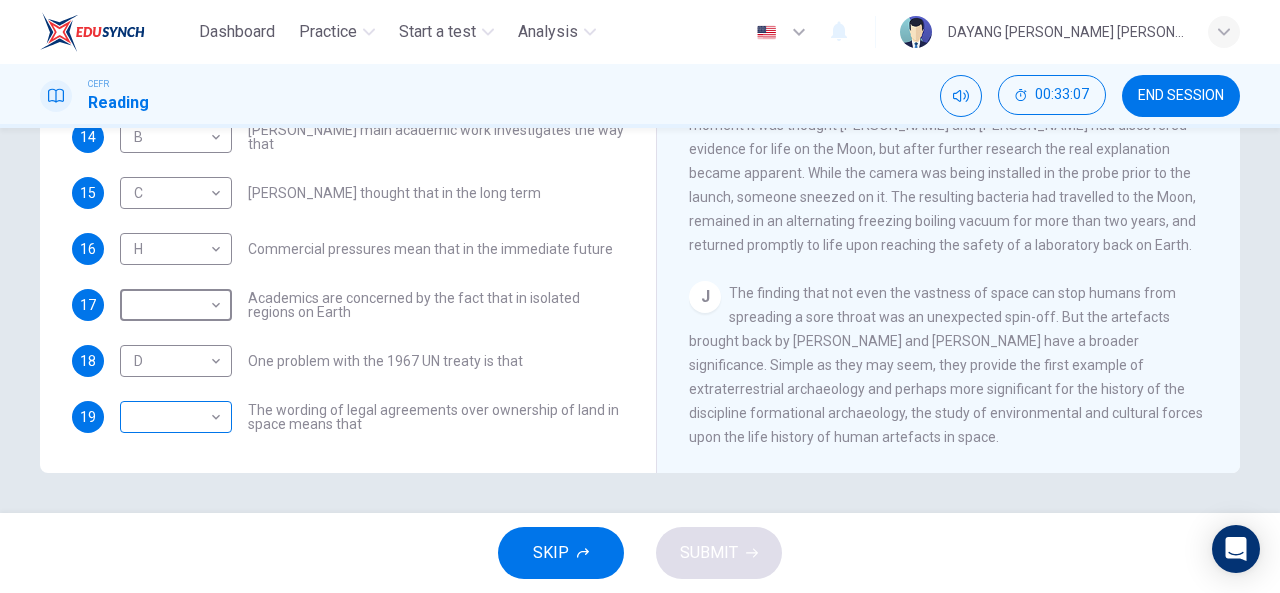 click on "Dashboard Practice Start a test Analysis English en ​ DAYANG [PERSON_NAME] [PERSON_NAME]@[PERSON_NAME] [PERSON_NAME] Reading 00:33:07 END SESSION Questions 14 - 19 Complete each sentence with the correct ending  A-H  from the box below.
Write the correct letter  A-H  in the boxes below. A Activities of tourists and scientists have harmed the environment. B Some sites in space could be important in the history of space exploration. C Vehicles used for tourism have polluted the environment. D It may be unclear who has responsibility for historic human footprints. E Past explorers used technology in order to find new places to live. F Man-made objects left in space are regarded as rubbish. G Astronauts may need to work more closely with archaeologists. H Important sites on the Moon may be under threat. 14 B B ​ [PERSON_NAME] main academic work investigates the way that 15 C C ​ [PERSON_NAME] thought that in the long term 16 H H ​ Commercial pressures mean that in the immediate future 17 ​ ​ 18 D D ​ 19 ​ ​ A B C D" at bounding box center (640, 296) 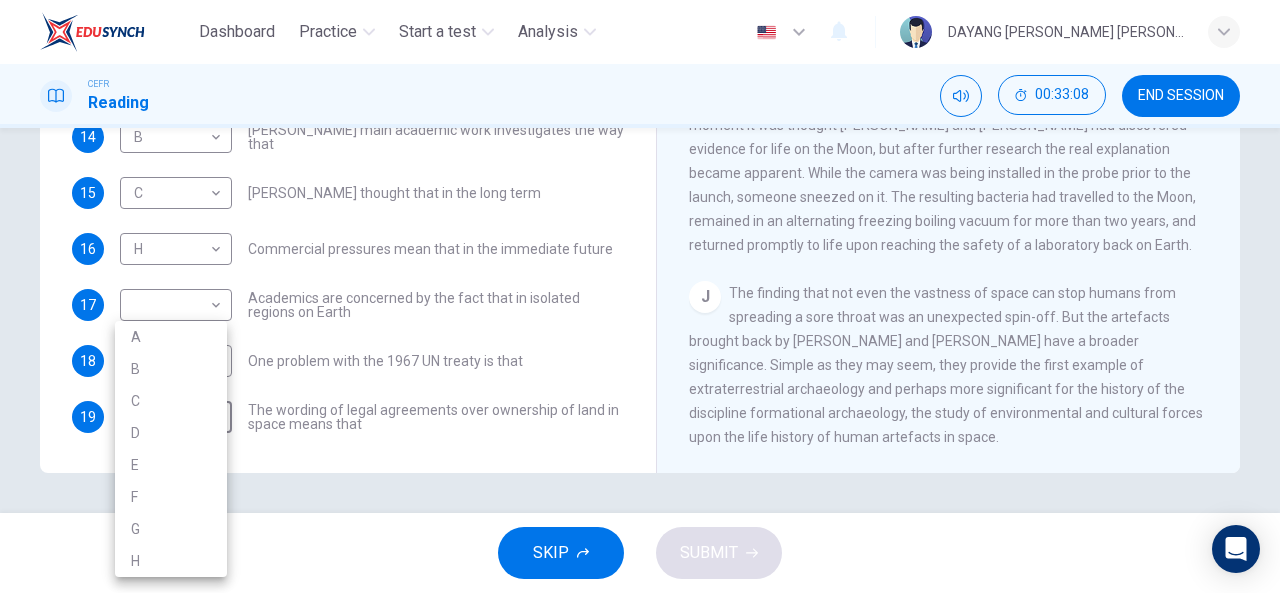 click on "E" at bounding box center (171, 465) 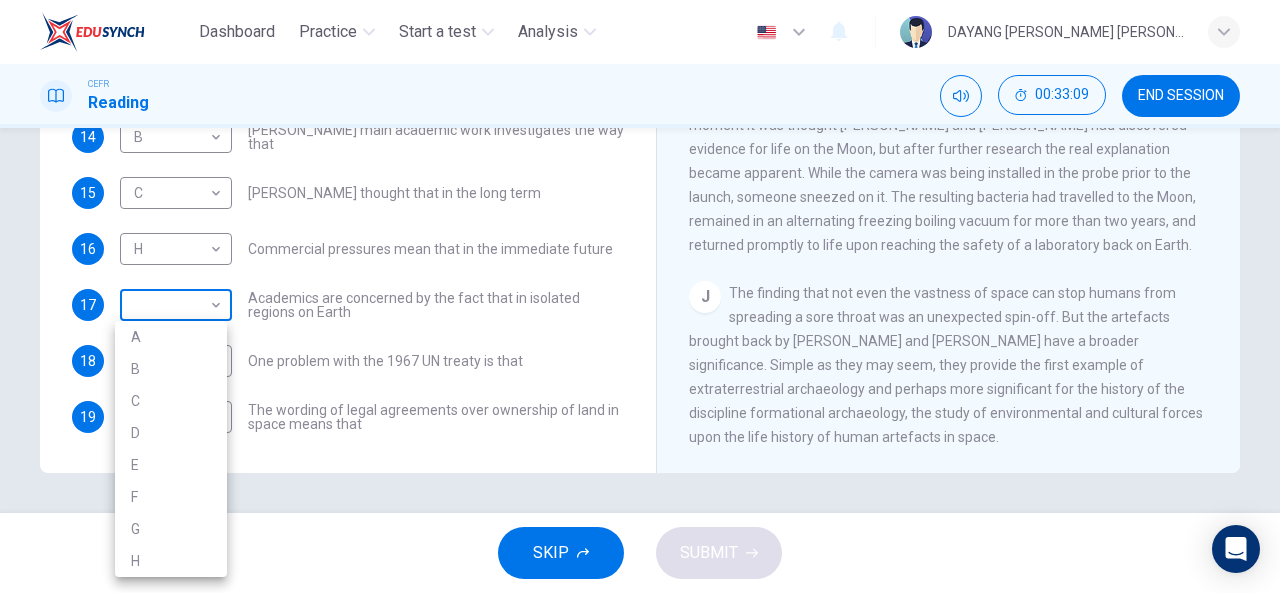 click on "Dashboard Practice Start a test Analysis English en ​ DAYANG [PERSON_NAME] [PERSON_NAME]@[PERSON_NAME] [PERSON_NAME] Reading 00:33:09 END SESSION Questions 14 - 19 Complete each sentence with the correct ending  A-H  from the box below.
Write the correct letter  A-H  in the boxes below. A Activities of tourists and scientists have harmed the environment. B Some sites in space could be important in the history of space exploration. C Vehicles used for tourism have polluted the environment. D It may be unclear who has responsibility for historic human footprints. E Past explorers used technology in order to find new places to live. F Man-made objects left in space are regarded as rubbish. G Astronauts may need to work more closely with archaeologists. H Important sites on the Moon may be under threat. 14 B B ​ [PERSON_NAME] main academic work investigates the way that 15 C C ​ [PERSON_NAME] thought that in the long term 16 H H ​ Commercial pressures mean that in the immediate future 17 ​ ​ 18 D D ​ 19 E E ​ A B C D" at bounding box center [640, 296] 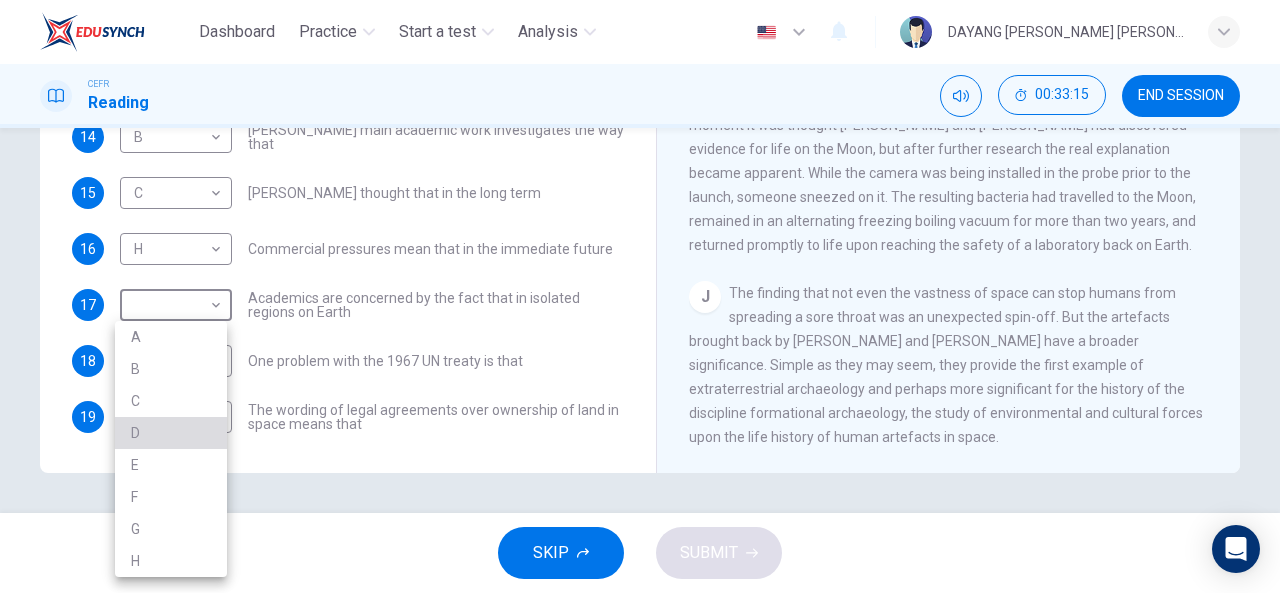 click on "D" at bounding box center (171, 433) 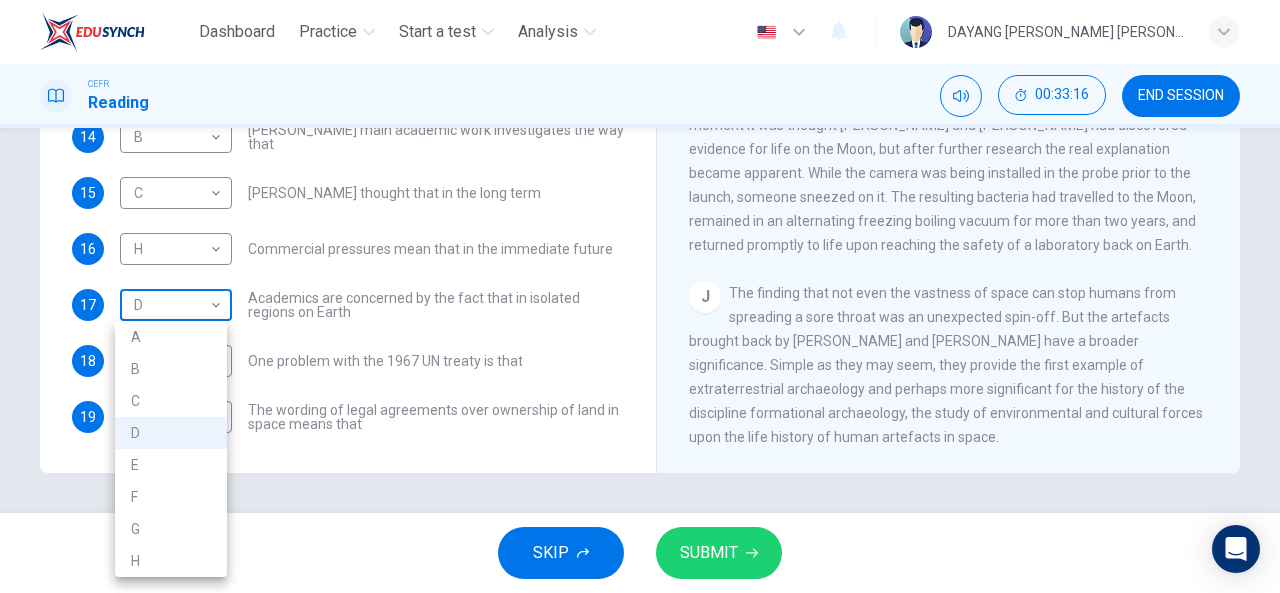click on "Dashboard Practice Start a test Analysis English en ​ DAYANG [PERSON_NAME] [PERSON_NAME]@[PERSON_NAME] [PERSON_NAME] Reading 00:33:16 END SESSION Questions 14 - 19 Complete each sentence with the correct ending  A-H  from the box below.
Write the correct letter  A-H  in the boxes below. A Activities of tourists and scientists have harmed the environment. B Some sites in space could be important in the history of space exploration. C Vehicles used for tourism have polluted the environment. D It may be unclear who has responsibility for historic human footprints. E Past explorers used technology in order to find new places to live. F Man-made objects left in space are regarded as rubbish. G Astronauts may need to work more closely with archaeologists. H Important sites on the Moon may be under threat. 14 B B ​ [PERSON_NAME] main academic work investigates the way that 15 C C ​ [PERSON_NAME] thought that in the long term 16 H H ​ Commercial pressures mean that in the immediate future 17 D D ​ 18 D D ​ 19 E E ​ A B C D" at bounding box center [640, 296] 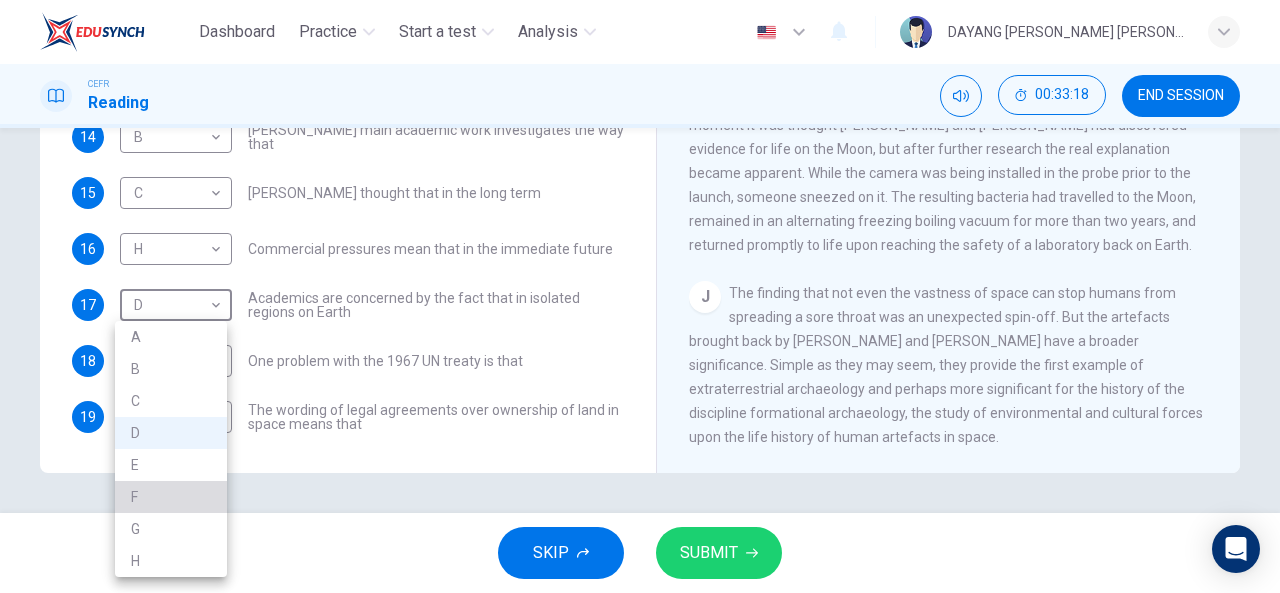 click on "F" at bounding box center [171, 497] 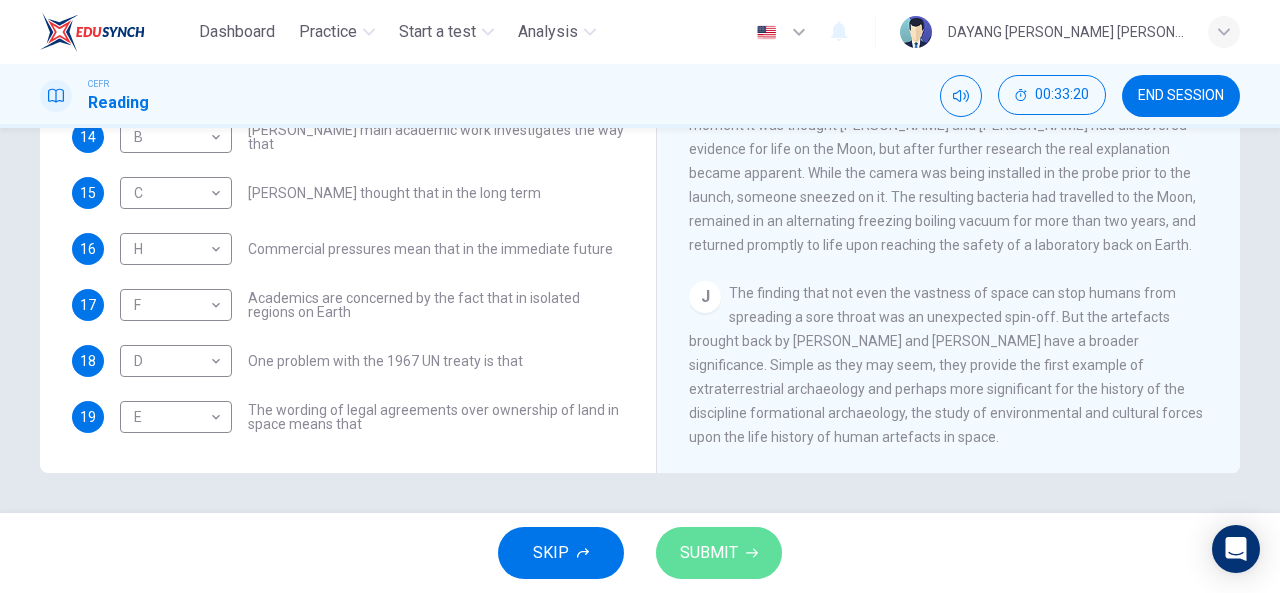 click on "SUBMIT" at bounding box center [719, 553] 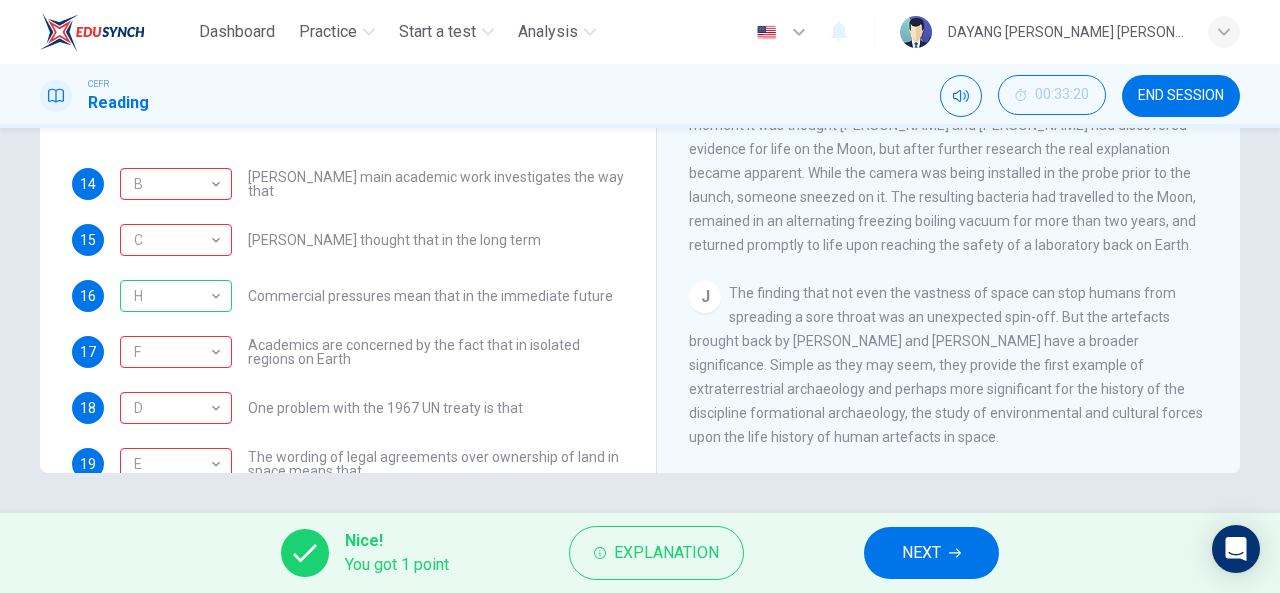 scroll, scrollTop: 218, scrollLeft: 0, axis: vertical 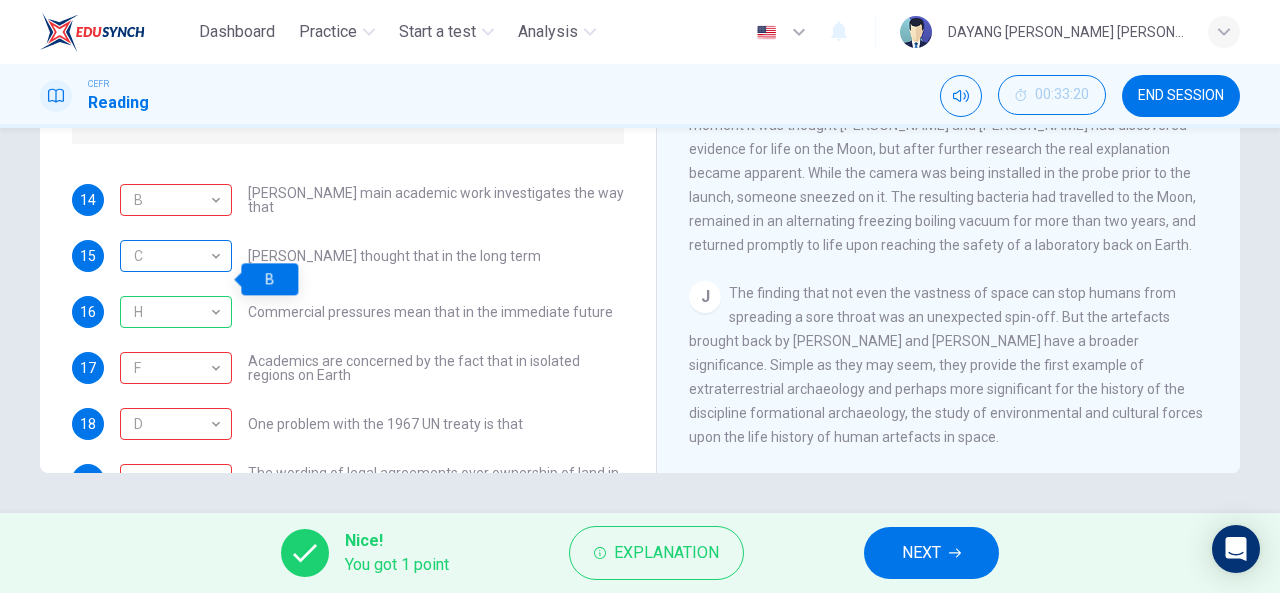 click on "C" at bounding box center [172, 256] 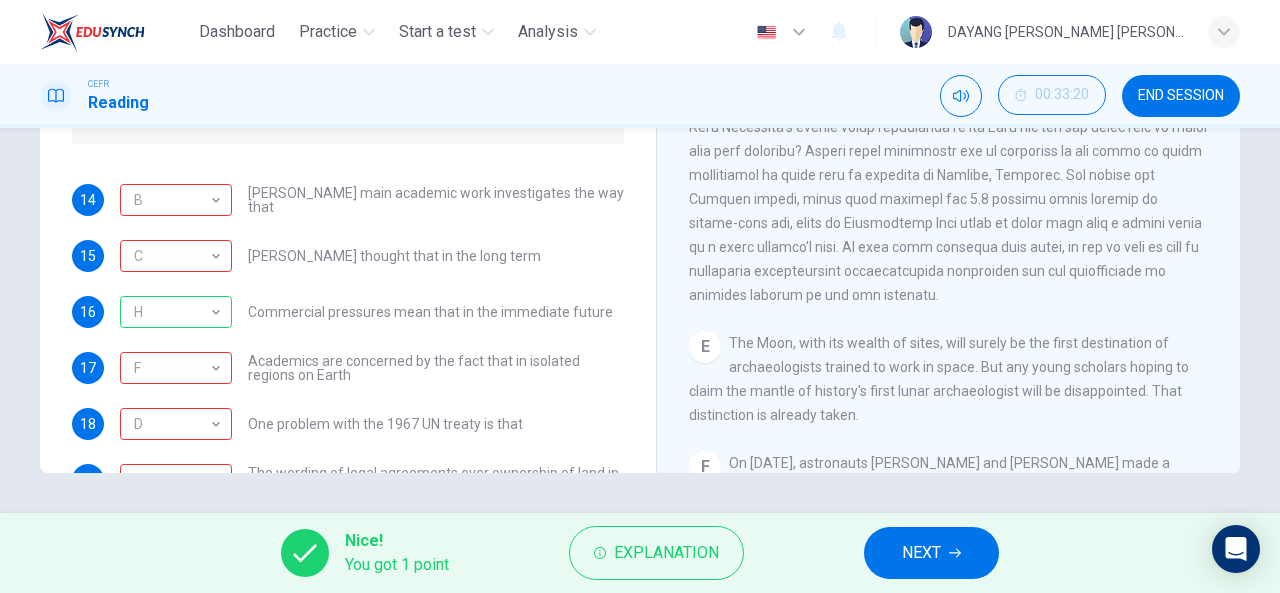 scroll, scrollTop: 1085, scrollLeft: 0, axis: vertical 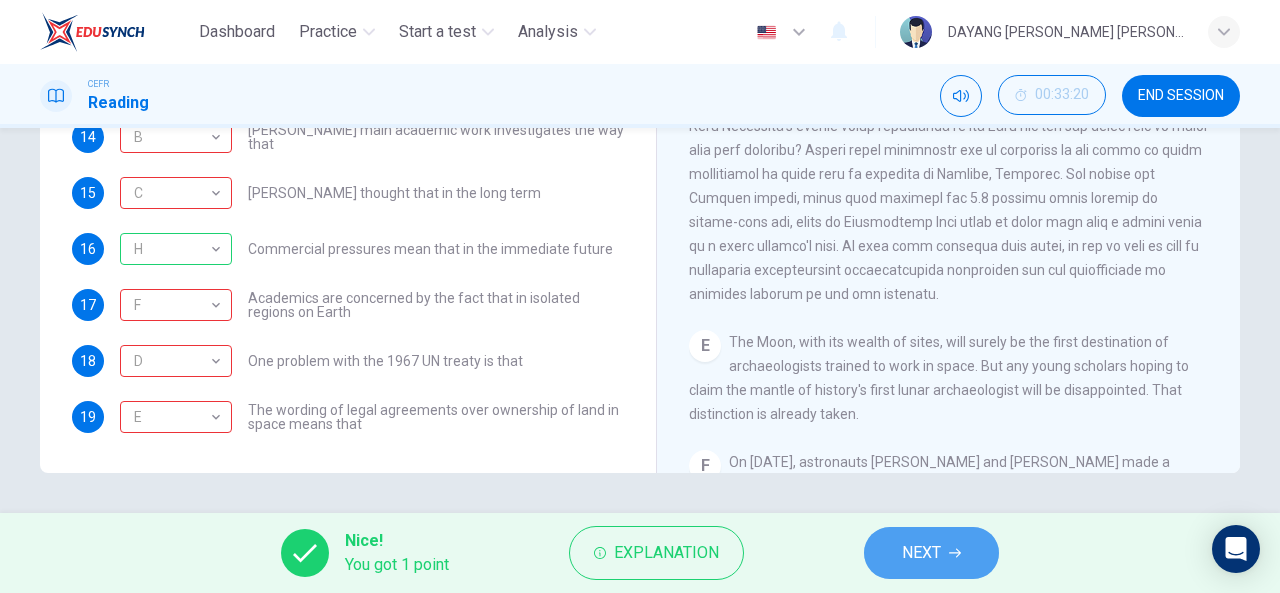 click on "NEXT" at bounding box center (921, 553) 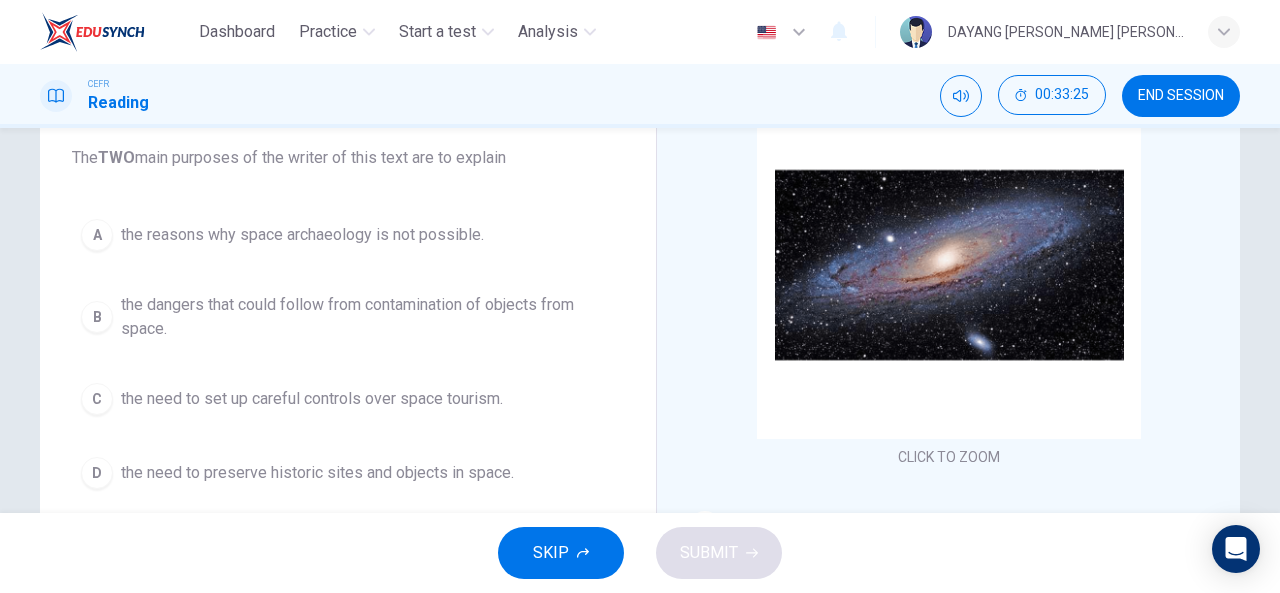 scroll, scrollTop: 167, scrollLeft: 0, axis: vertical 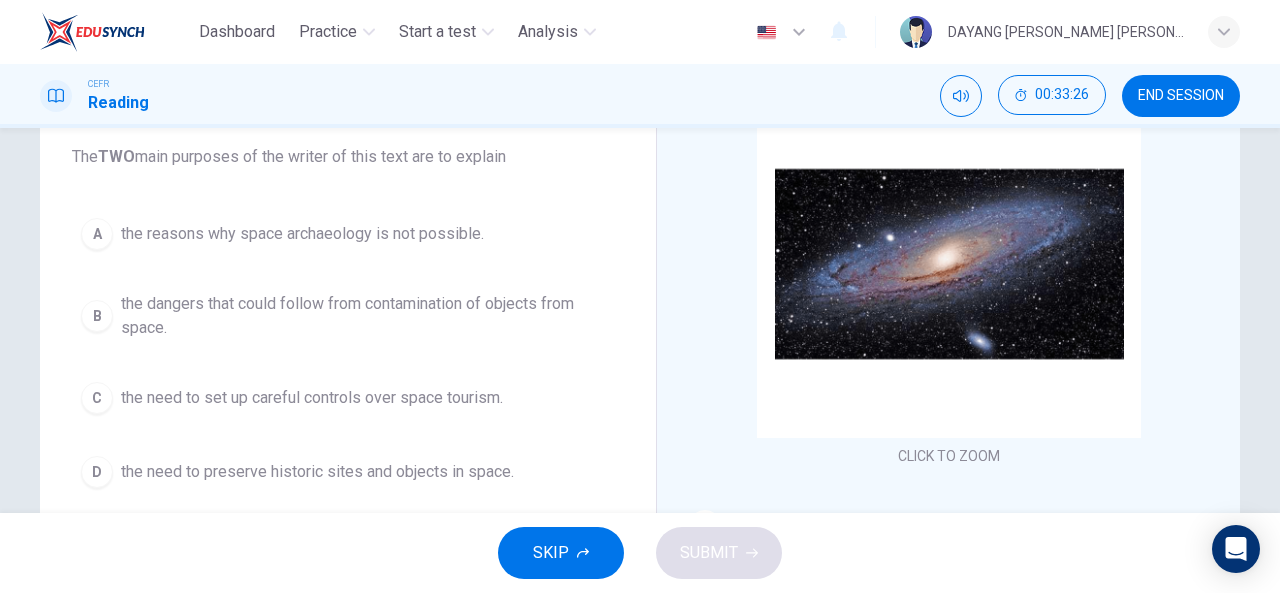 click on "the reasons why space archaeology is not possible." at bounding box center [302, 234] 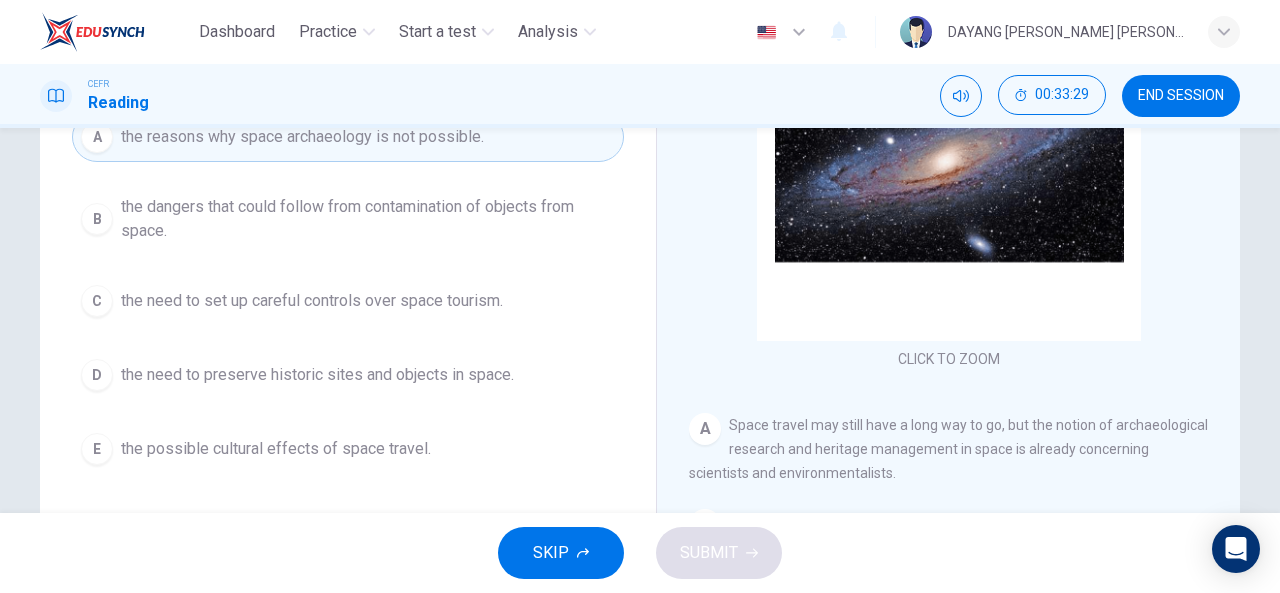scroll, scrollTop: 268, scrollLeft: 0, axis: vertical 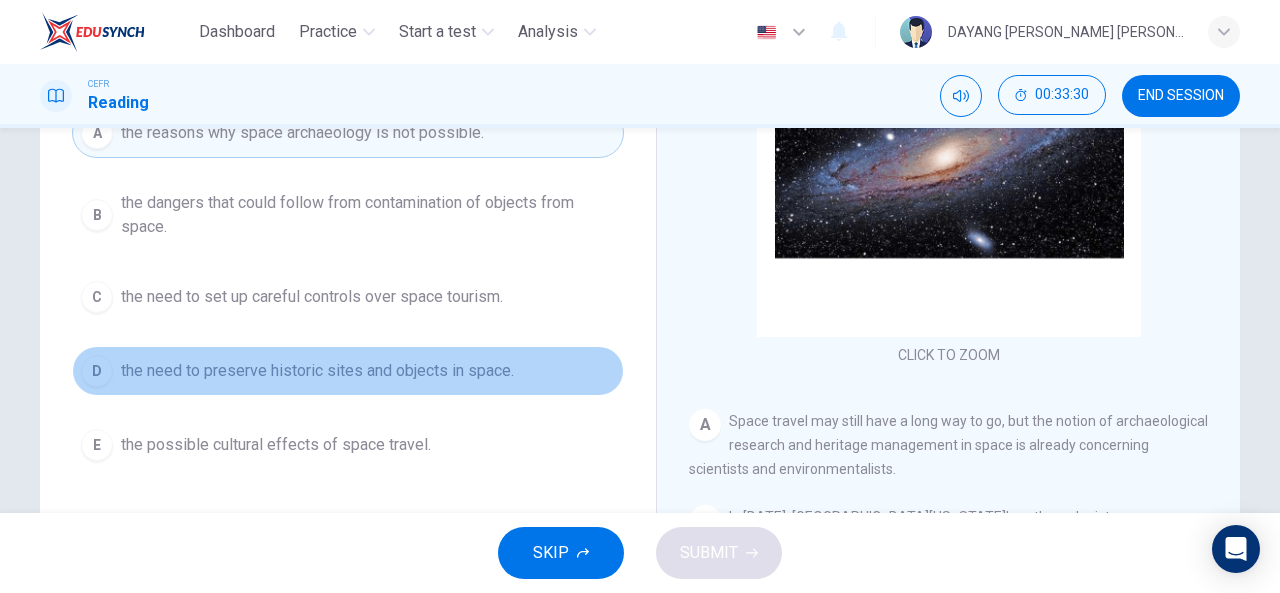 click on "the need to preserve historic sites and objects in space." at bounding box center (317, 371) 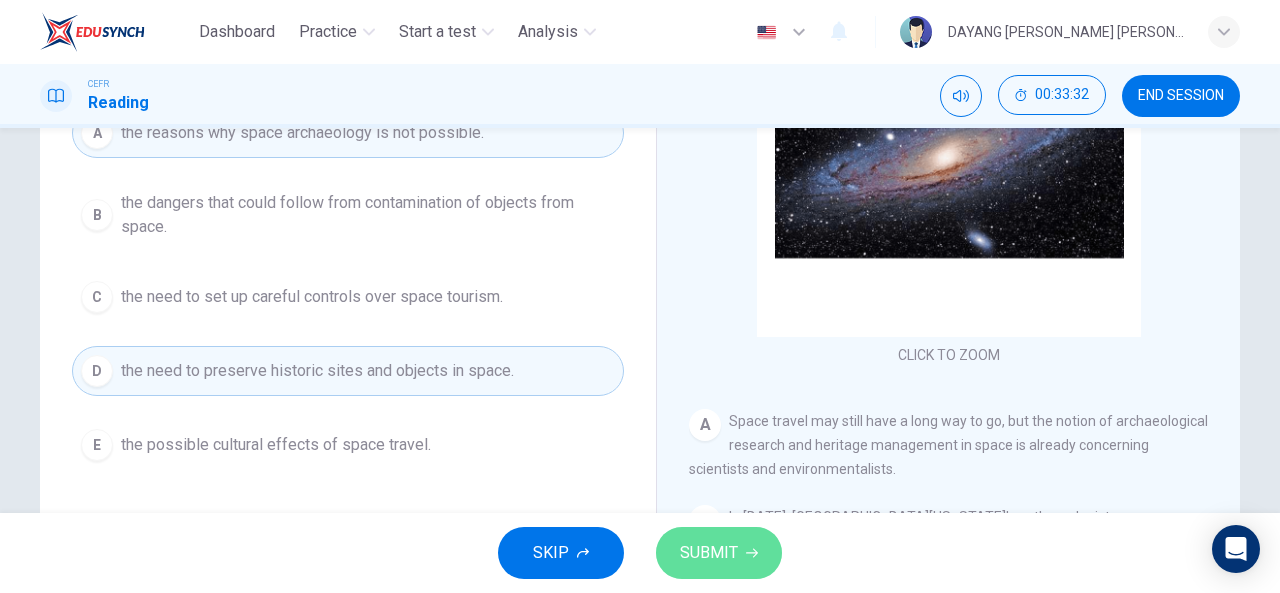 click on "SUBMIT" at bounding box center (709, 553) 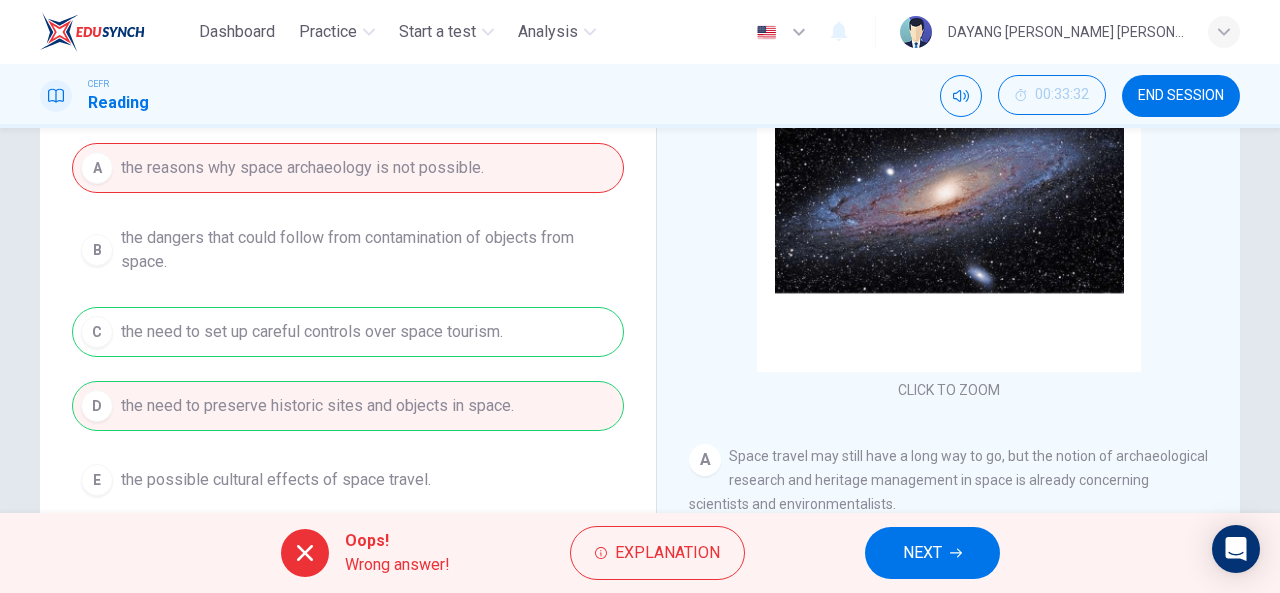 scroll, scrollTop: 230, scrollLeft: 0, axis: vertical 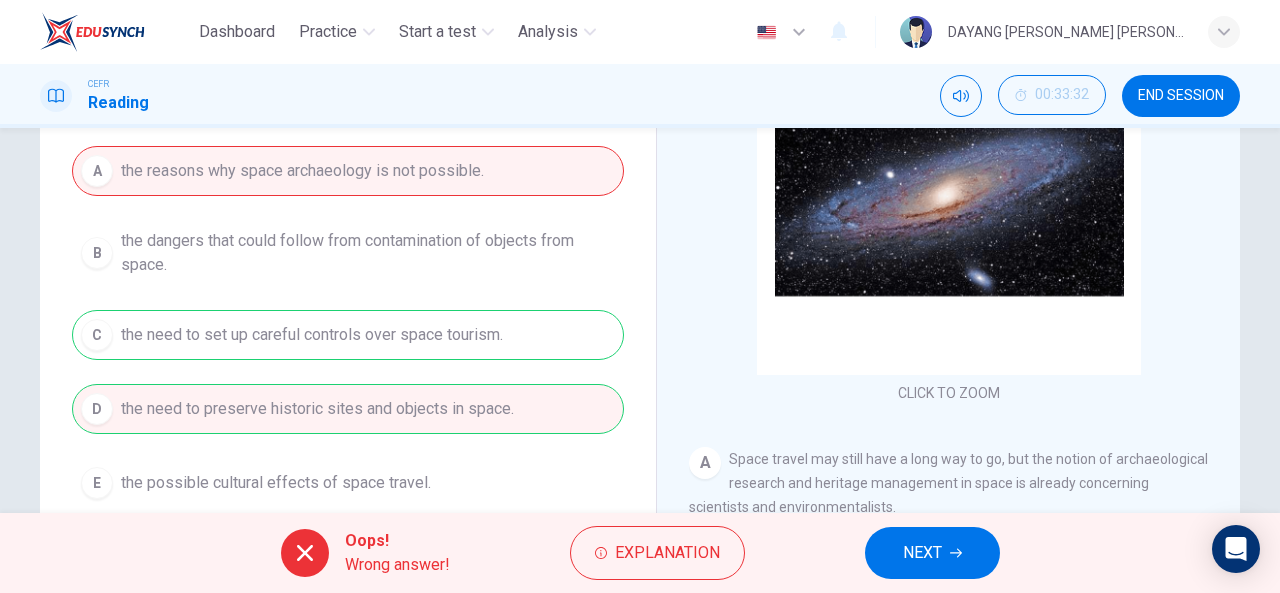 click on "NEXT" at bounding box center [922, 553] 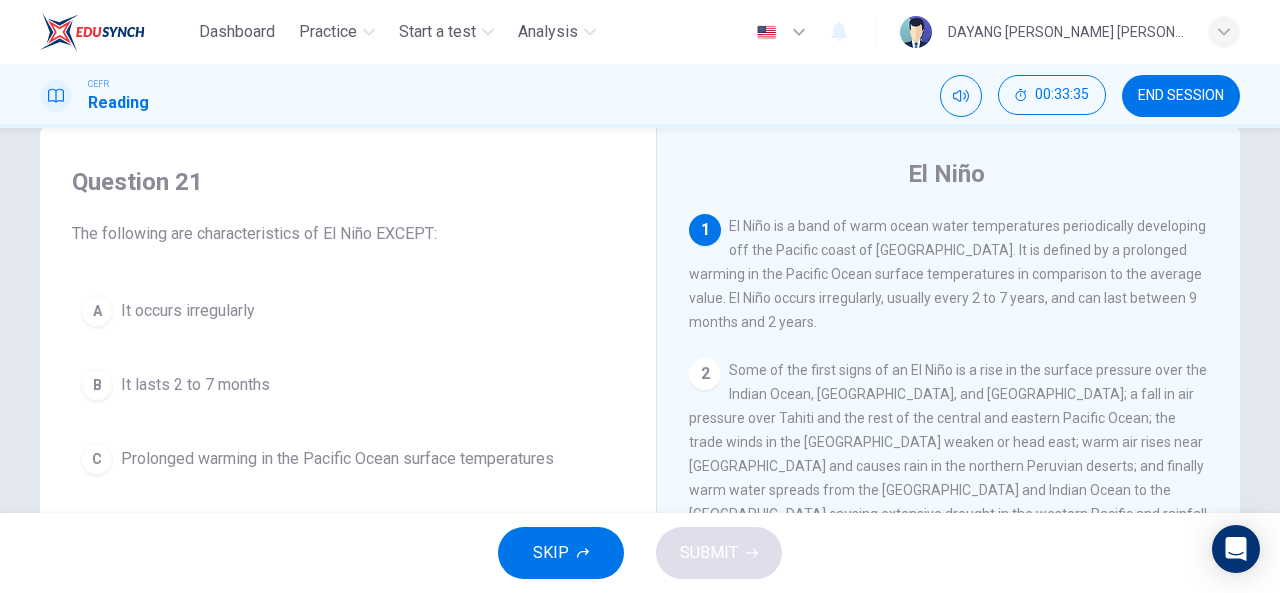 scroll, scrollTop: 0, scrollLeft: 0, axis: both 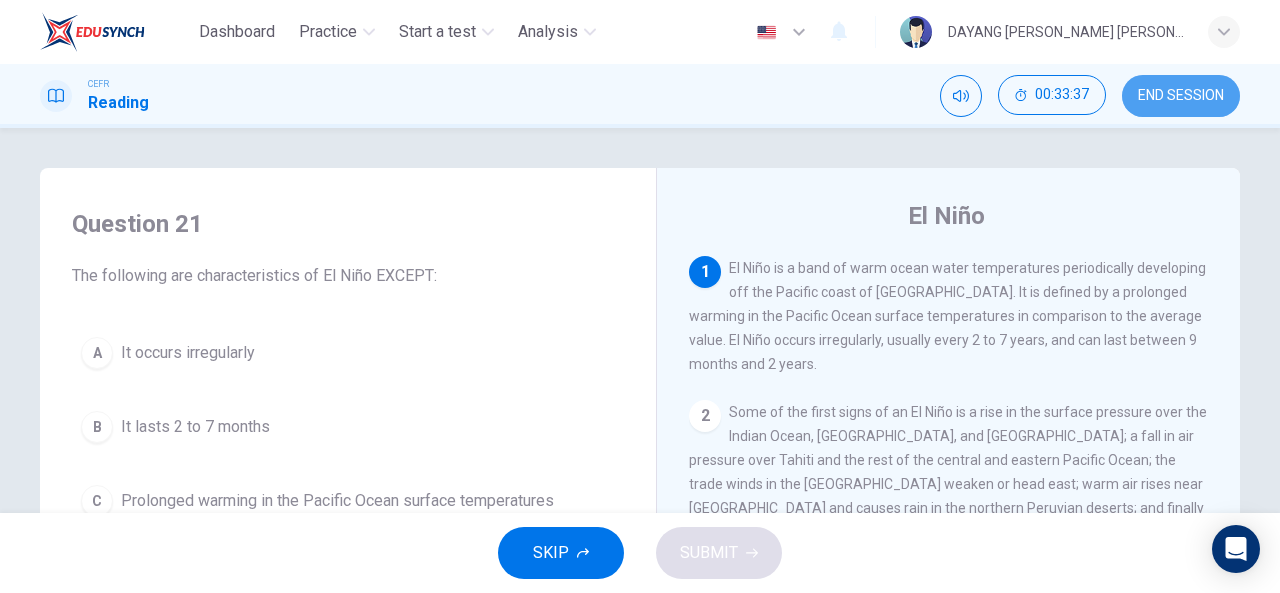 click on "END SESSION" at bounding box center [1181, 96] 